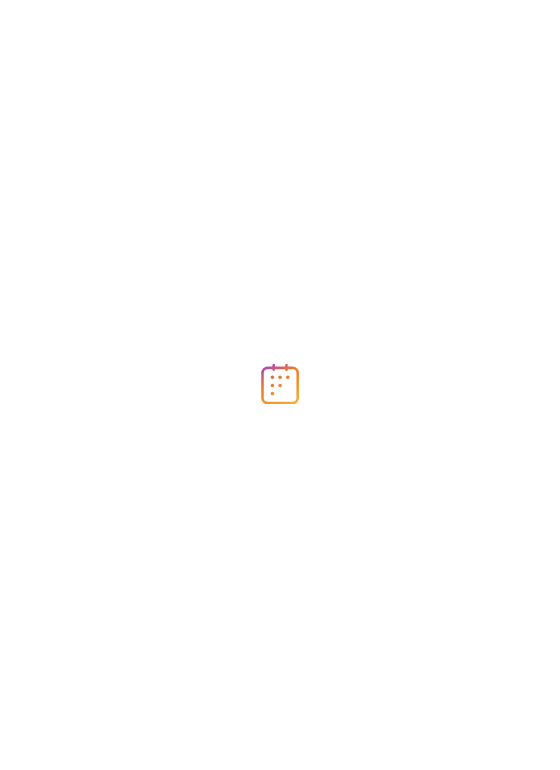 scroll, scrollTop: 0, scrollLeft: 0, axis: both 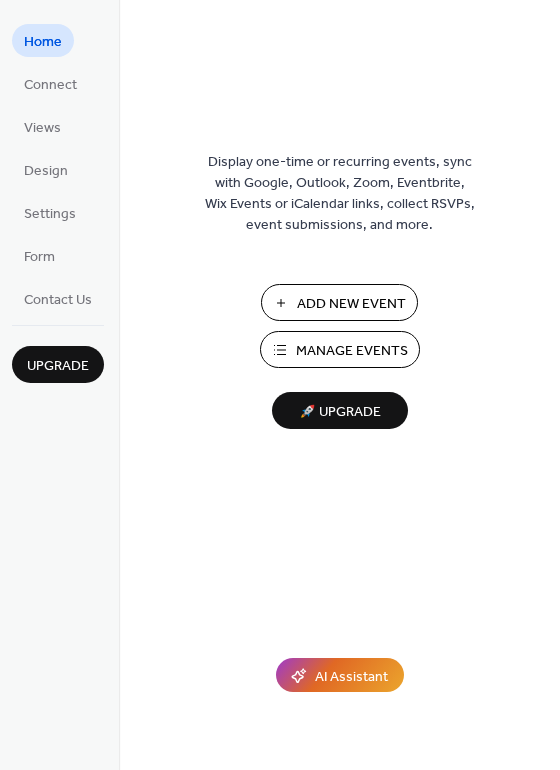 click on "Manage Events" at bounding box center (352, 351) 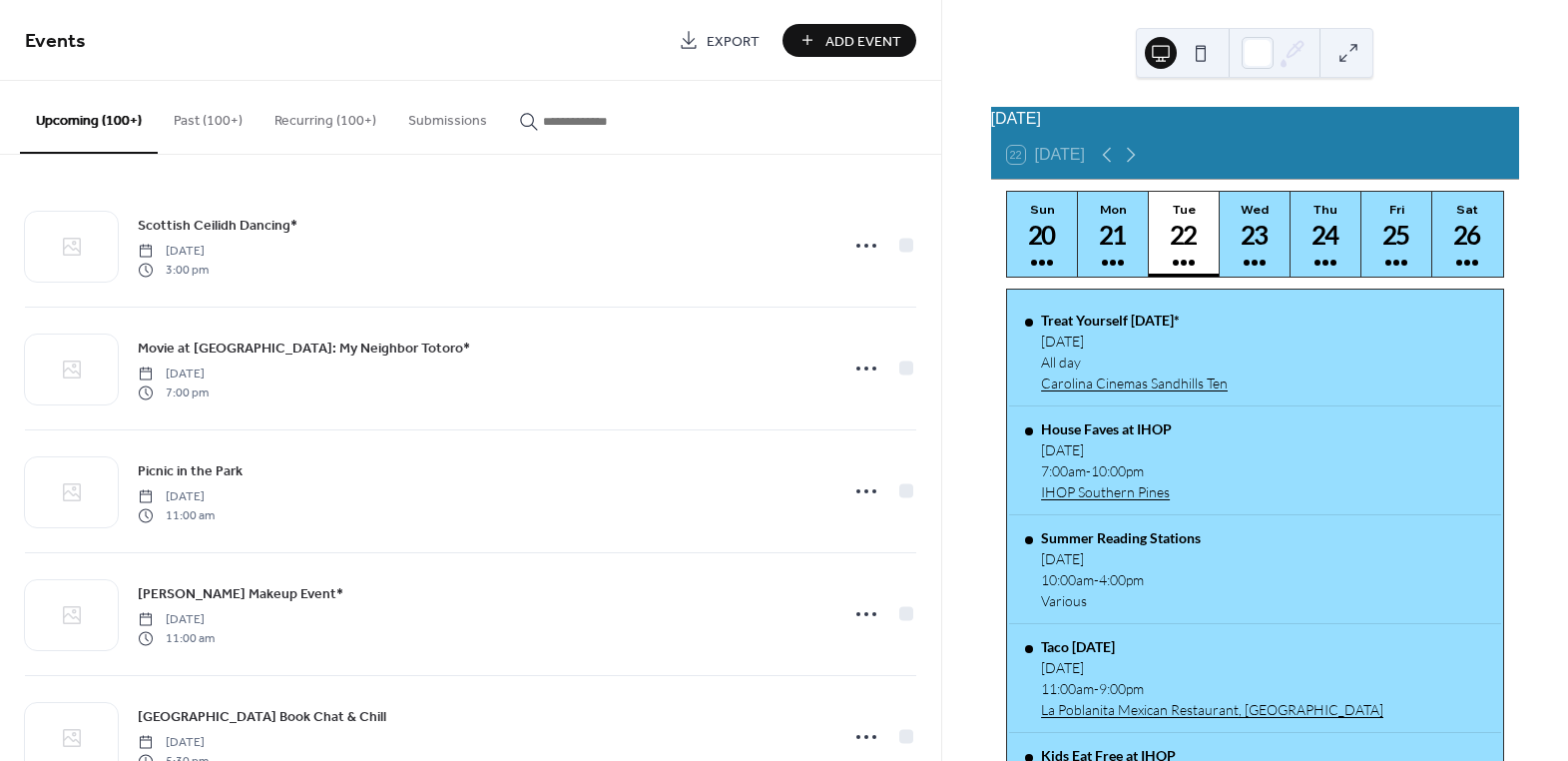 scroll, scrollTop: 0, scrollLeft: 0, axis: both 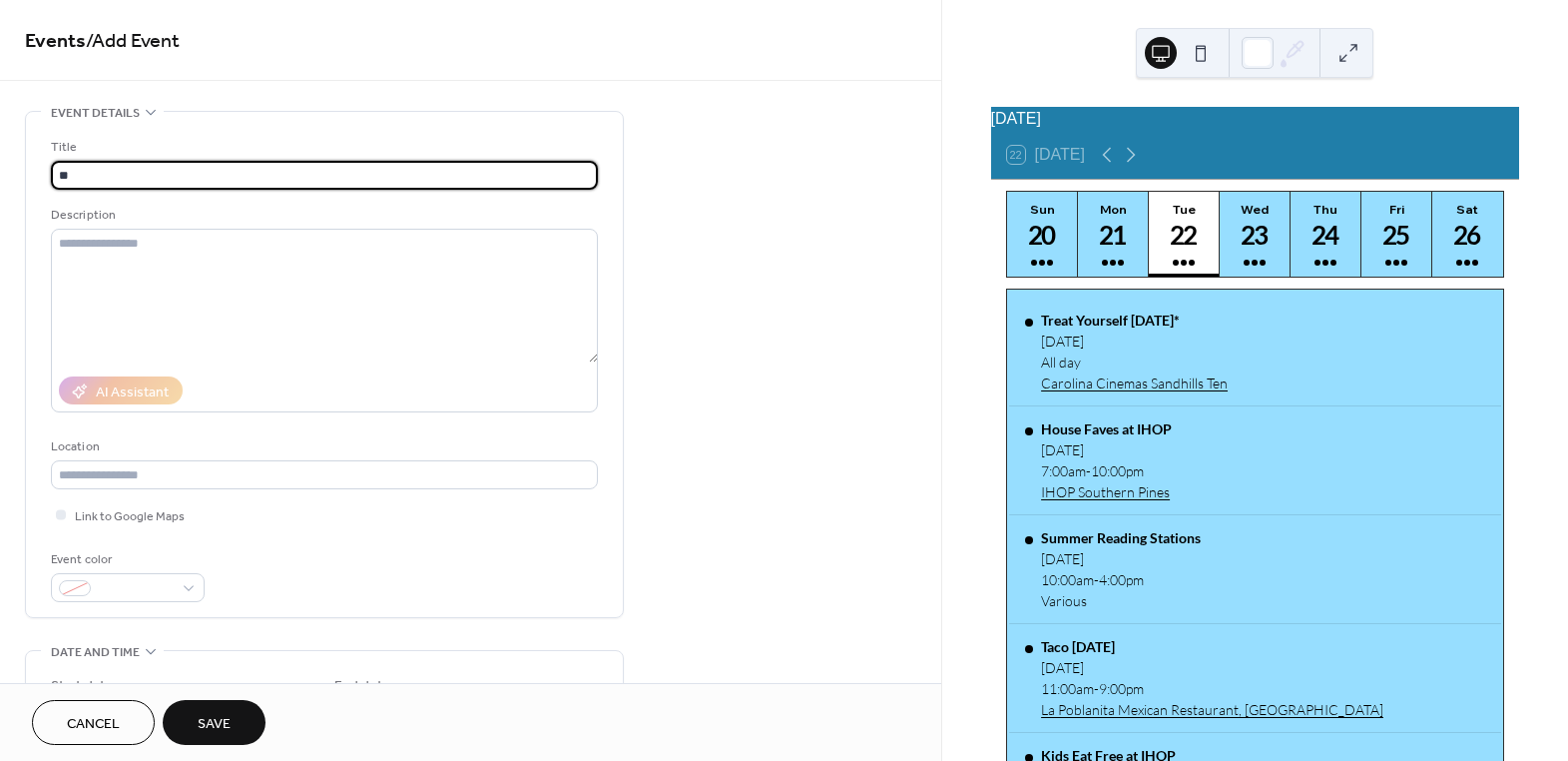 type on "*" 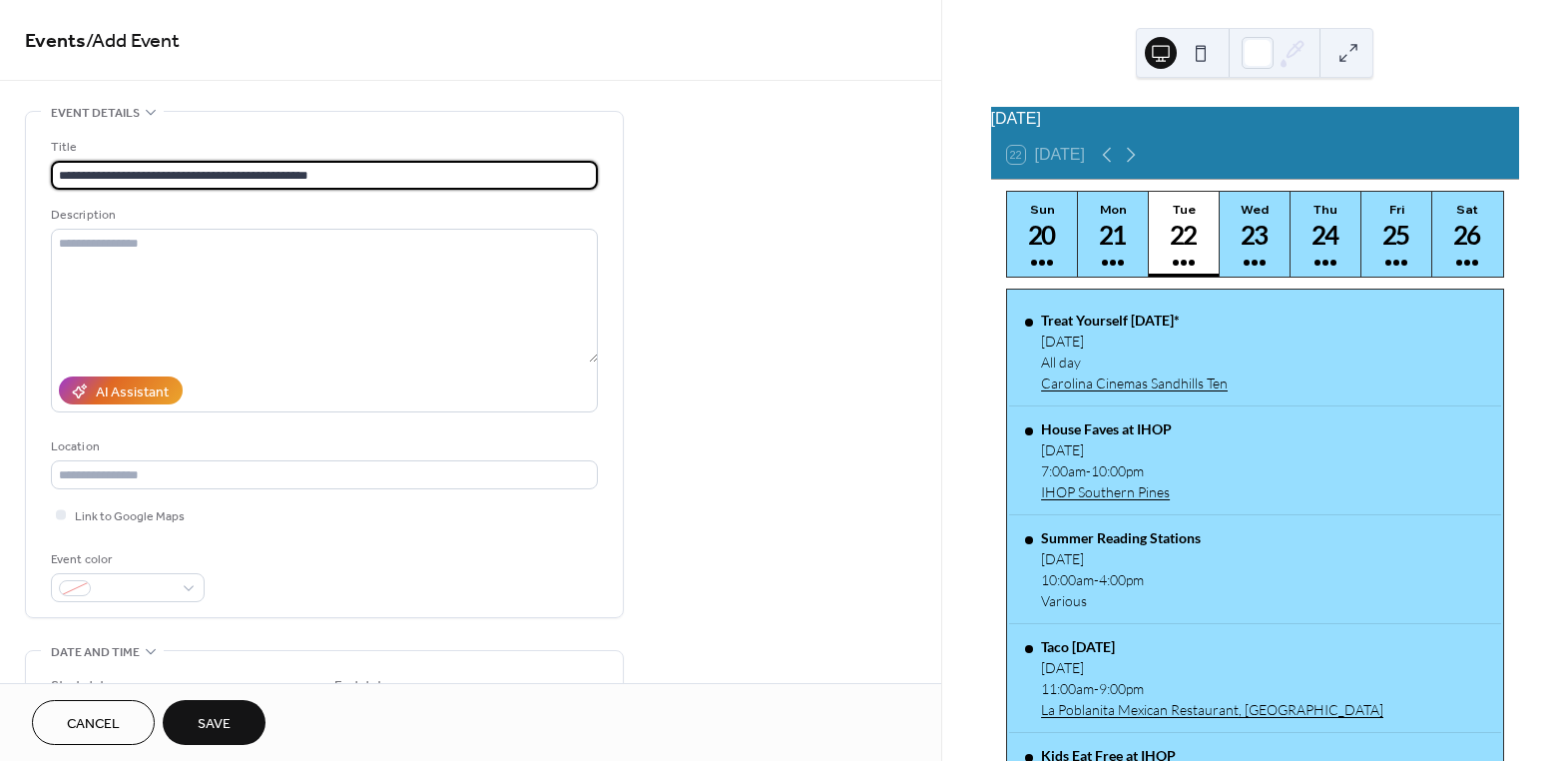 type on "**********" 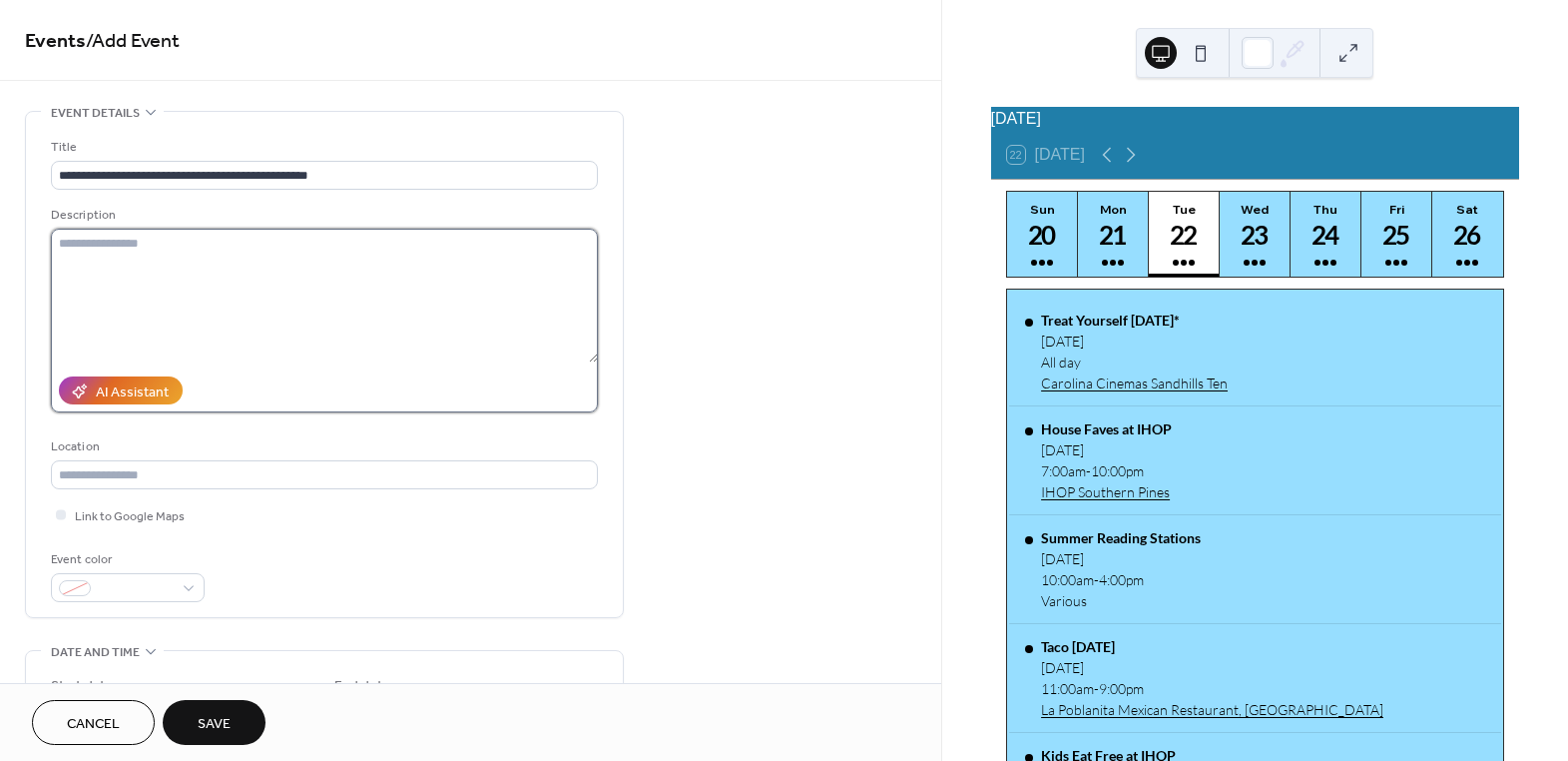 click at bounding box center (324, 296) 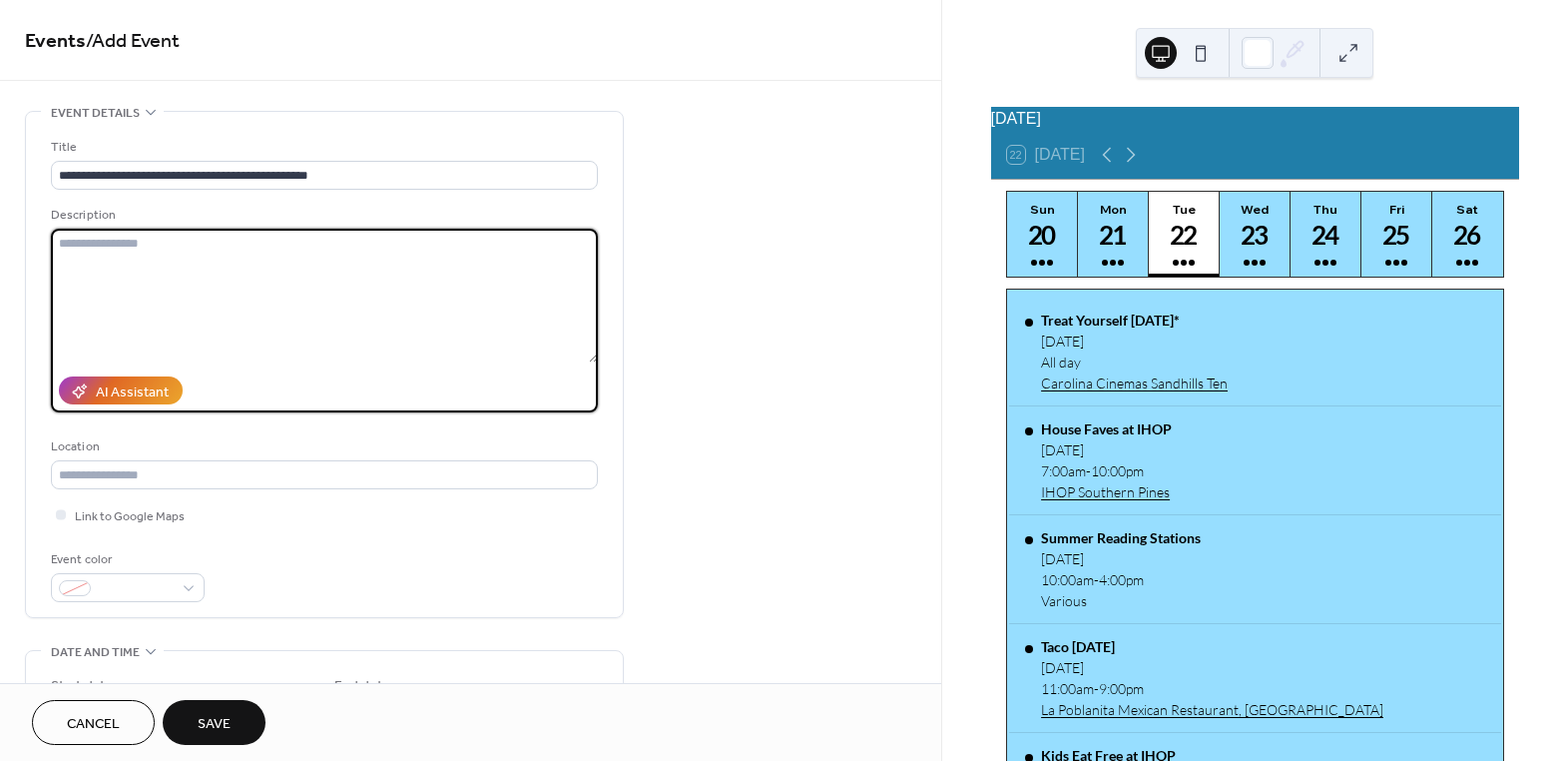 paste on "**********" 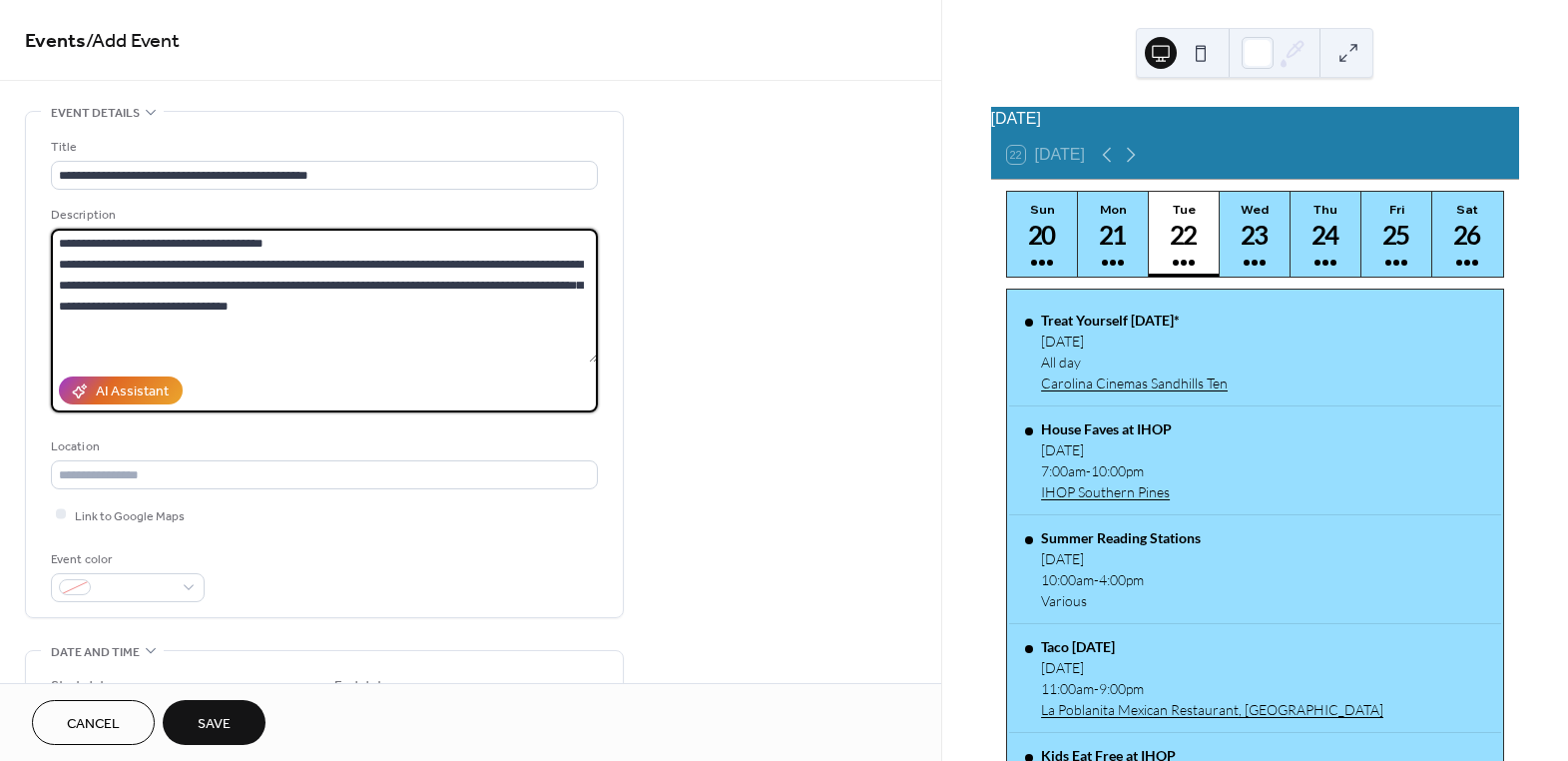 drag, startPoint x: 323, startPoint y: 284, endPoint x: 311, endPoint y: 288, distance: 12.649111 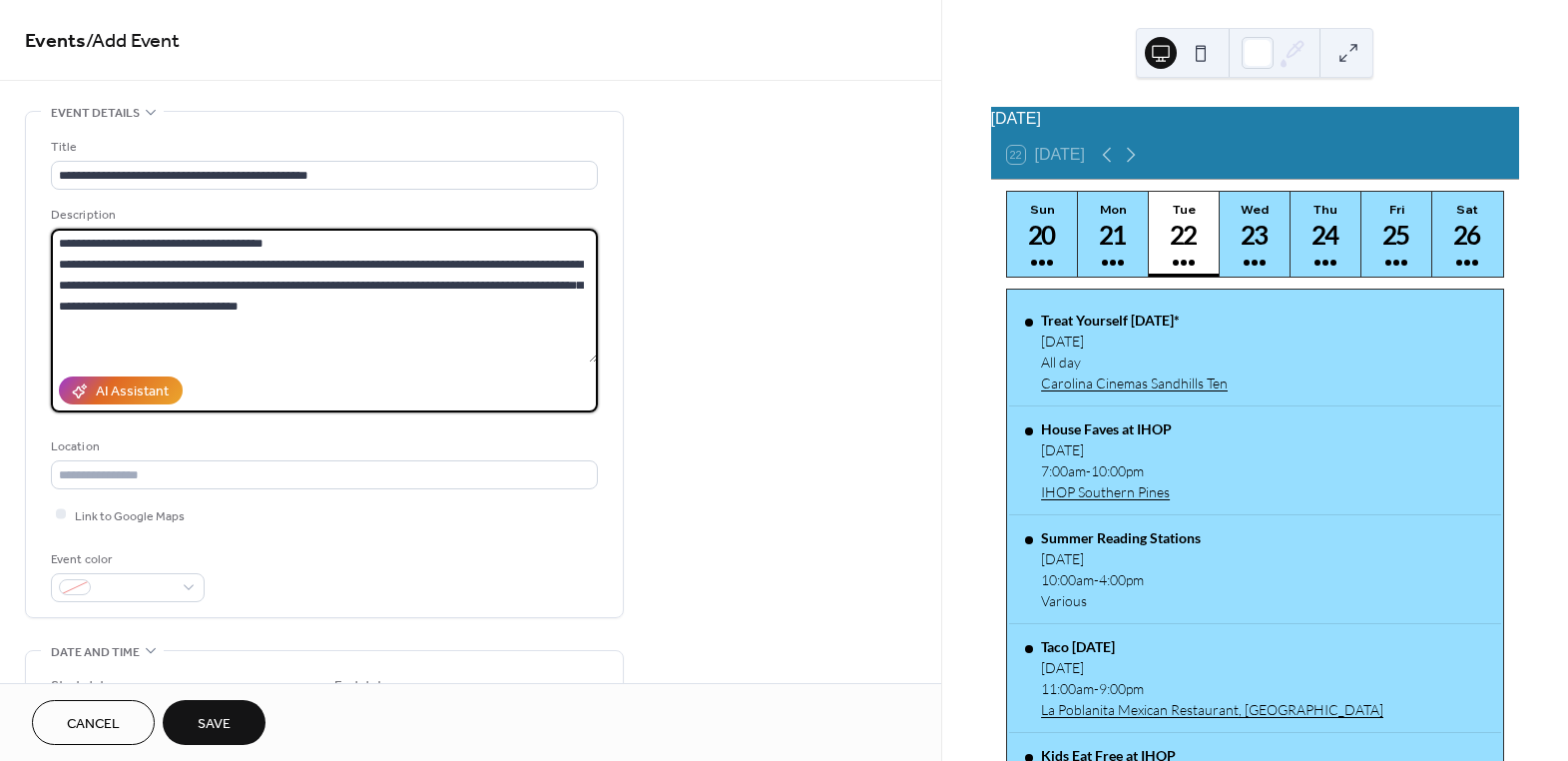 click on "**********" at bounding box center [324, 296] 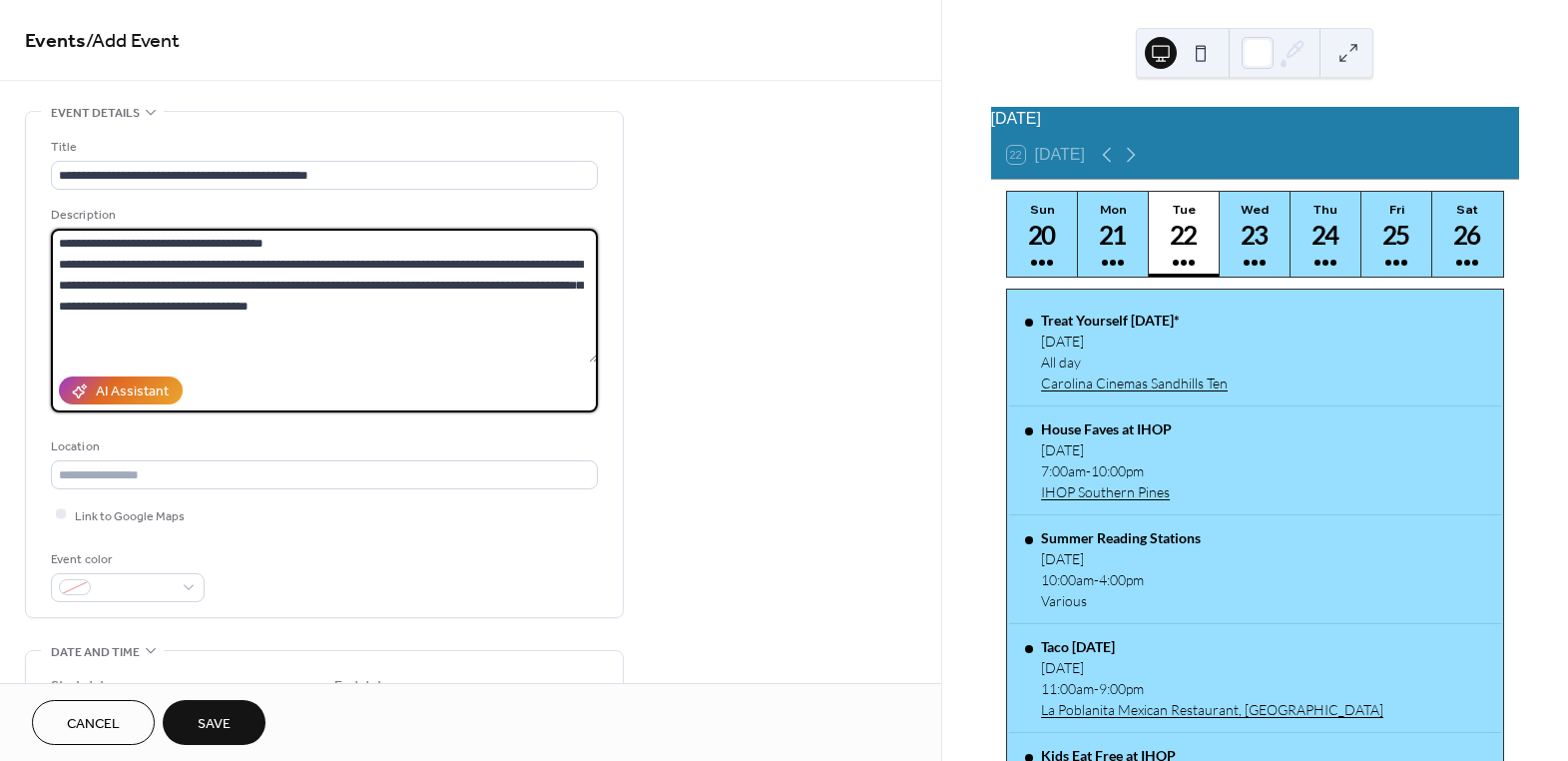 drag, startPoint x: 307, startPoint y: 302, endPoint x: 258, endPoint y: 302, distance: 49 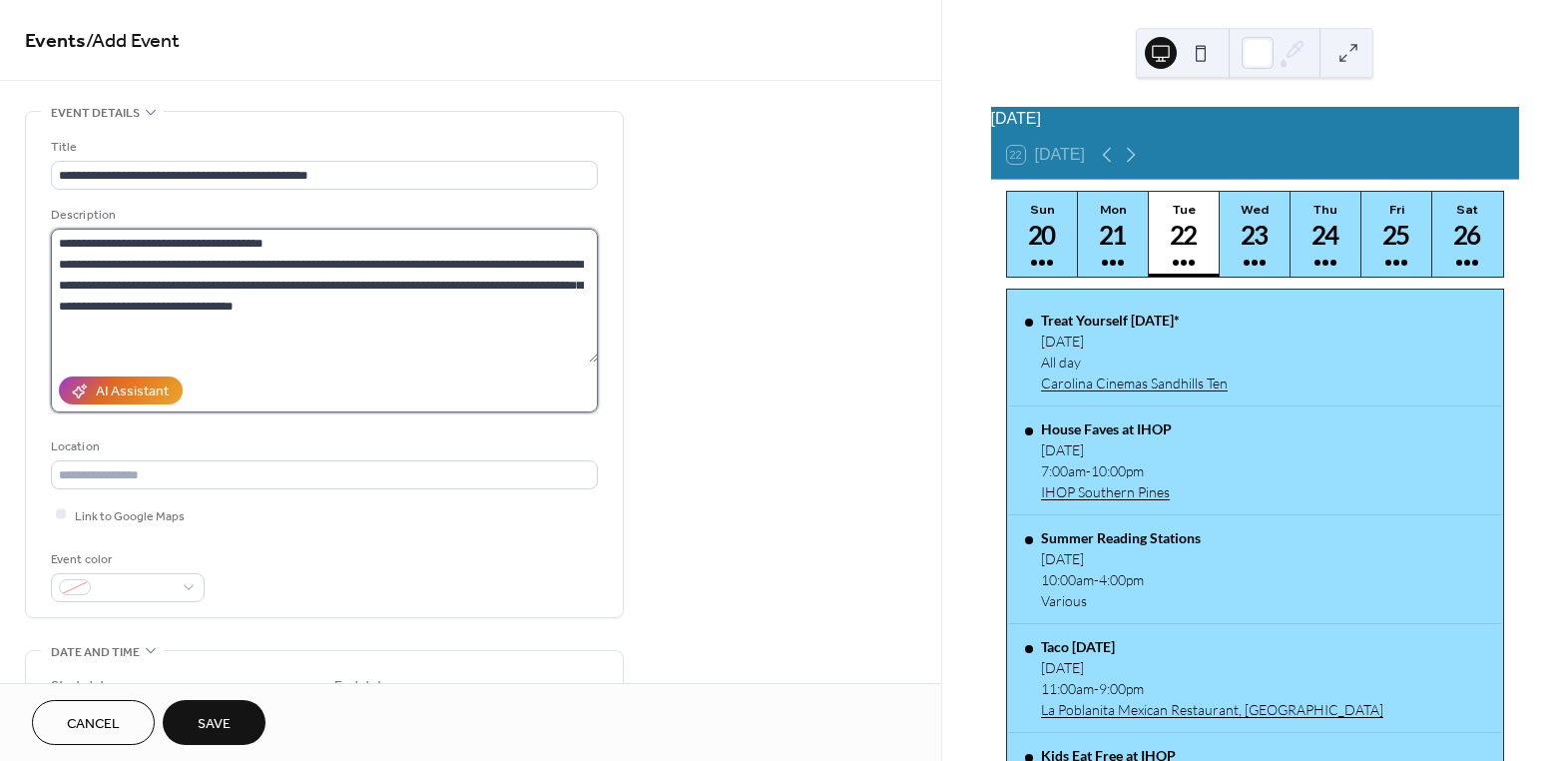 click on "**********" at bounding box center (324, 296) 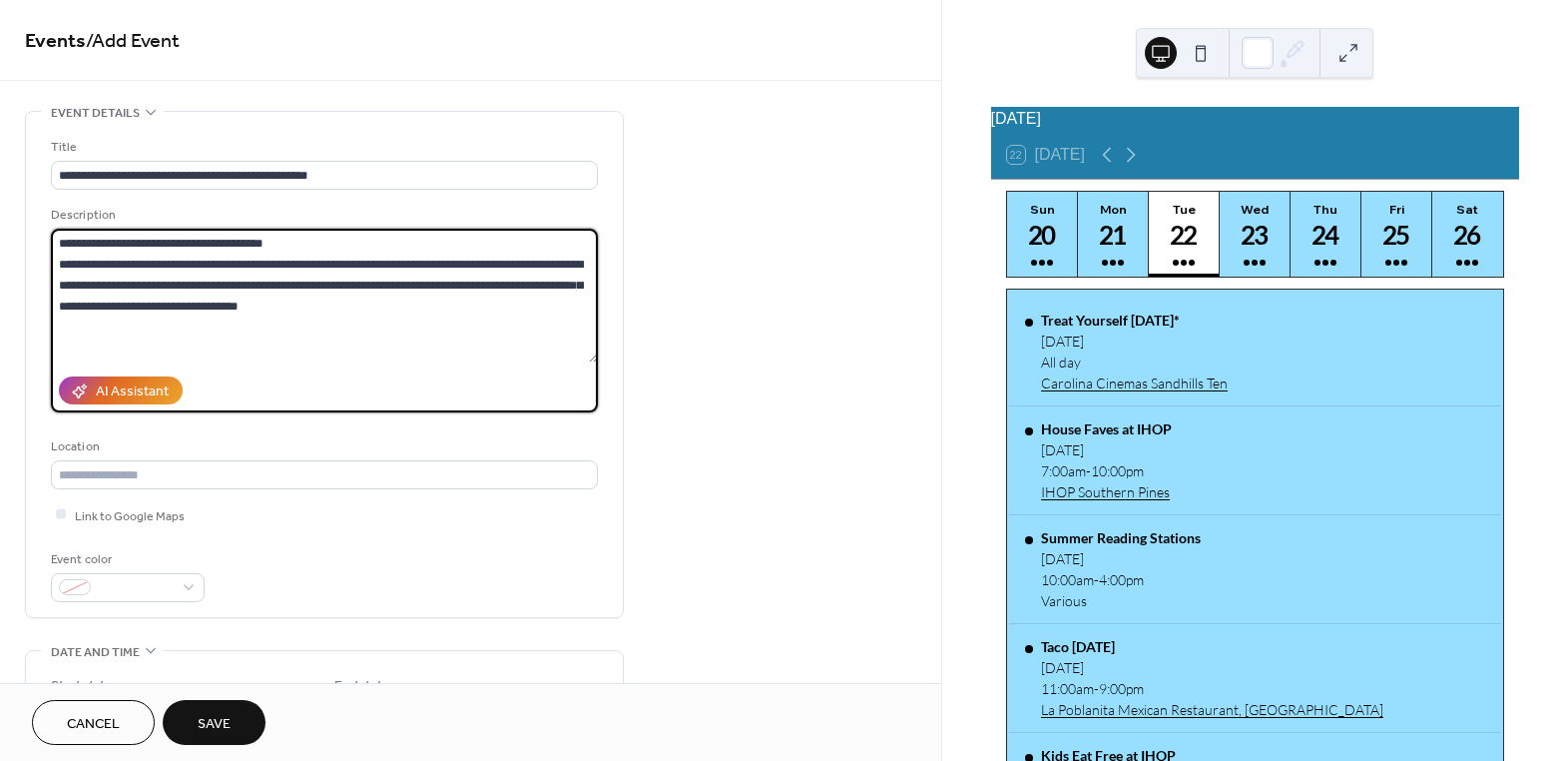 paste on "**********" 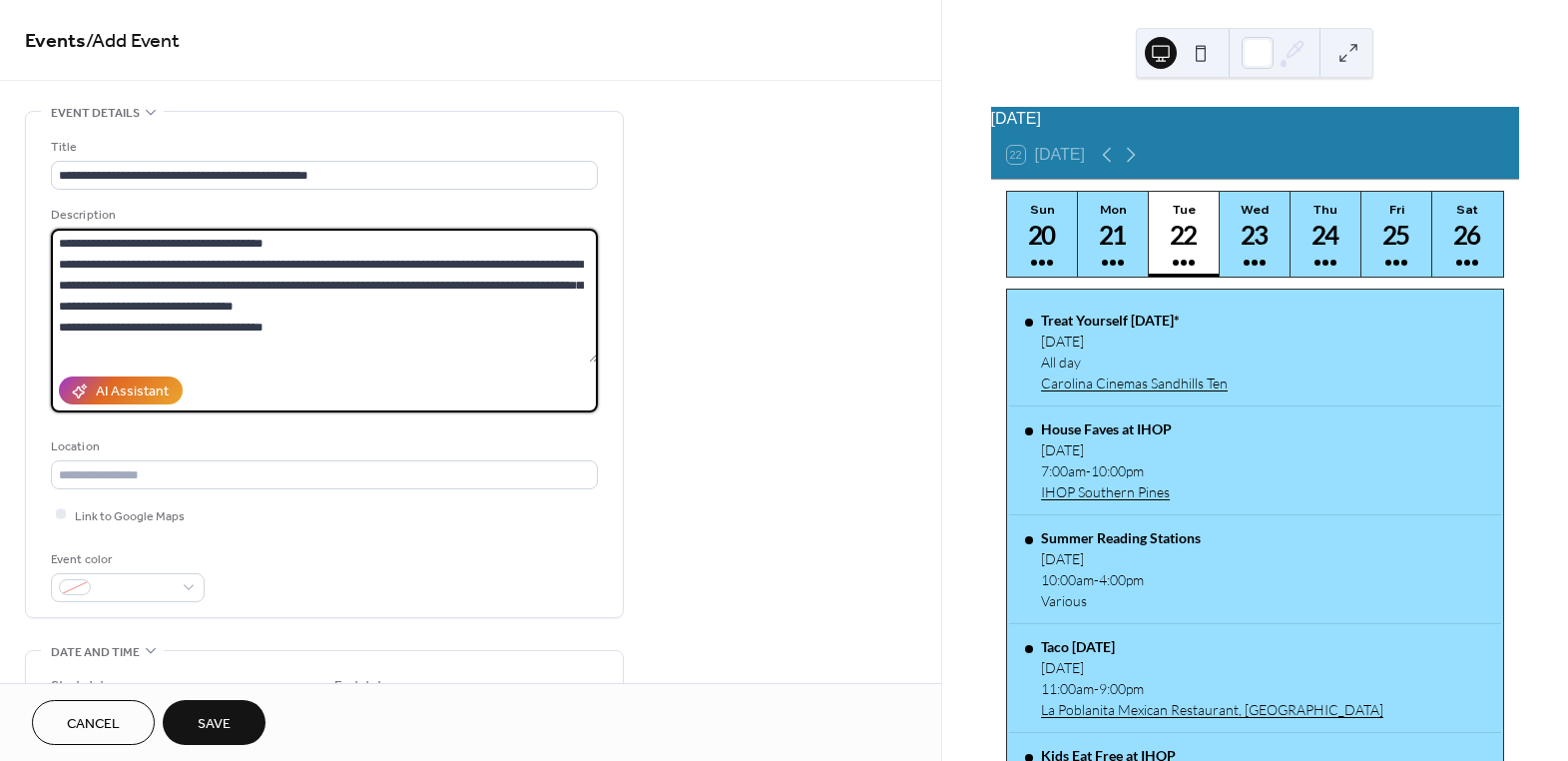 click on "**********" at bounding box center (324, 296) 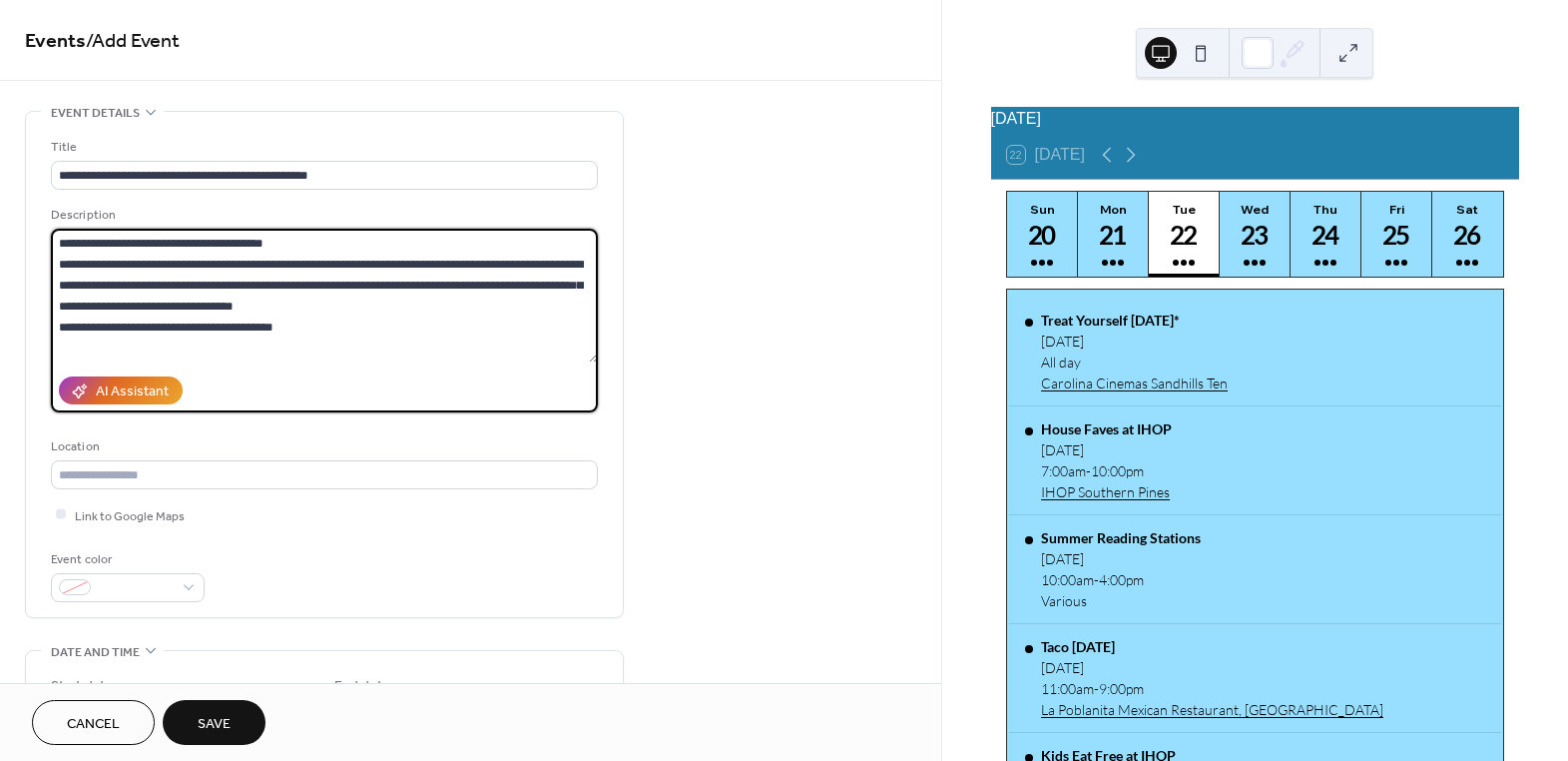 scroll, scrollTop: 18, scrollLeft: 0, axis: vertical 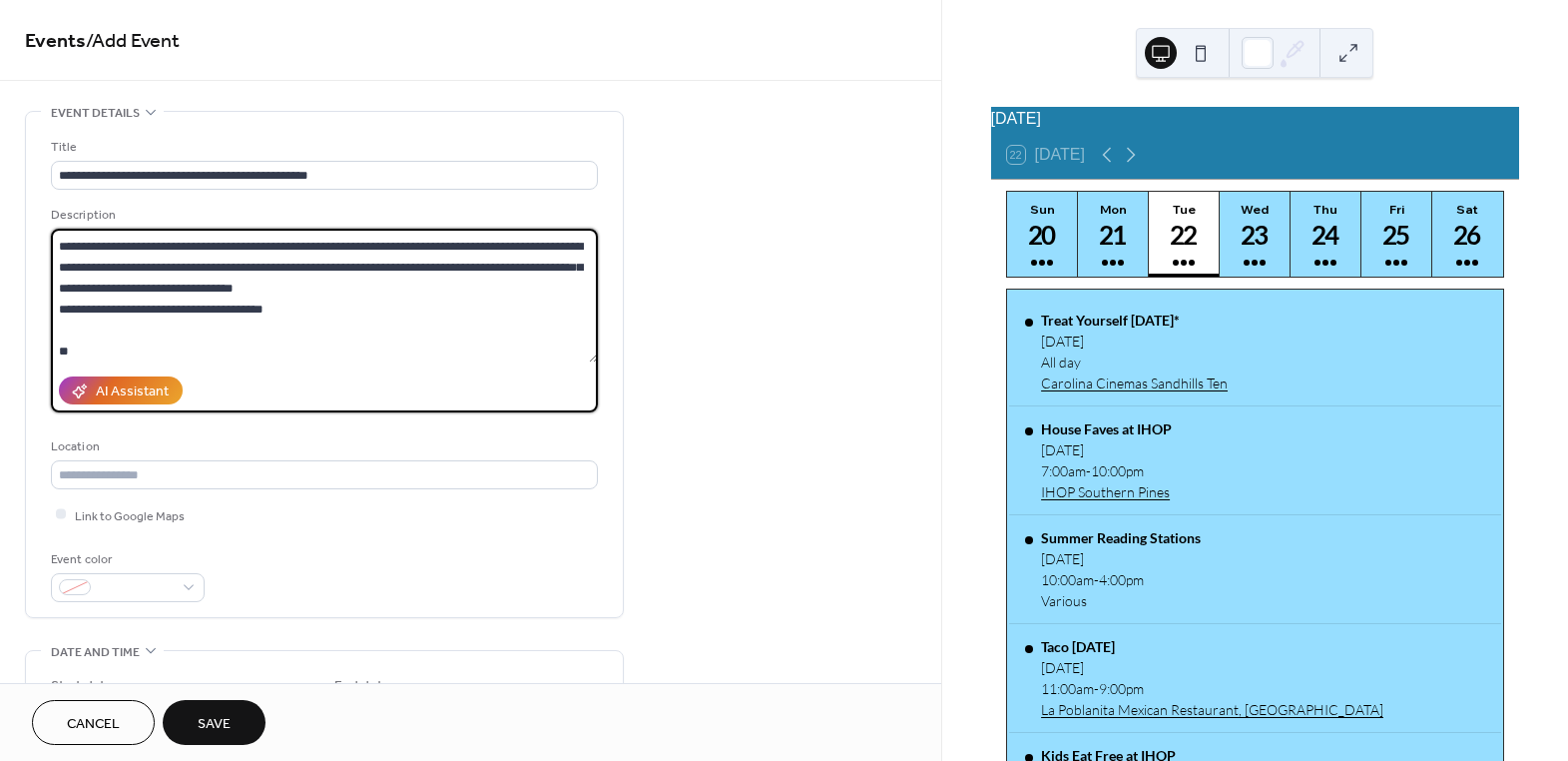 paste on "**********" 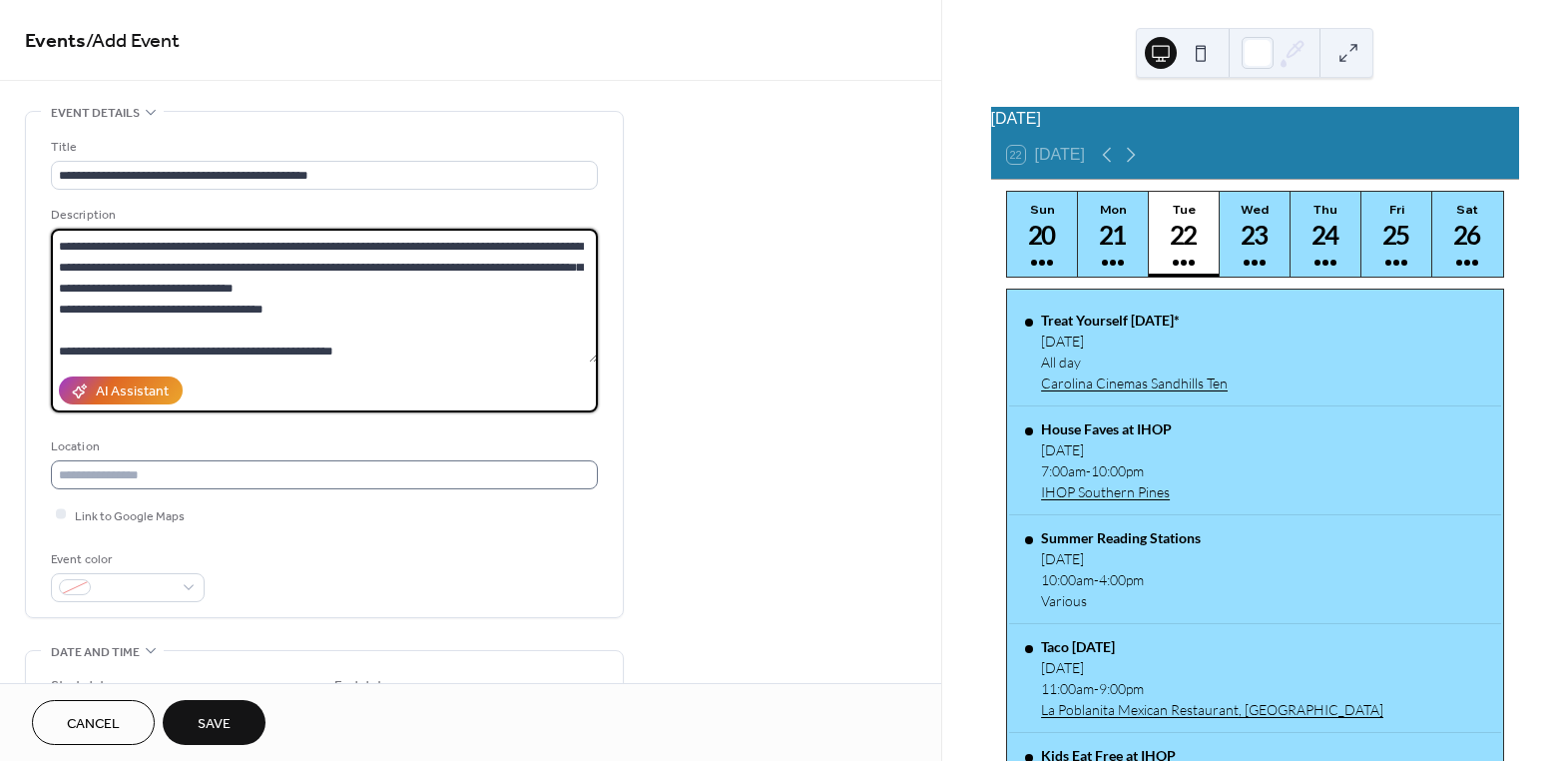type on "**********" 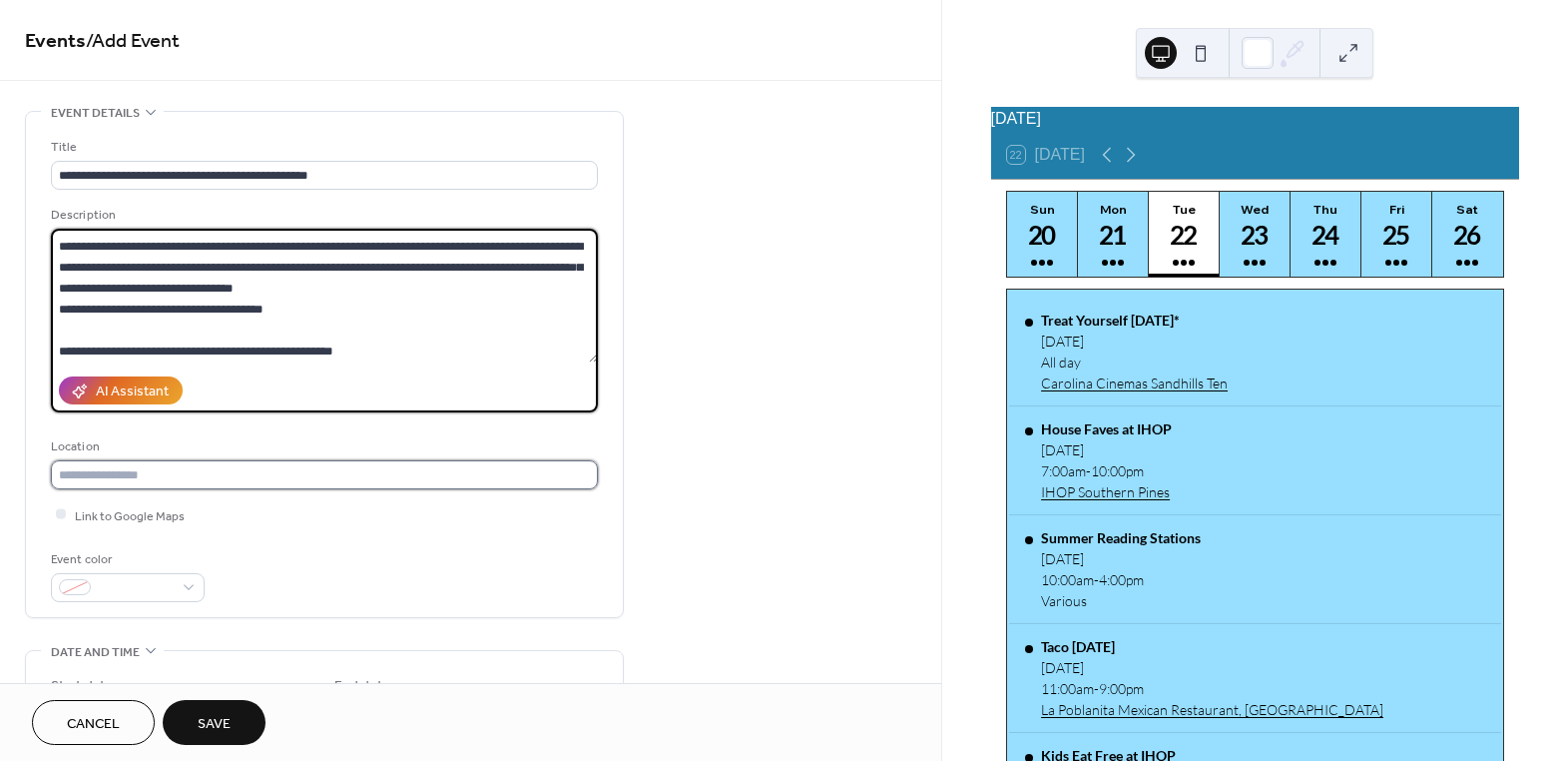 click at bounding box center (324, 474) 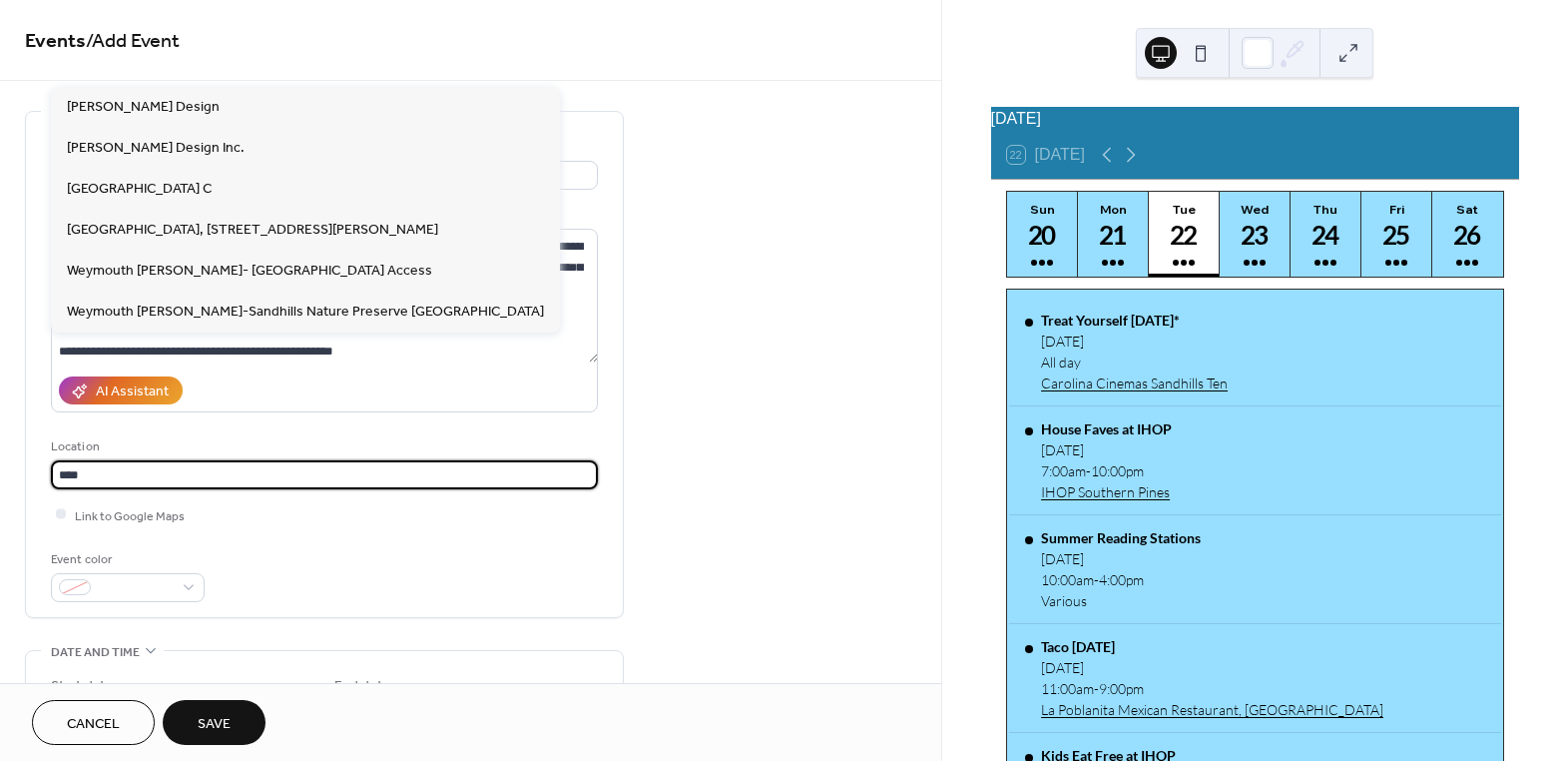 drag, startPoint x: 87, startPoint y: 474, endPoint x: 40, endPoint y: 474, distance: 47 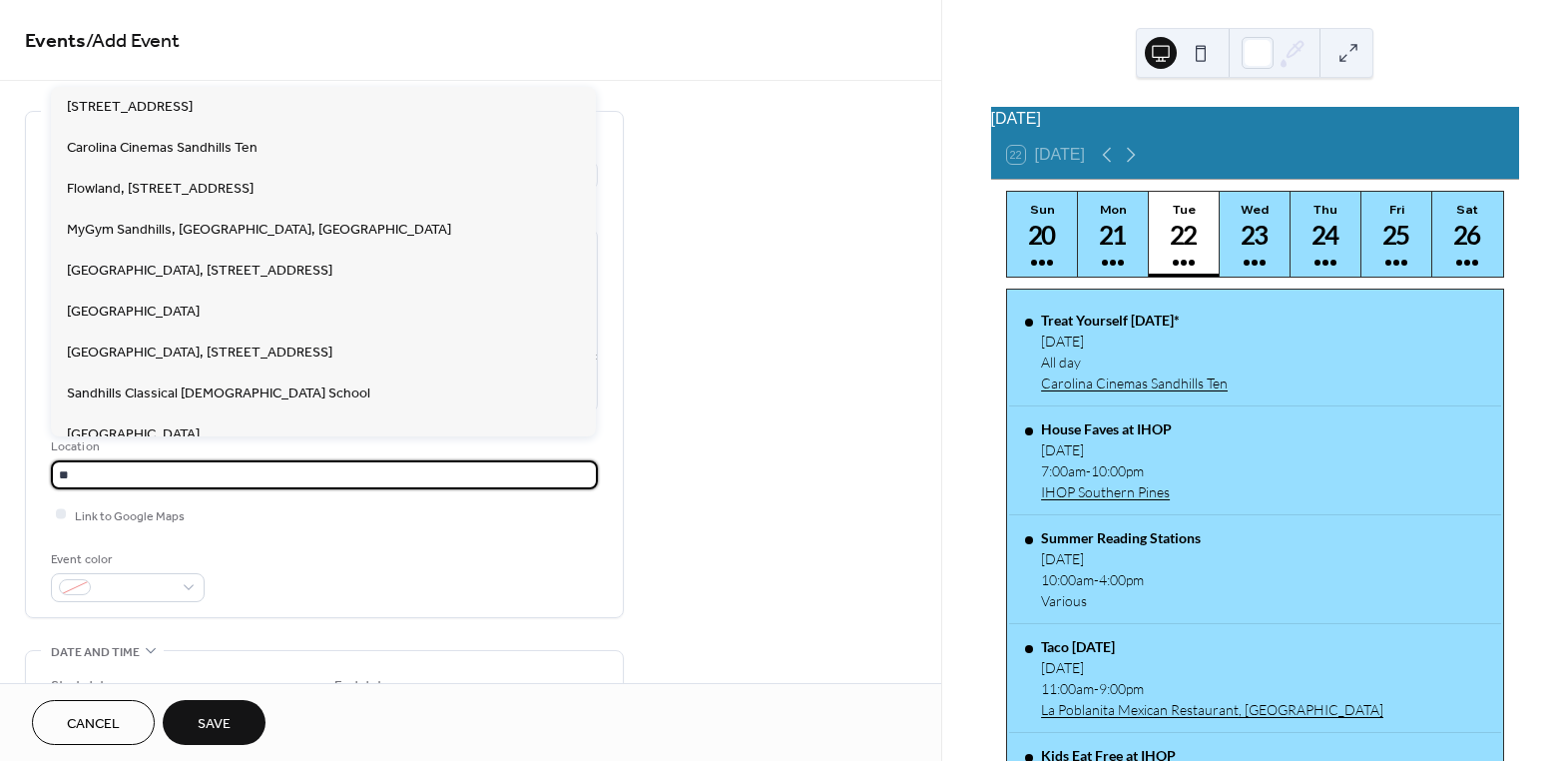 type on "*" 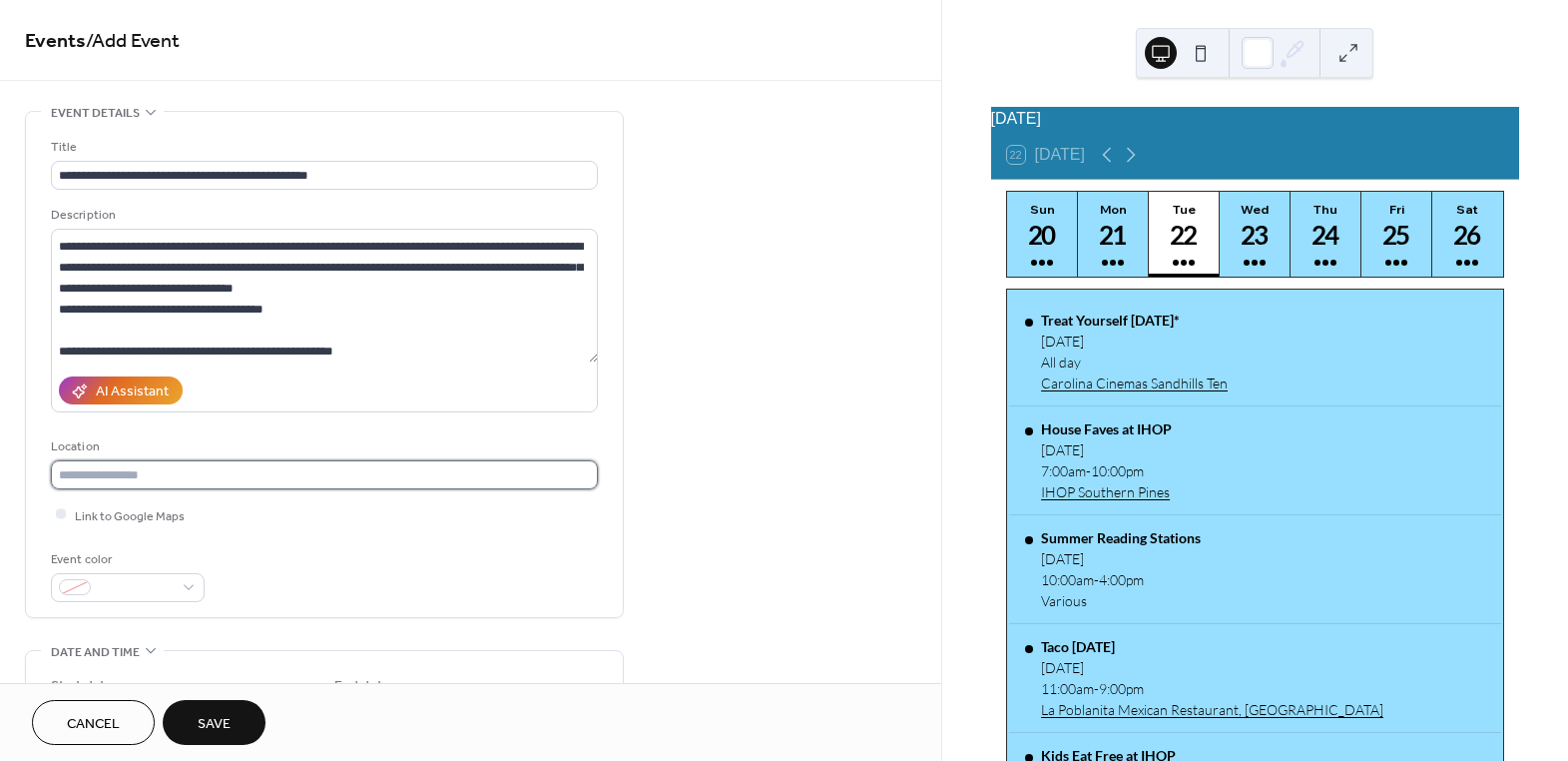 click at bounding box center [324, 474] 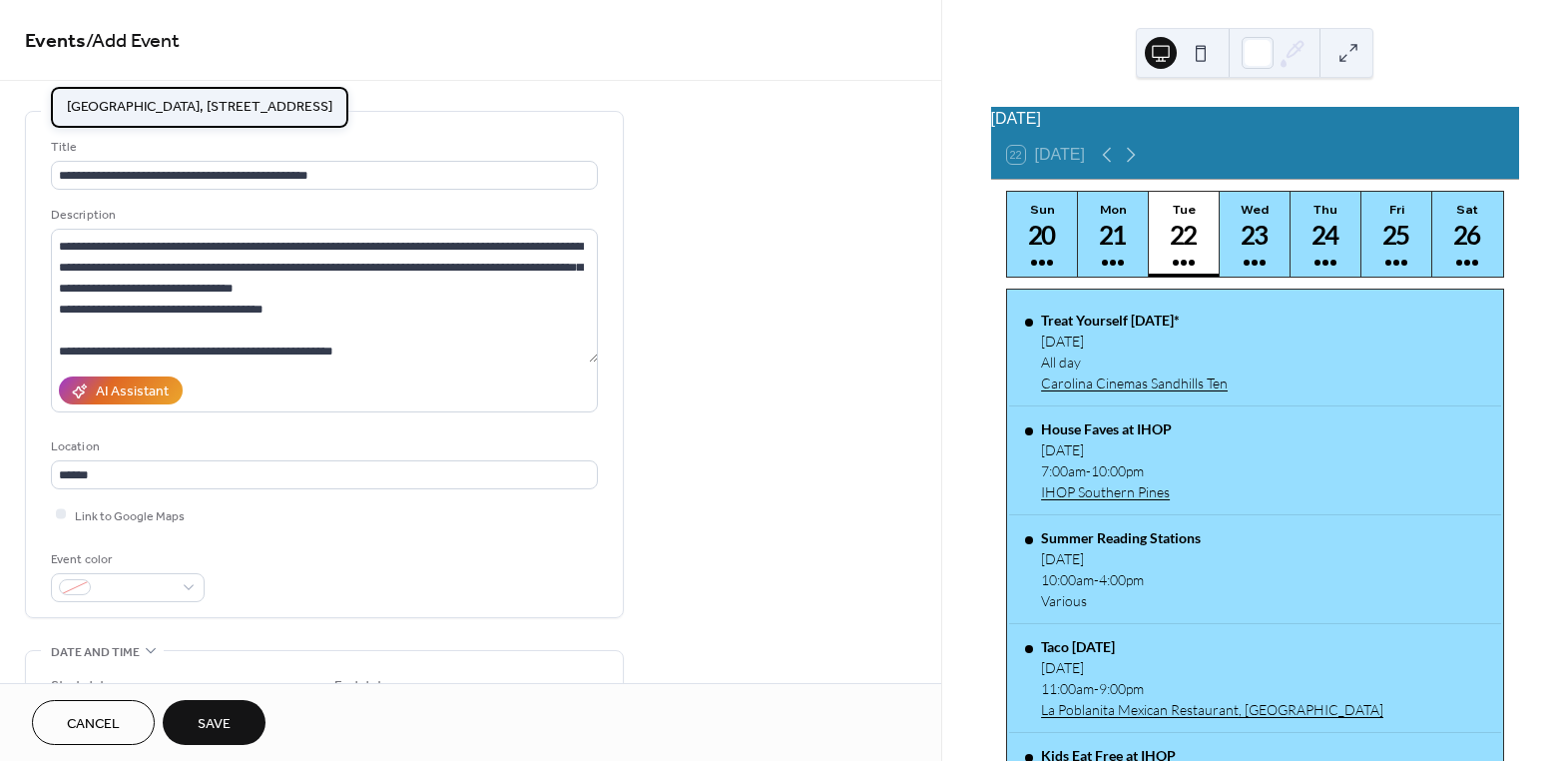 click on "Bogeys Ballpark, 3395 Airport Rd Pinehurst, NC" at bounding box center (200, 106) 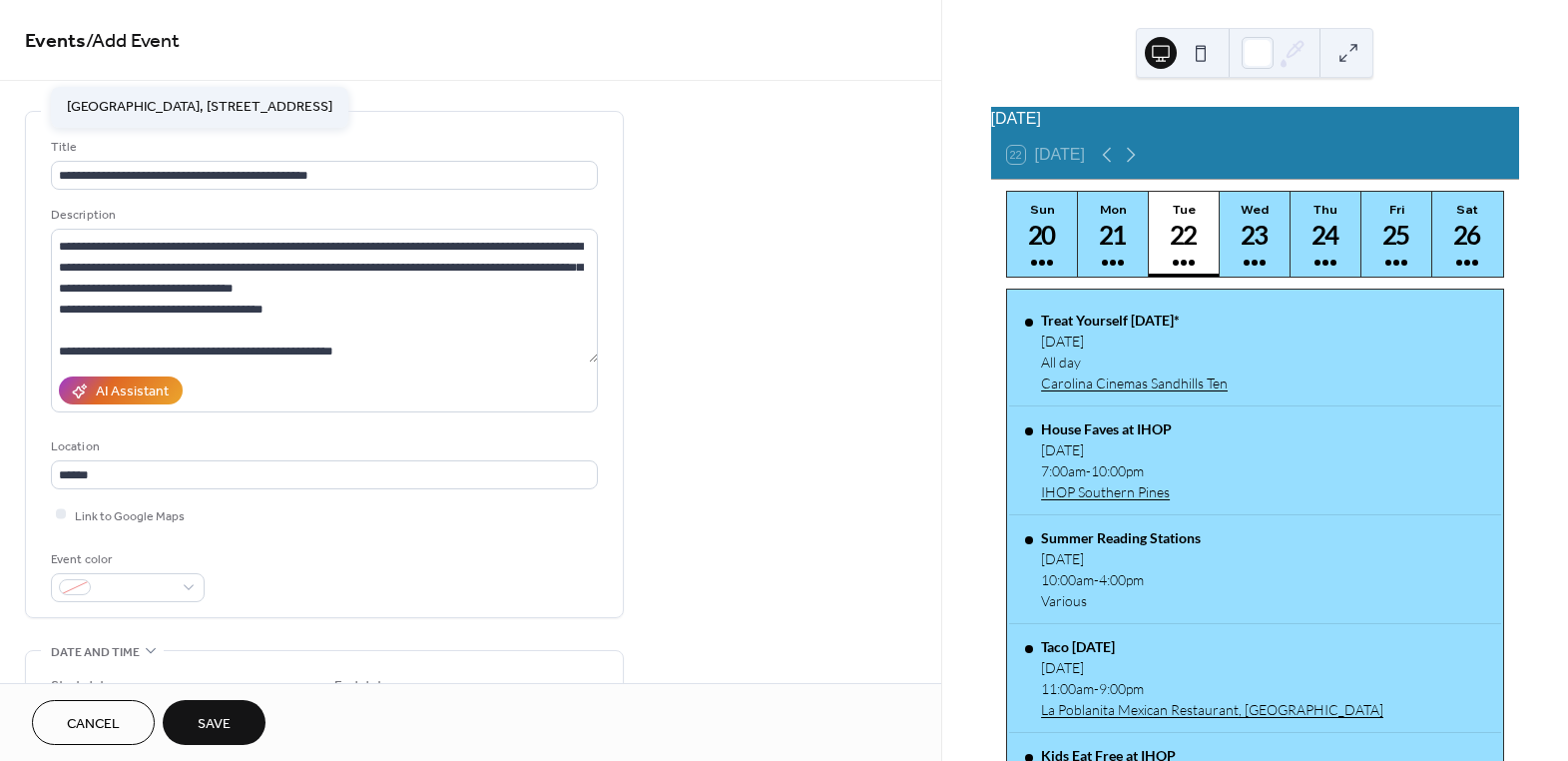 type on "**********" 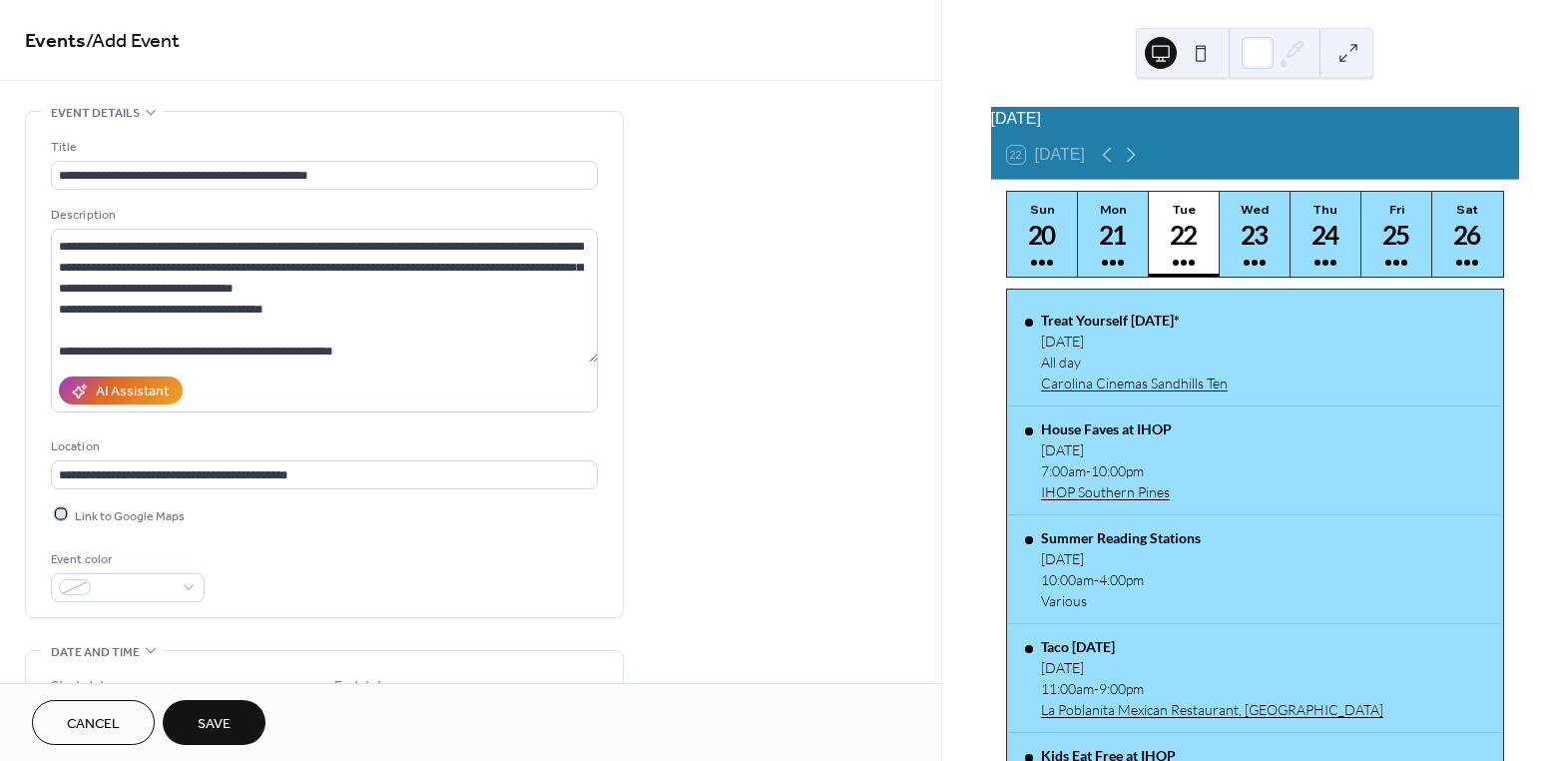 click at bounding box center (61, 514) 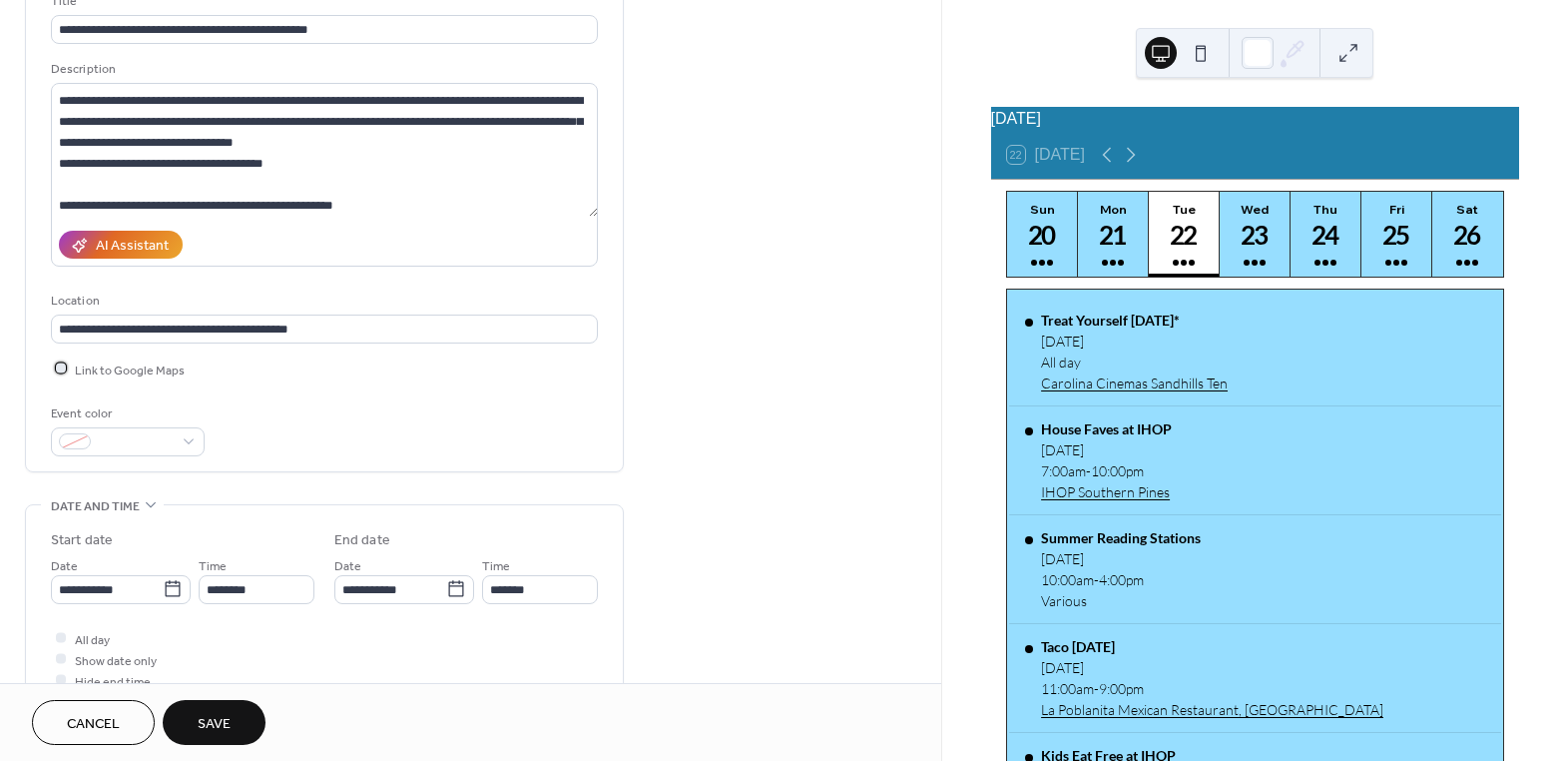 scroll, scrollTop: 181, scrollLeft: 0, axis: vertical 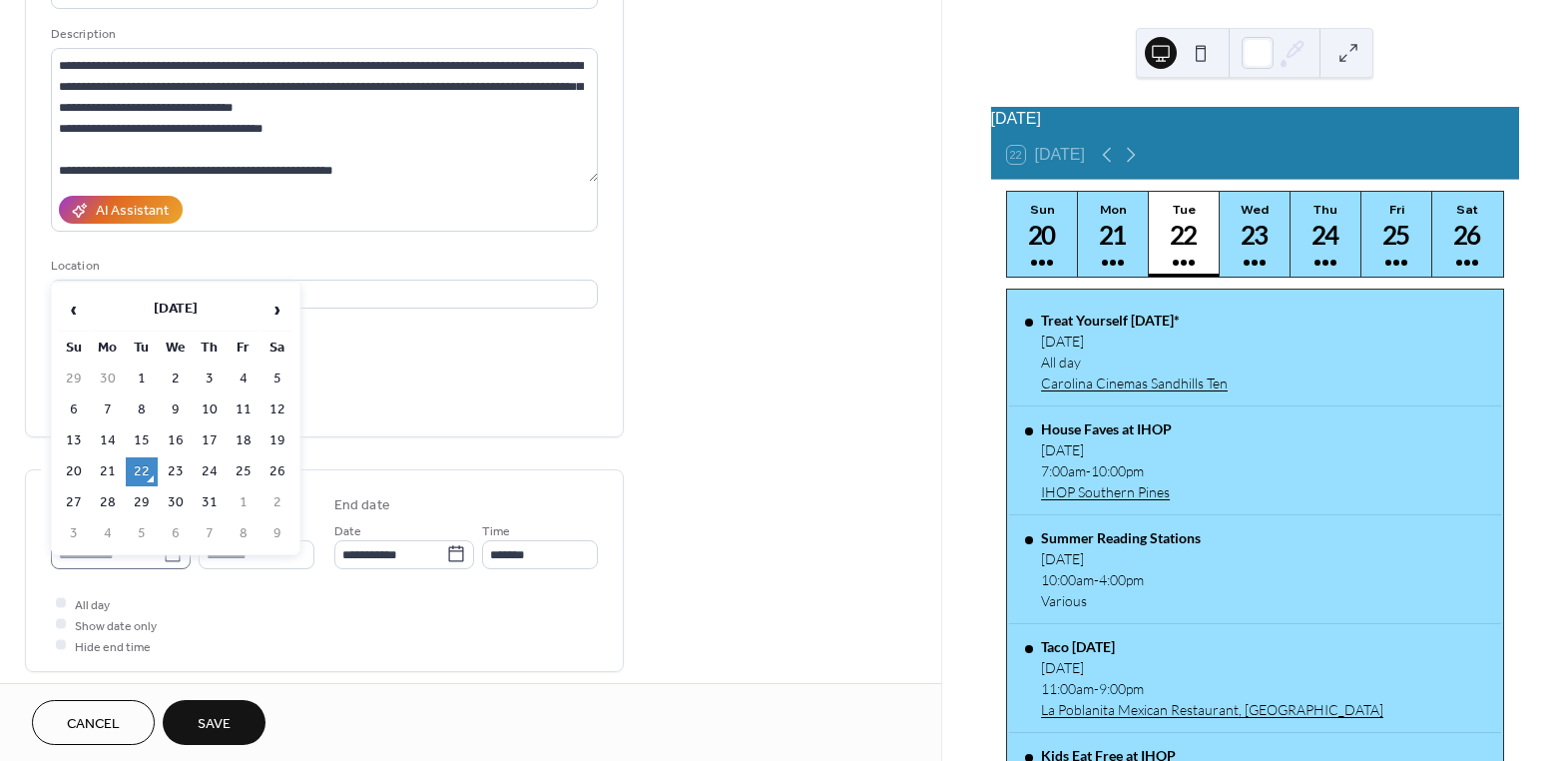 click 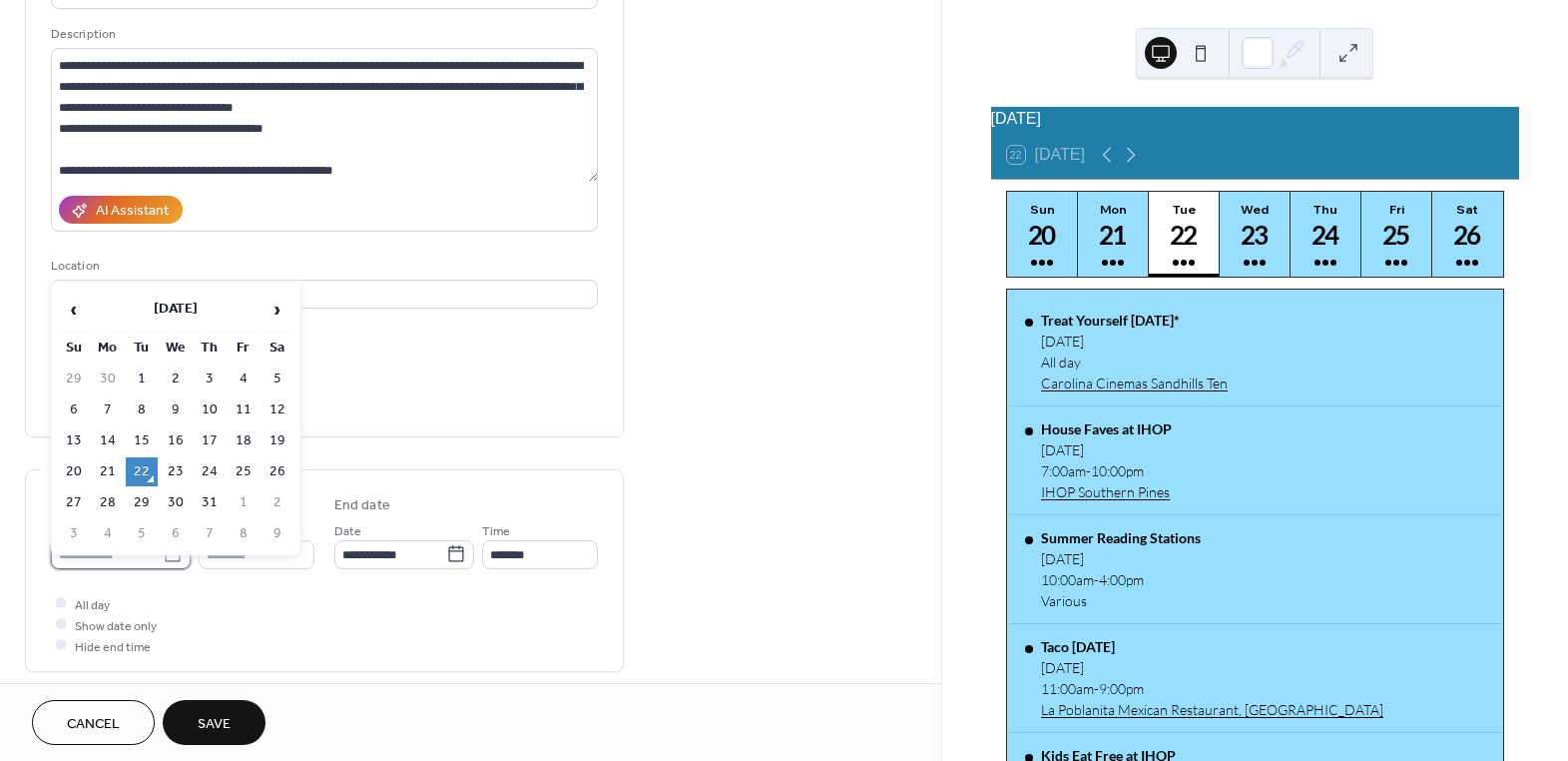 click on "**********" at bounding box center (107, 554) 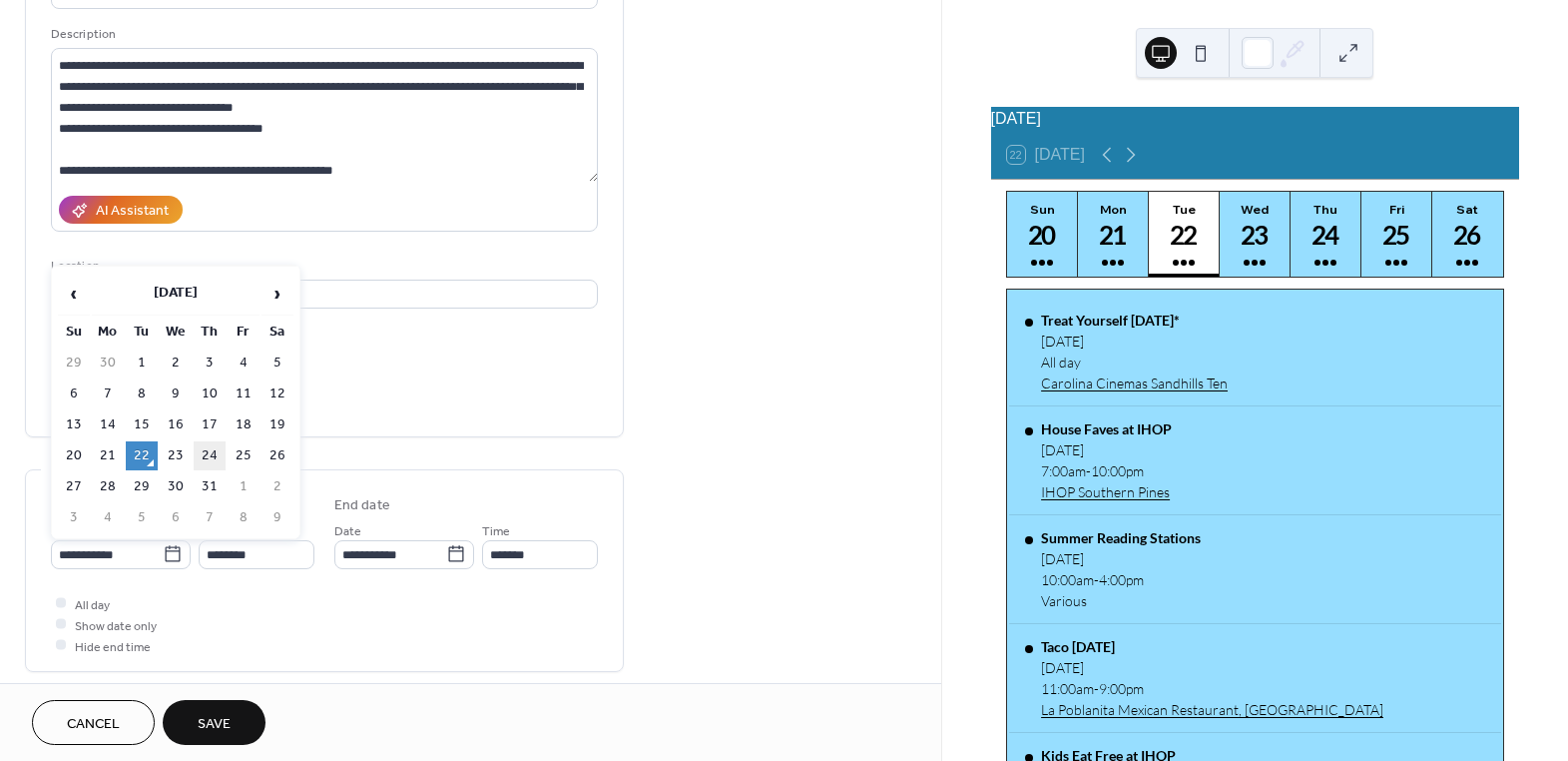 click on "24" at bounding box center [210, 455] 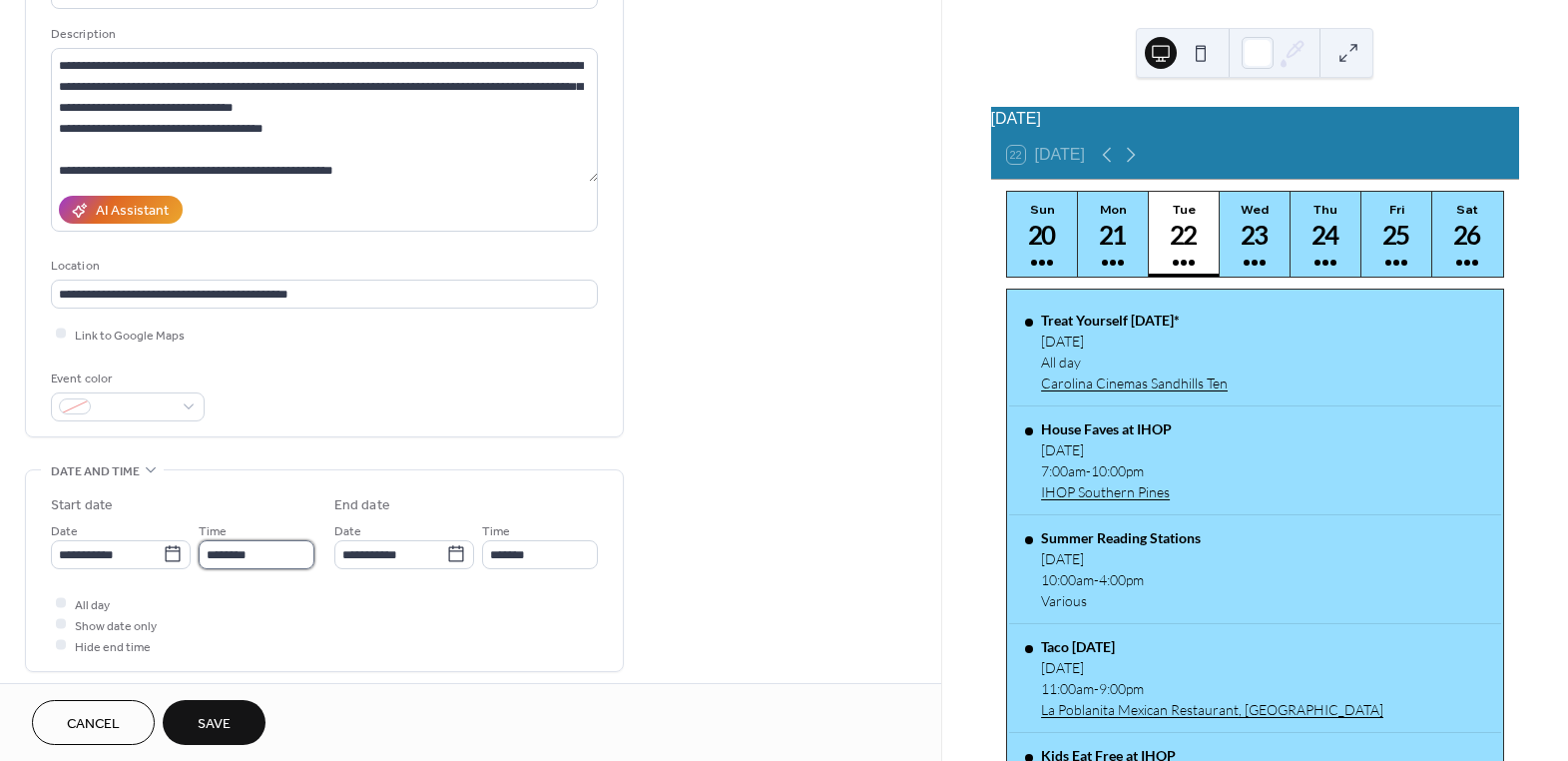 click on "********" at bounding box center [257, 554] 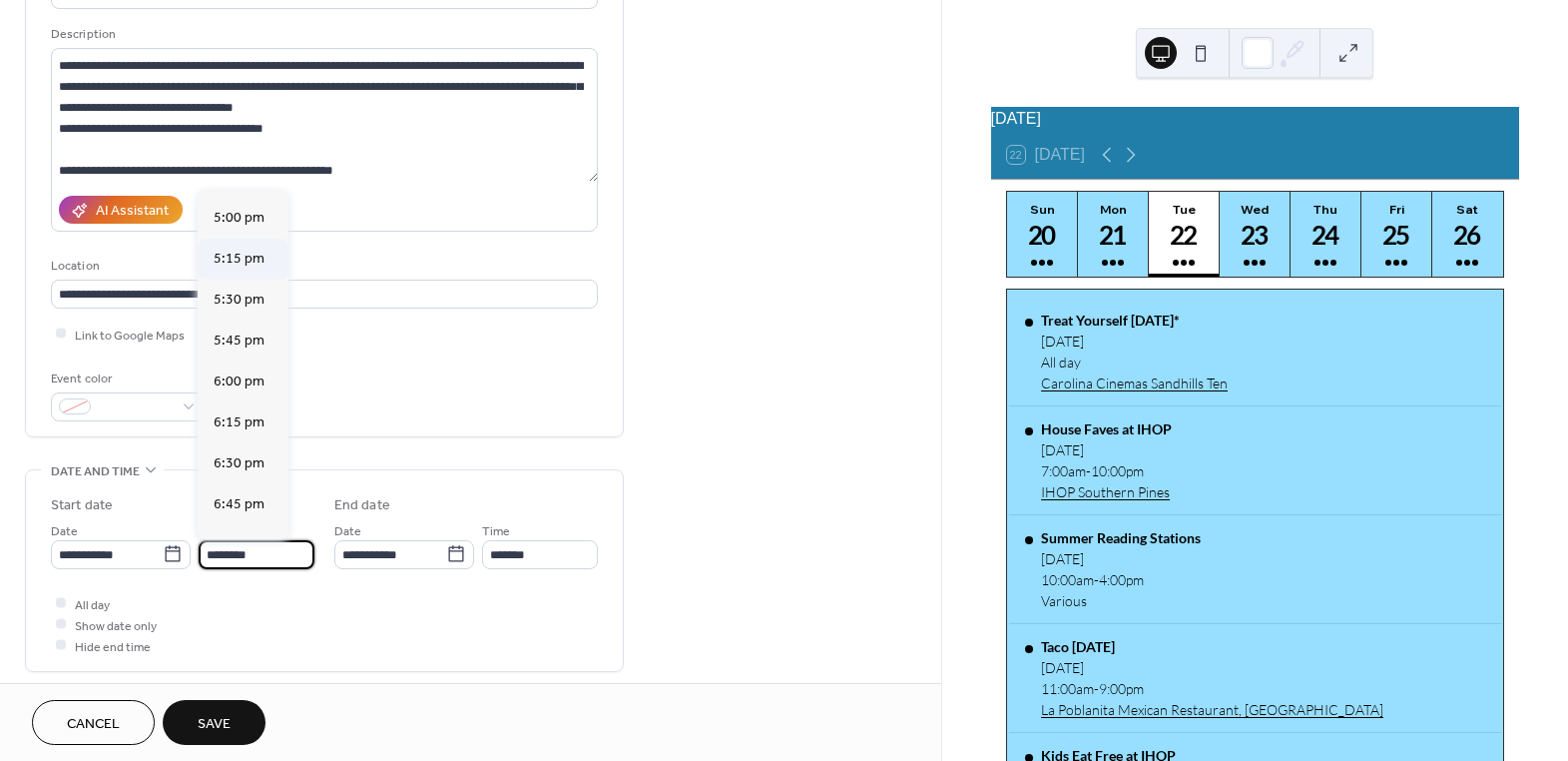 scroll, scrollTop: 2855, scrollLeft: 0, axis: vertical 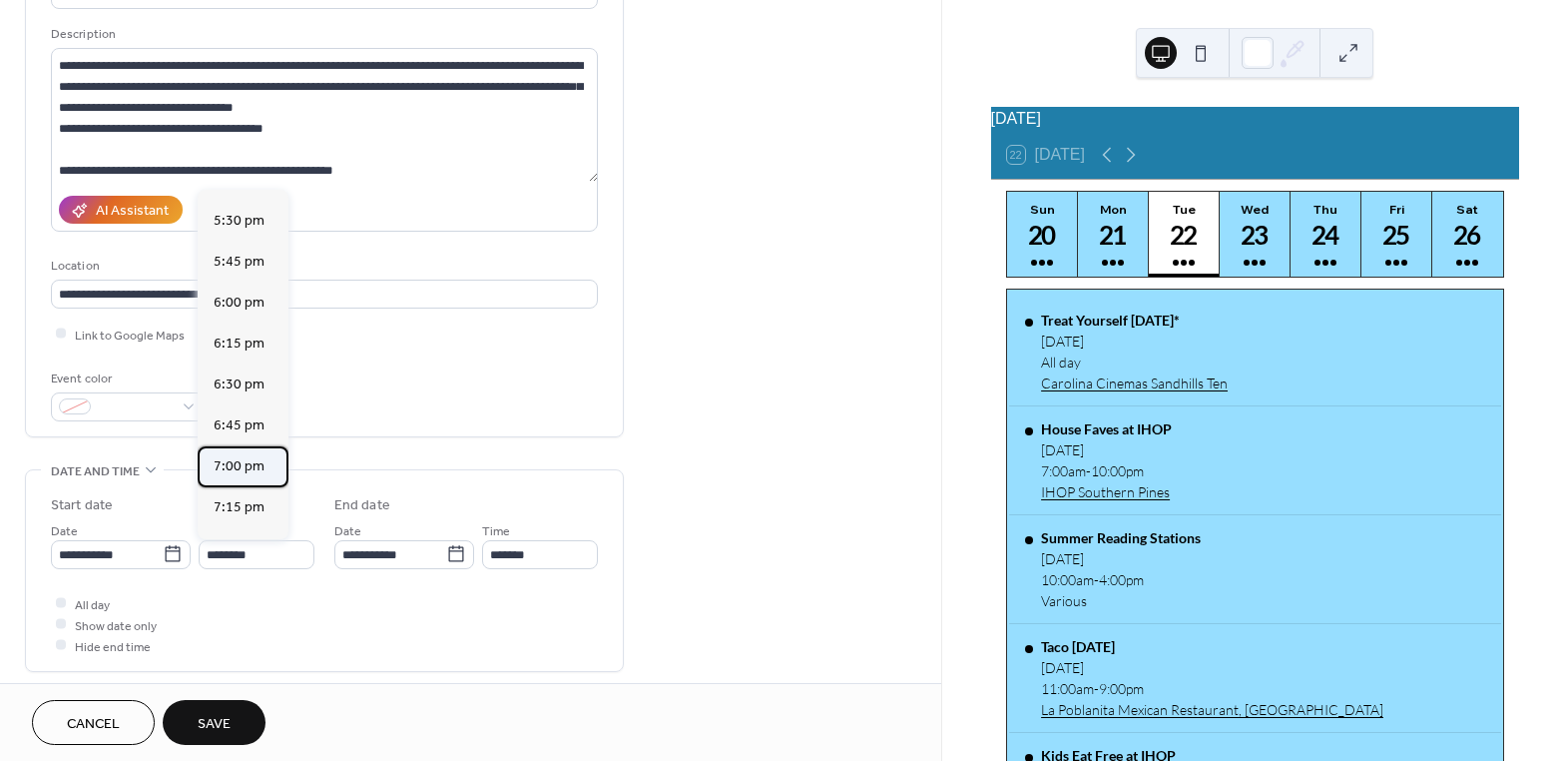 click on "7:00 pm" at bounding box center (239, 465) 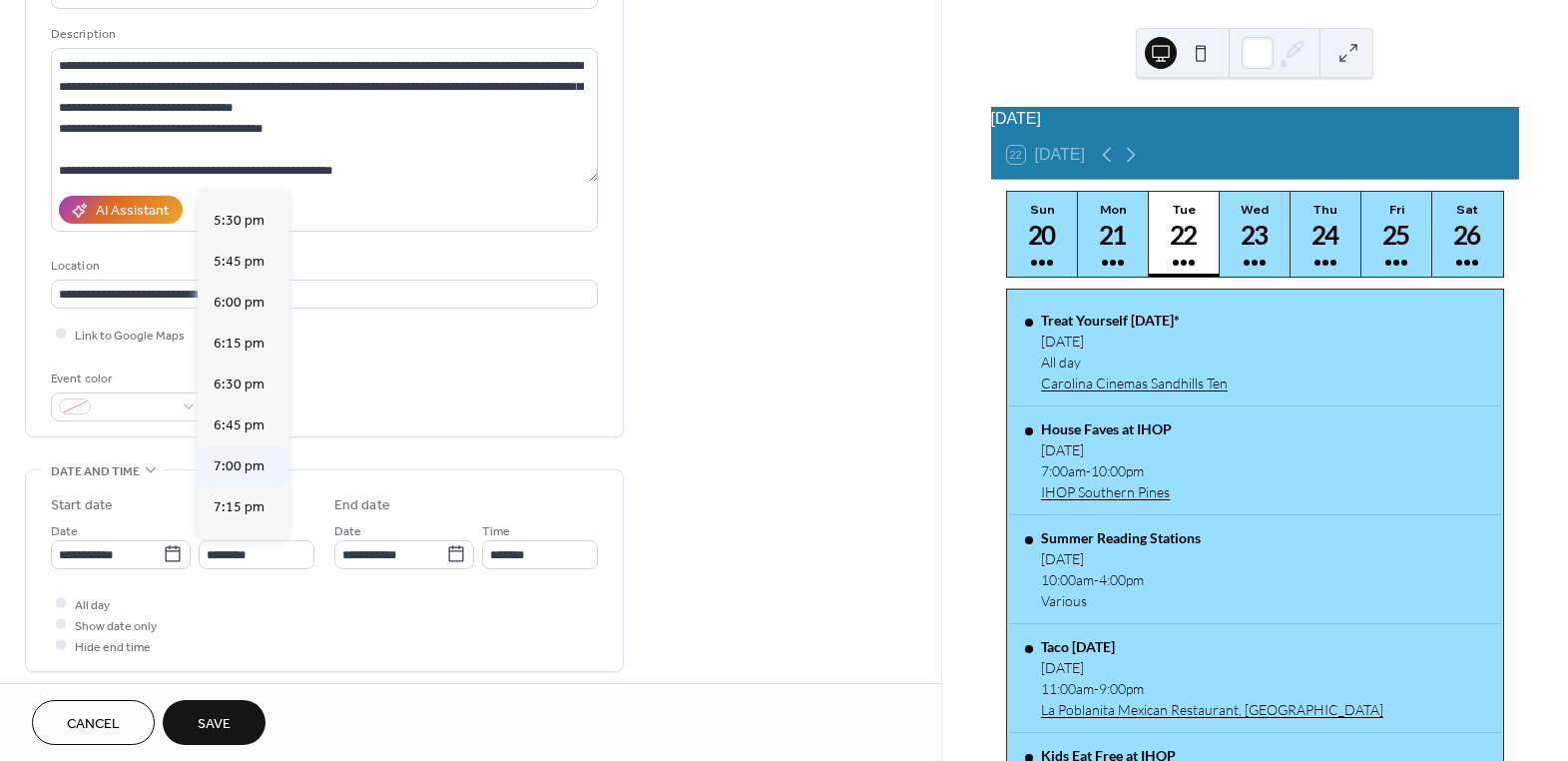 type on "*******" 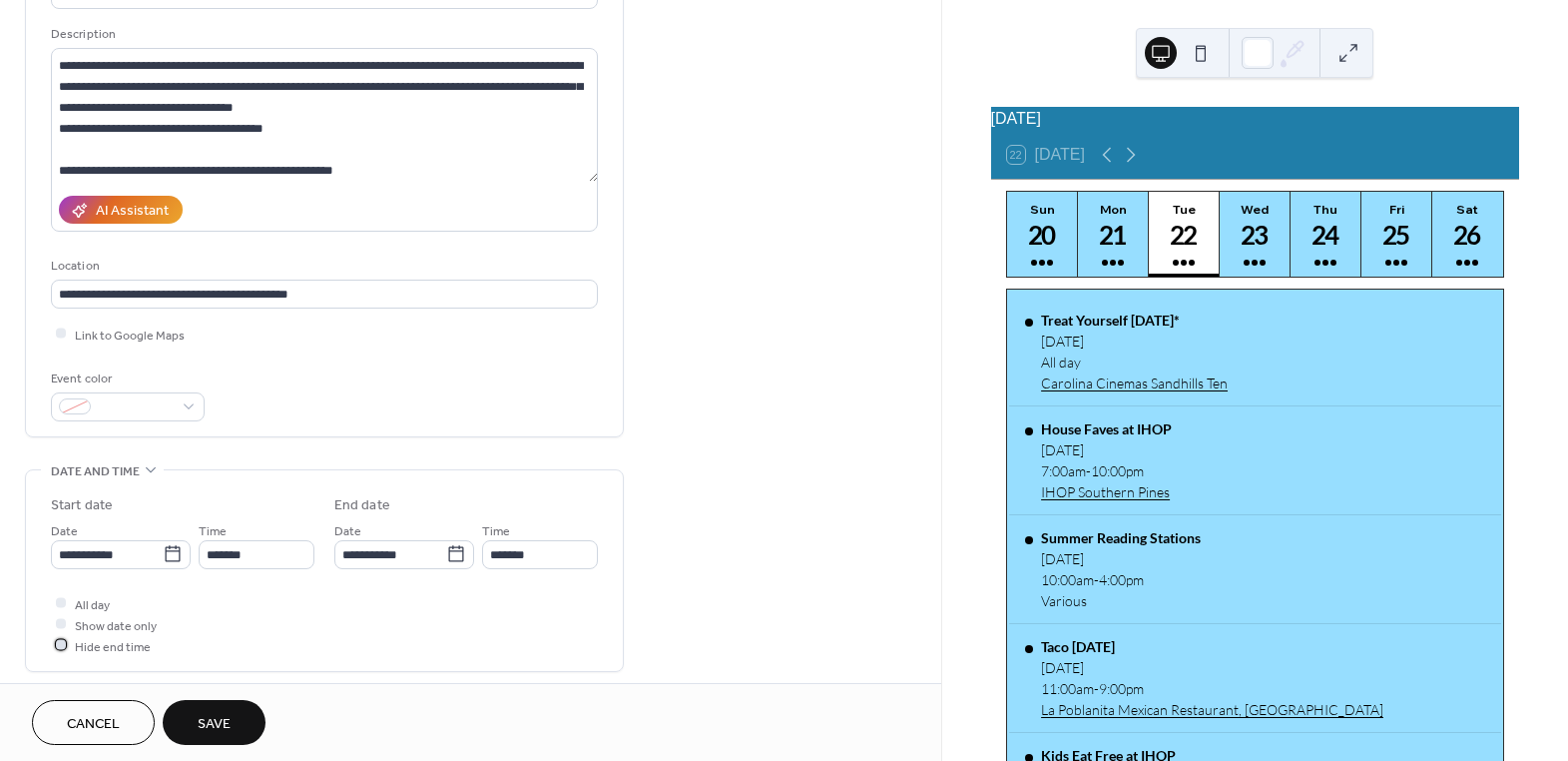 click at bounding box center [61, 645] 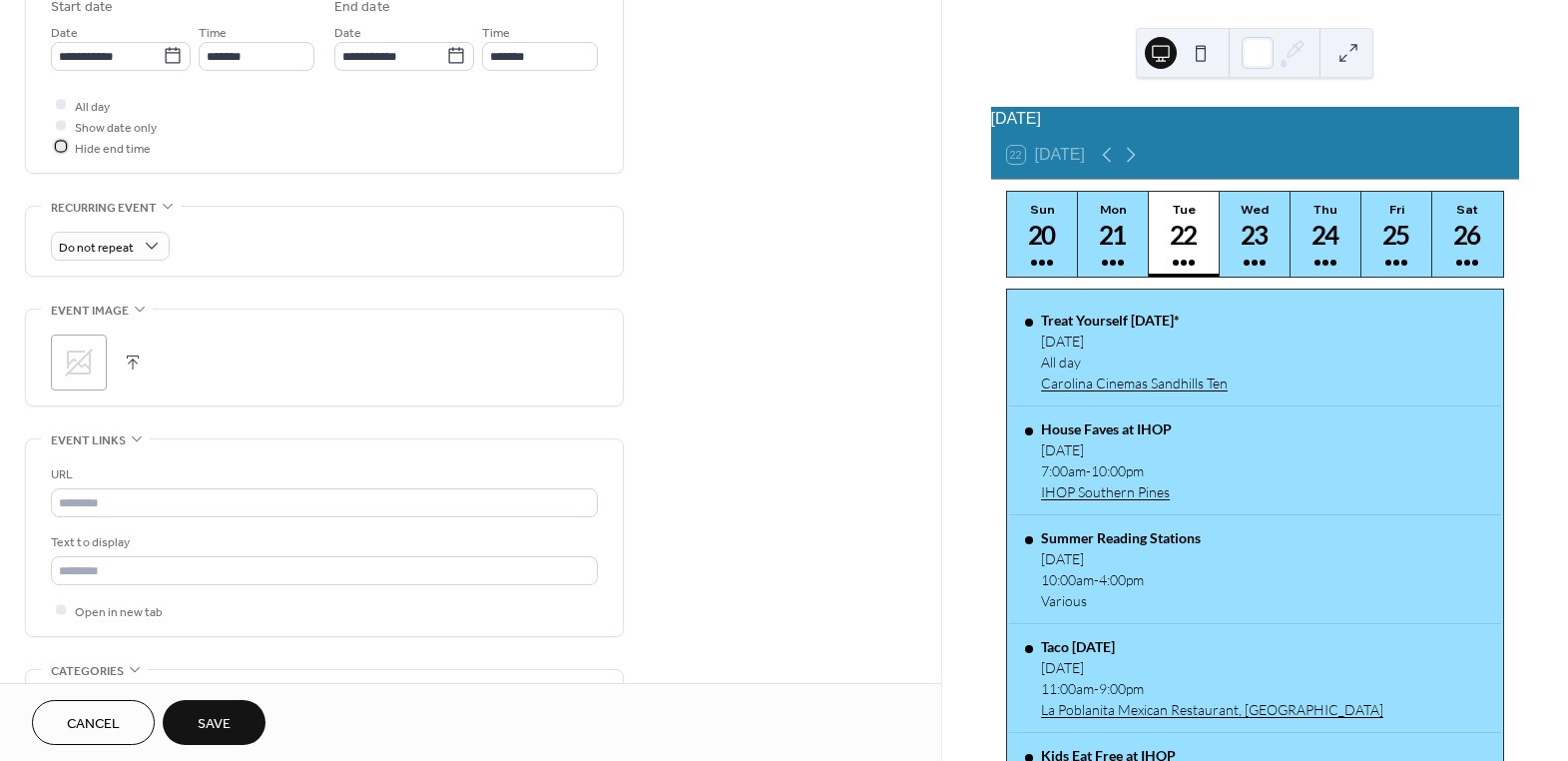 scroll, scrollTop: 726, scrollLeft: 0, axis: vertical 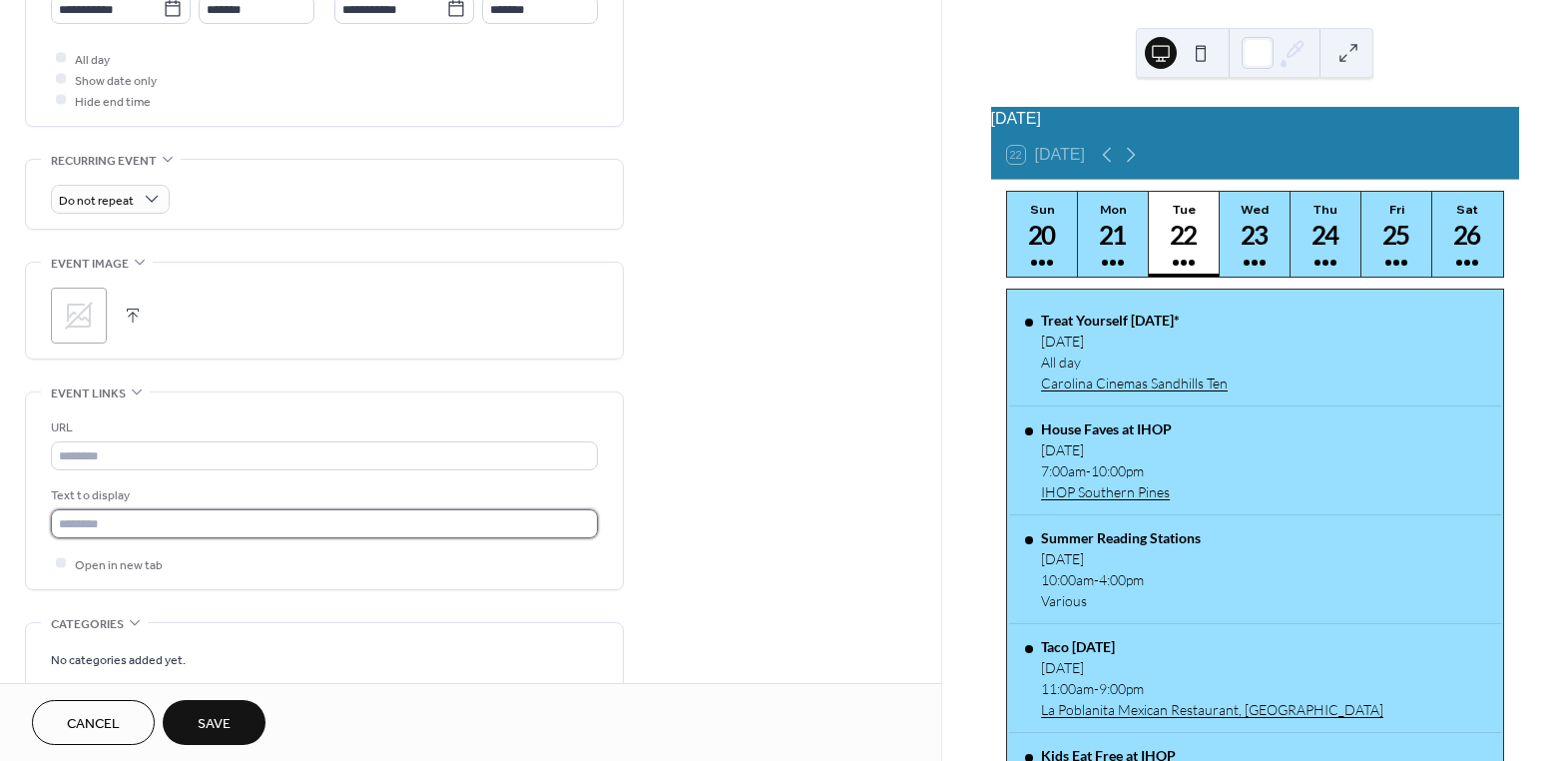 click at bounding box center [324, 523] 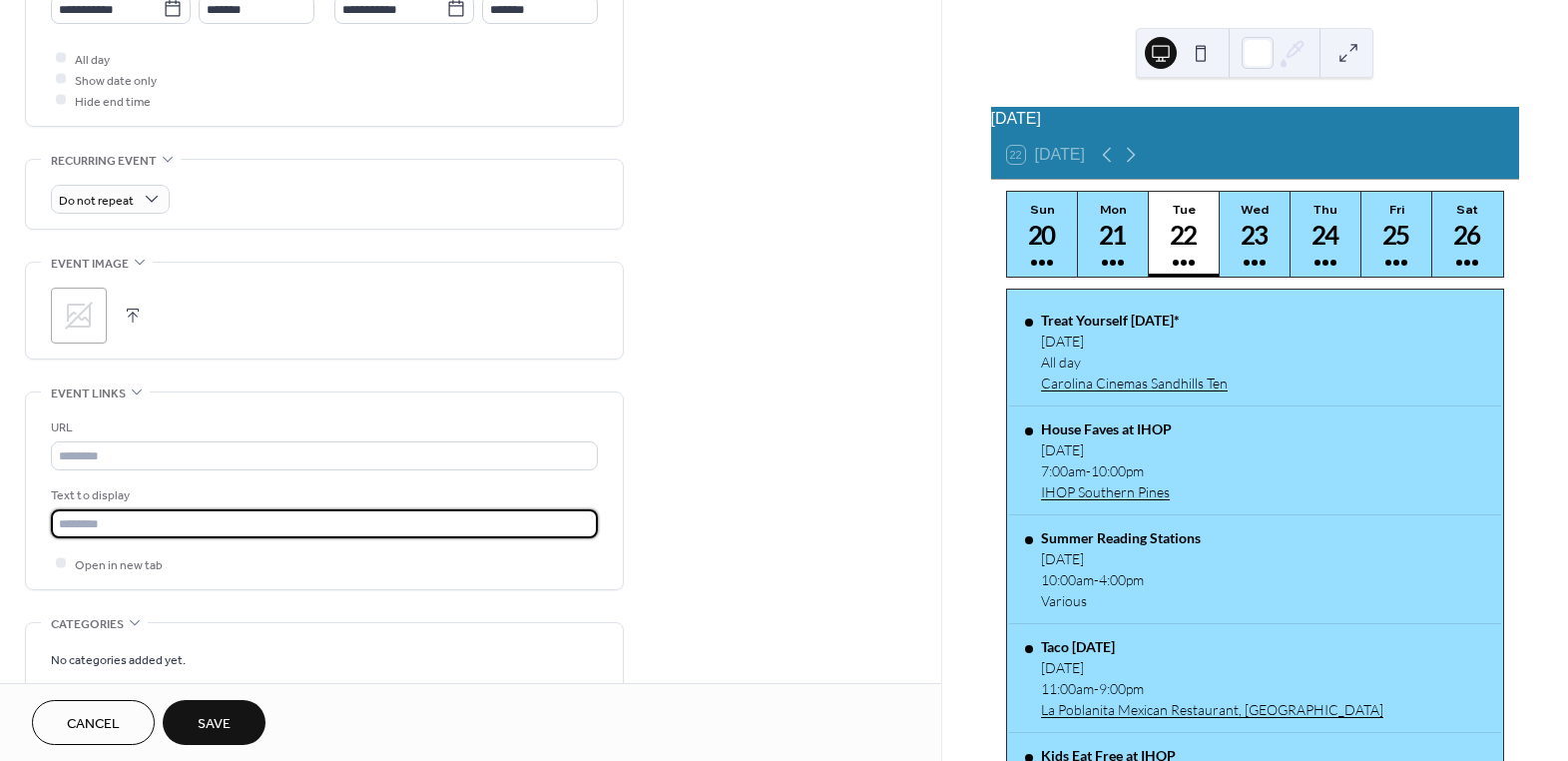 type on "**********" 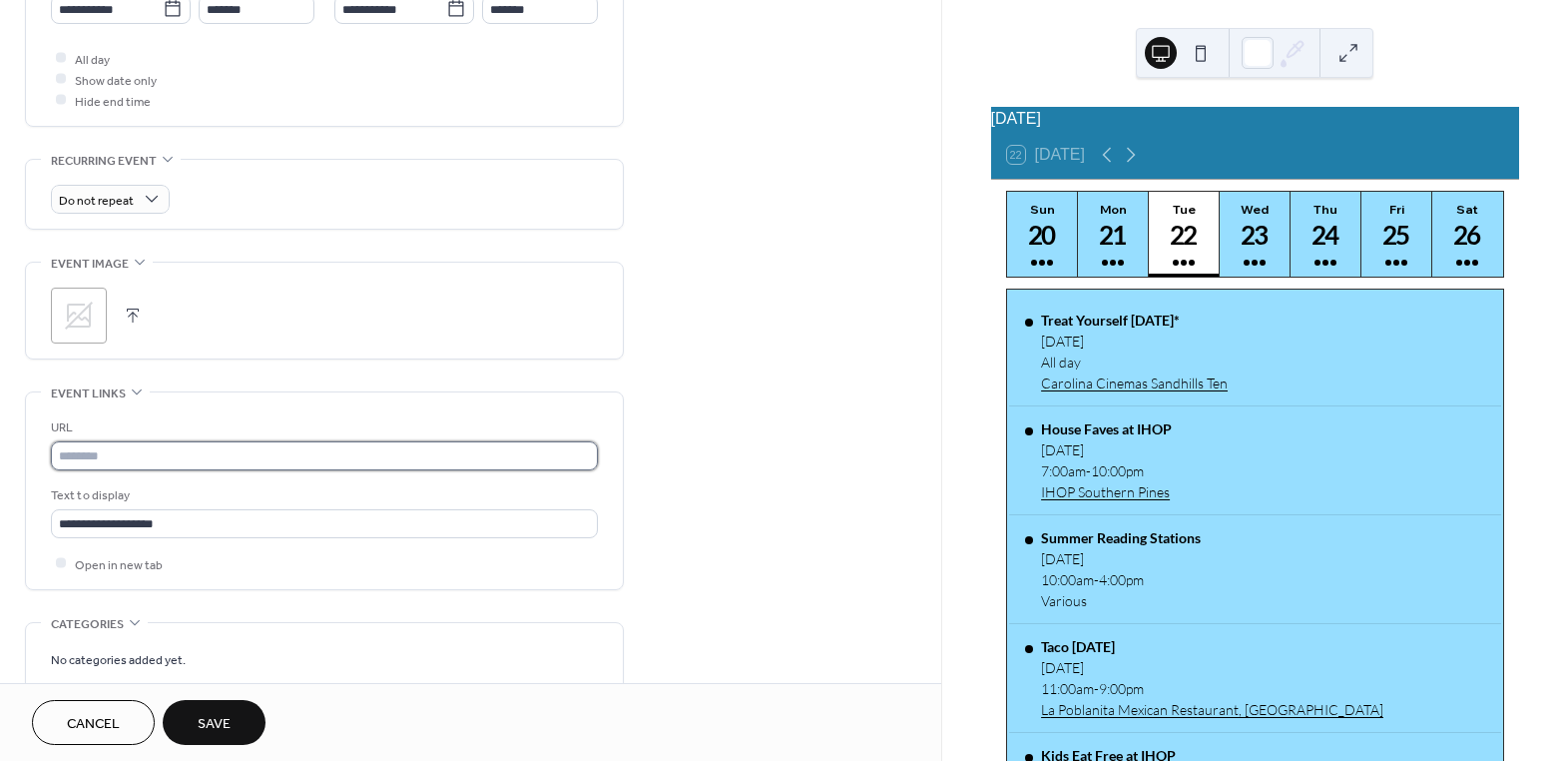 click at bounding box center (324, 455) 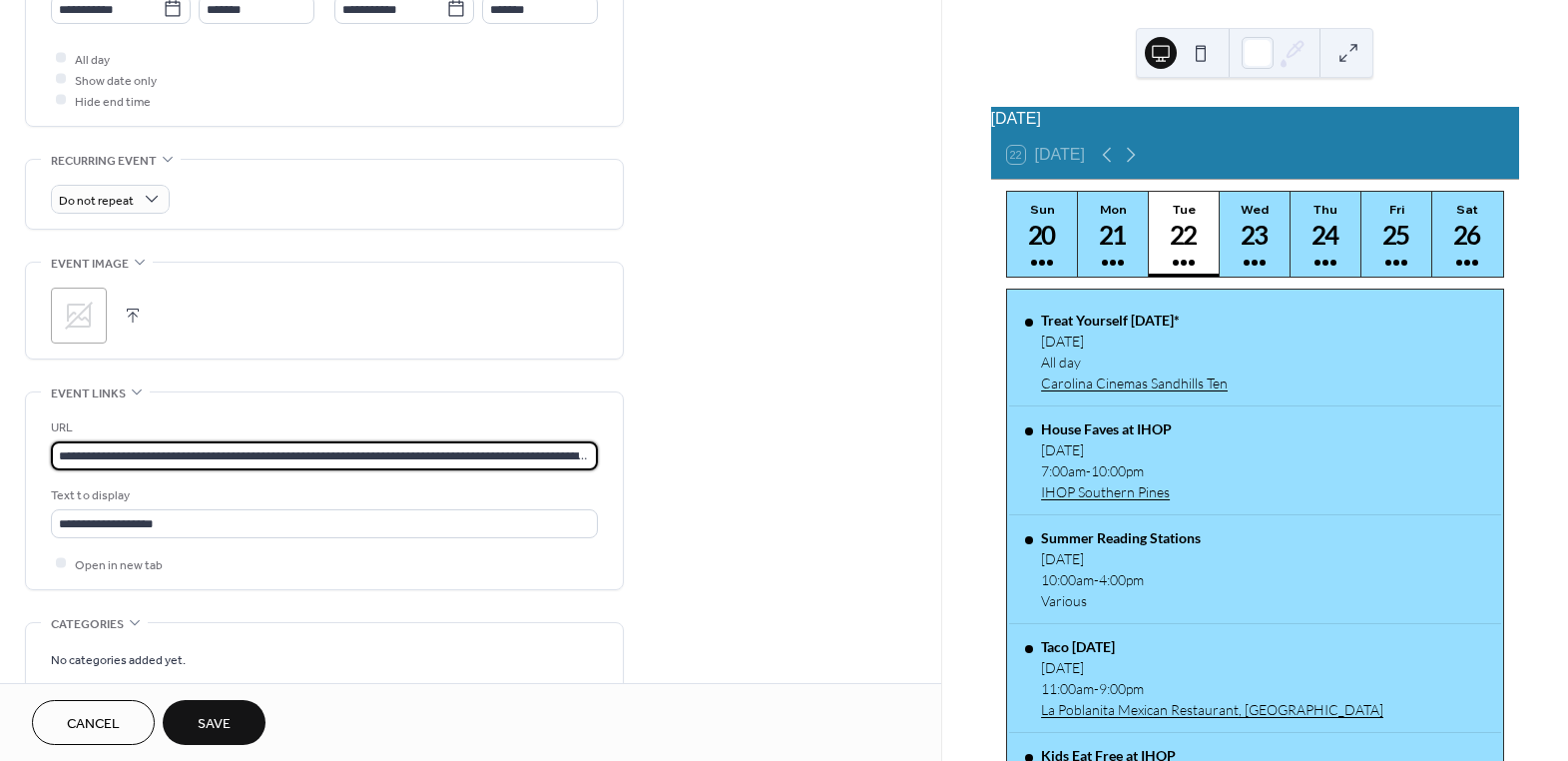 scroll, scrollTop: 0, scrollLeft: 1062, axis: horizontal 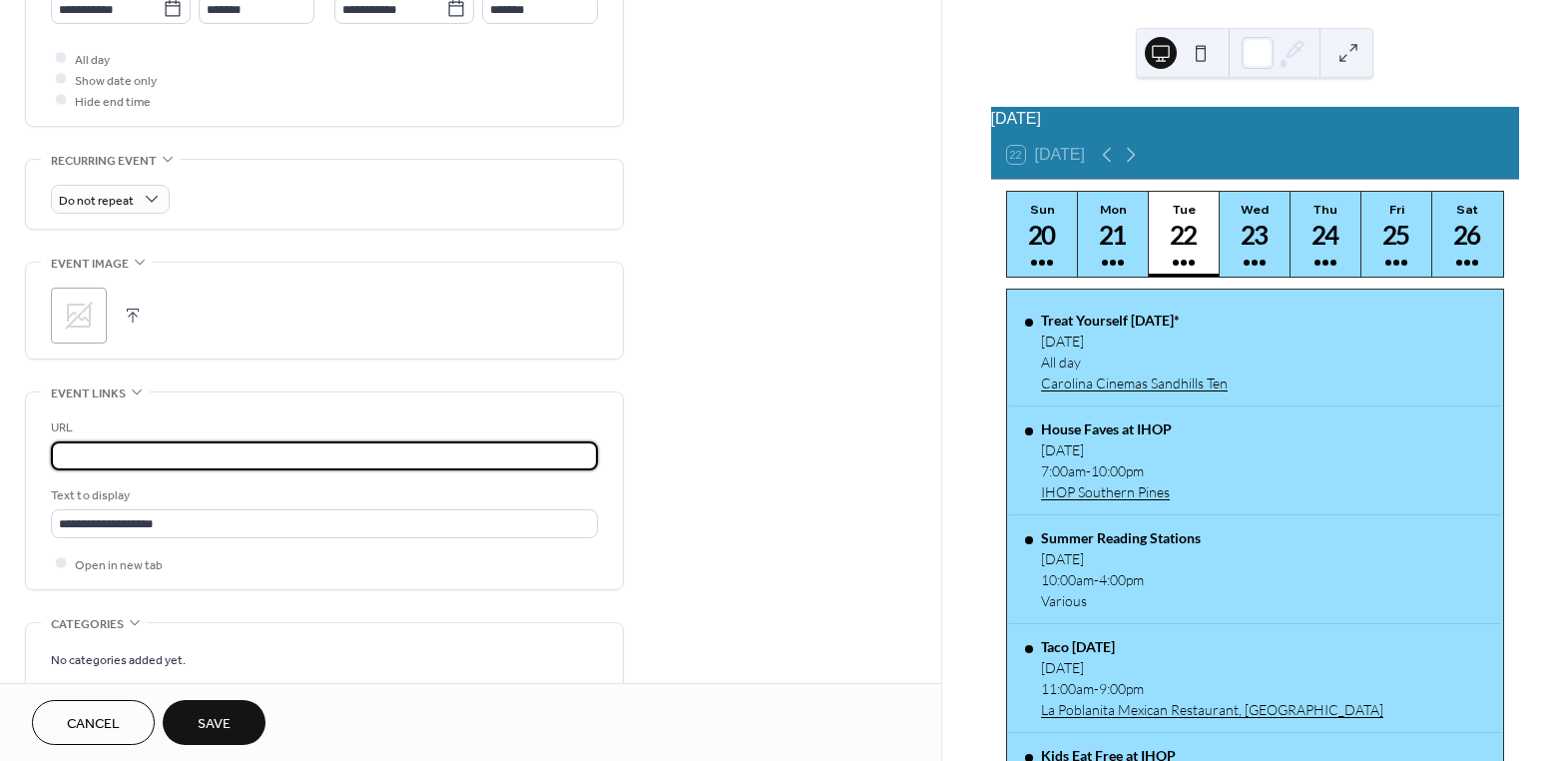 type on "**********" 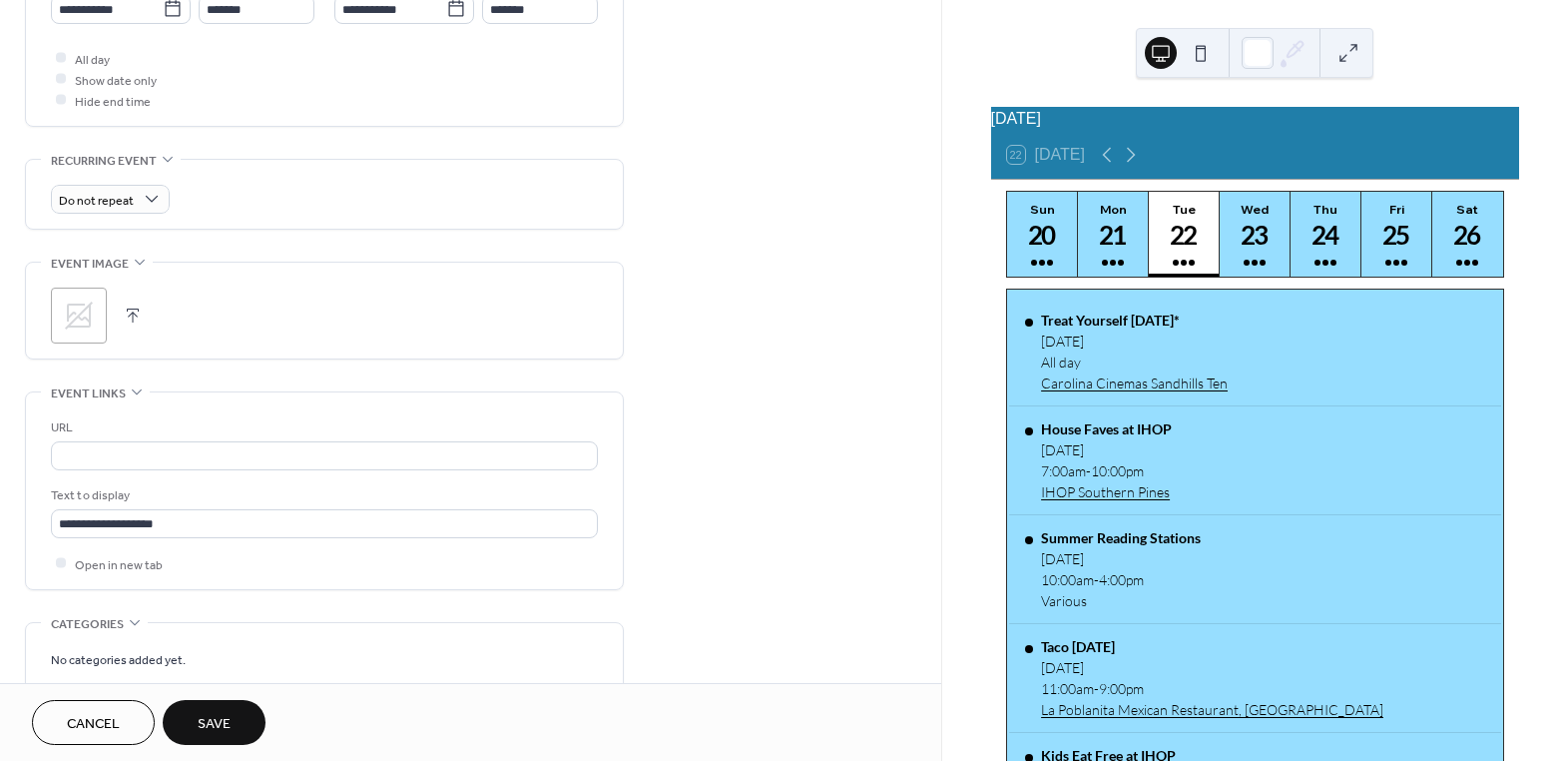 scroll, scrollTop: 0, scrollLeft: 0, axis: both 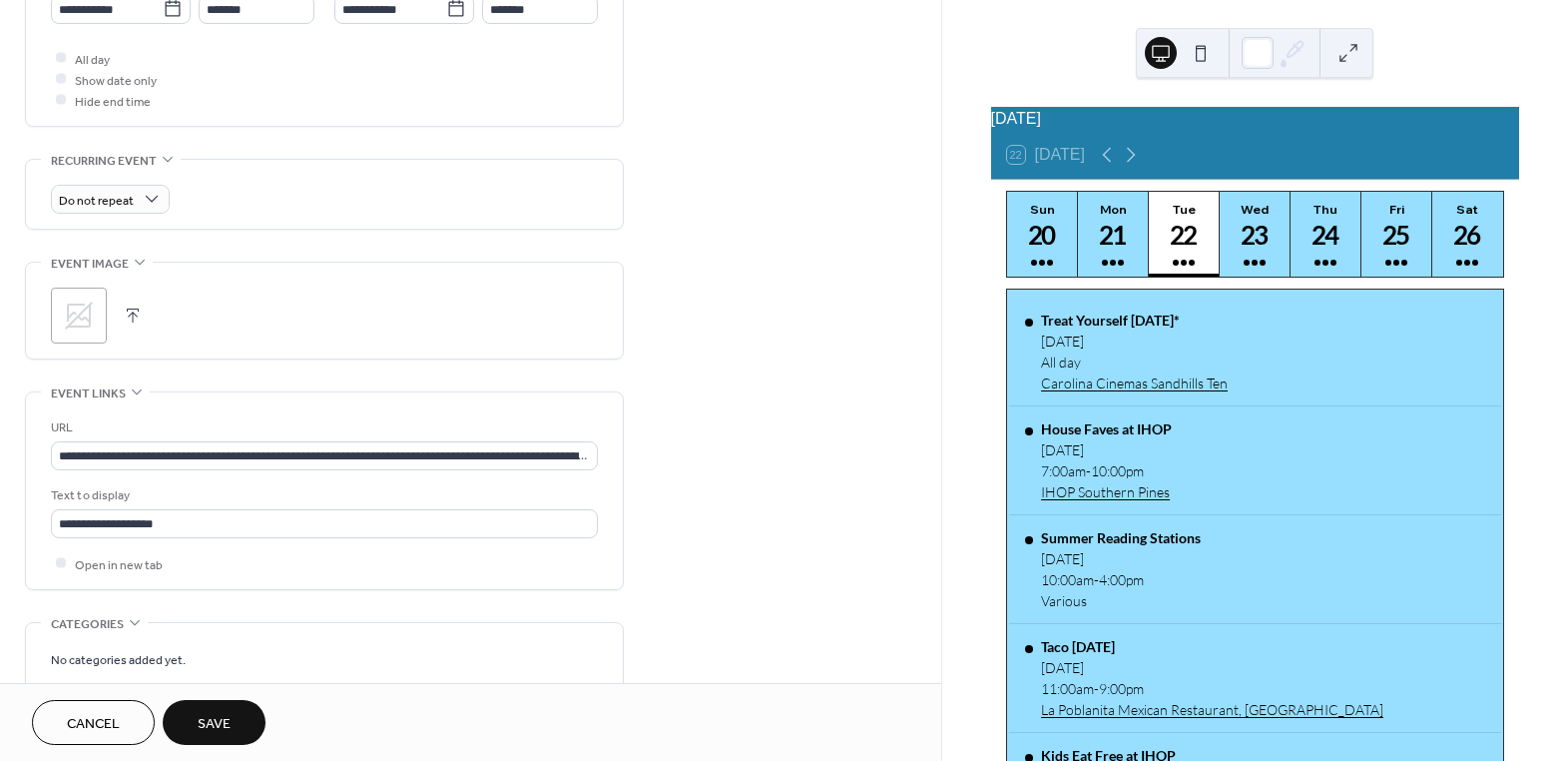 click on "Save" at bounding box center (214, 724) 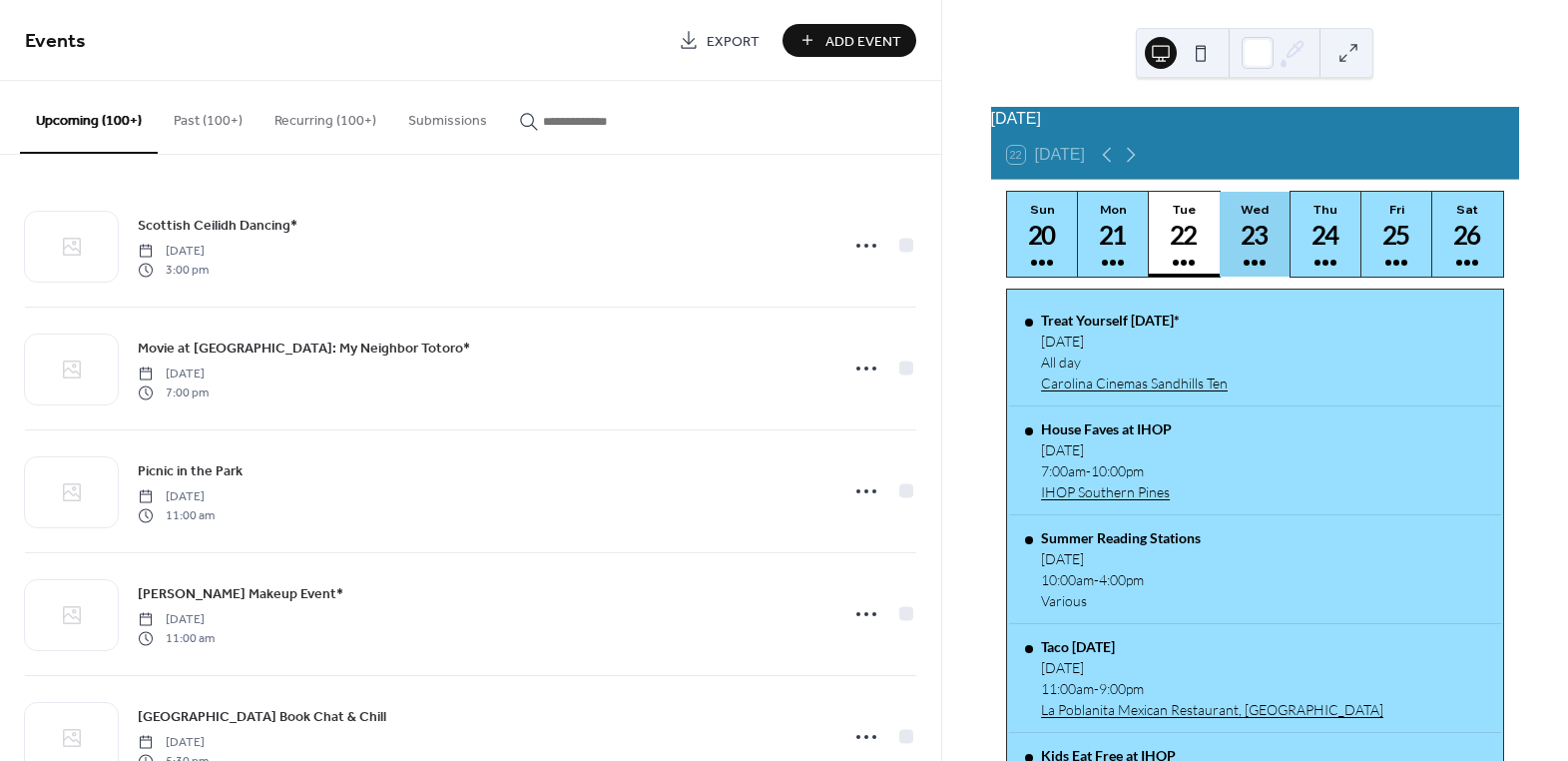 click on "23" at bounding box center (1254, 235) 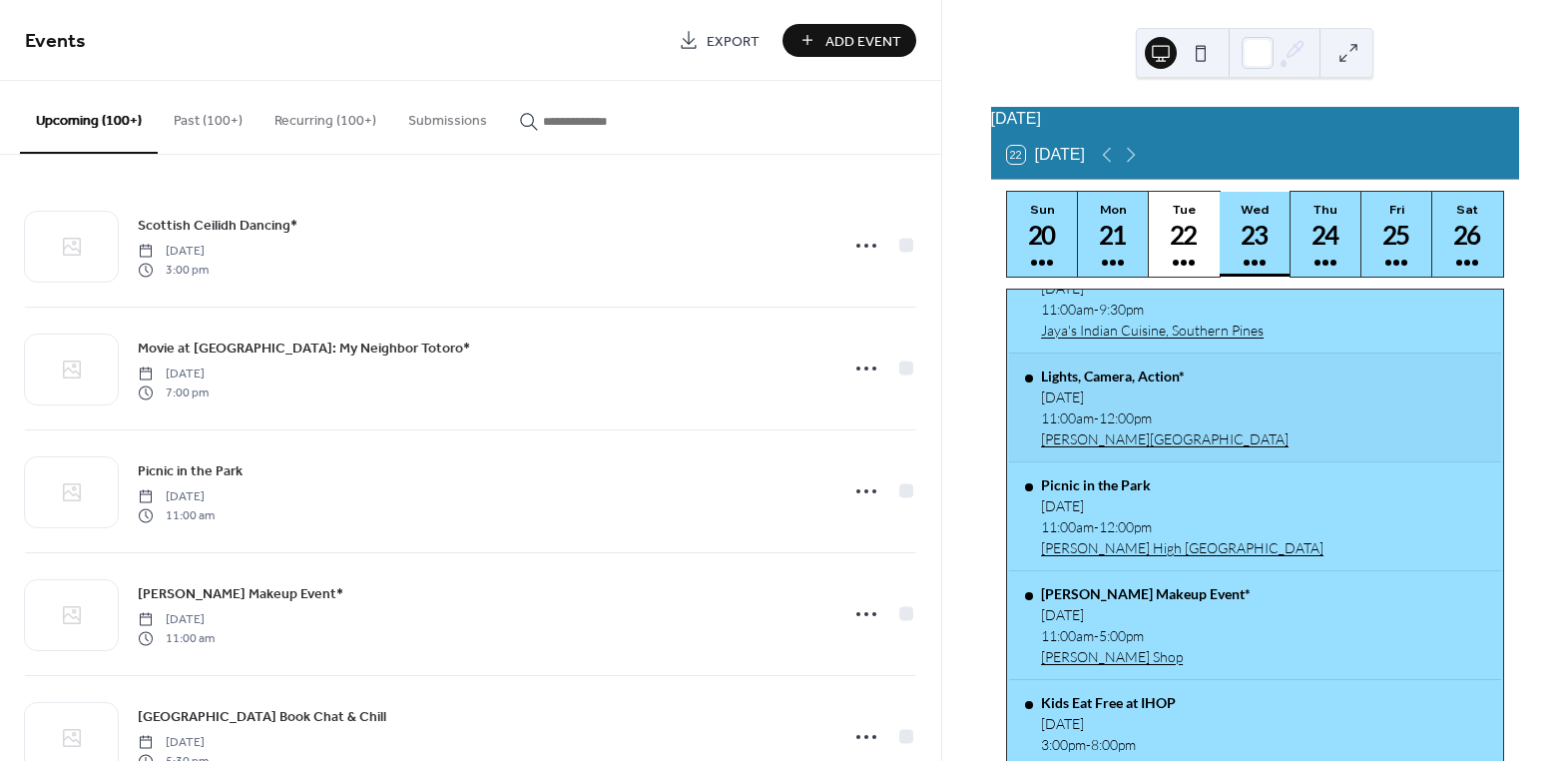 scroll, scrollTop: 272, scrollLeft: 0, axis: vertical 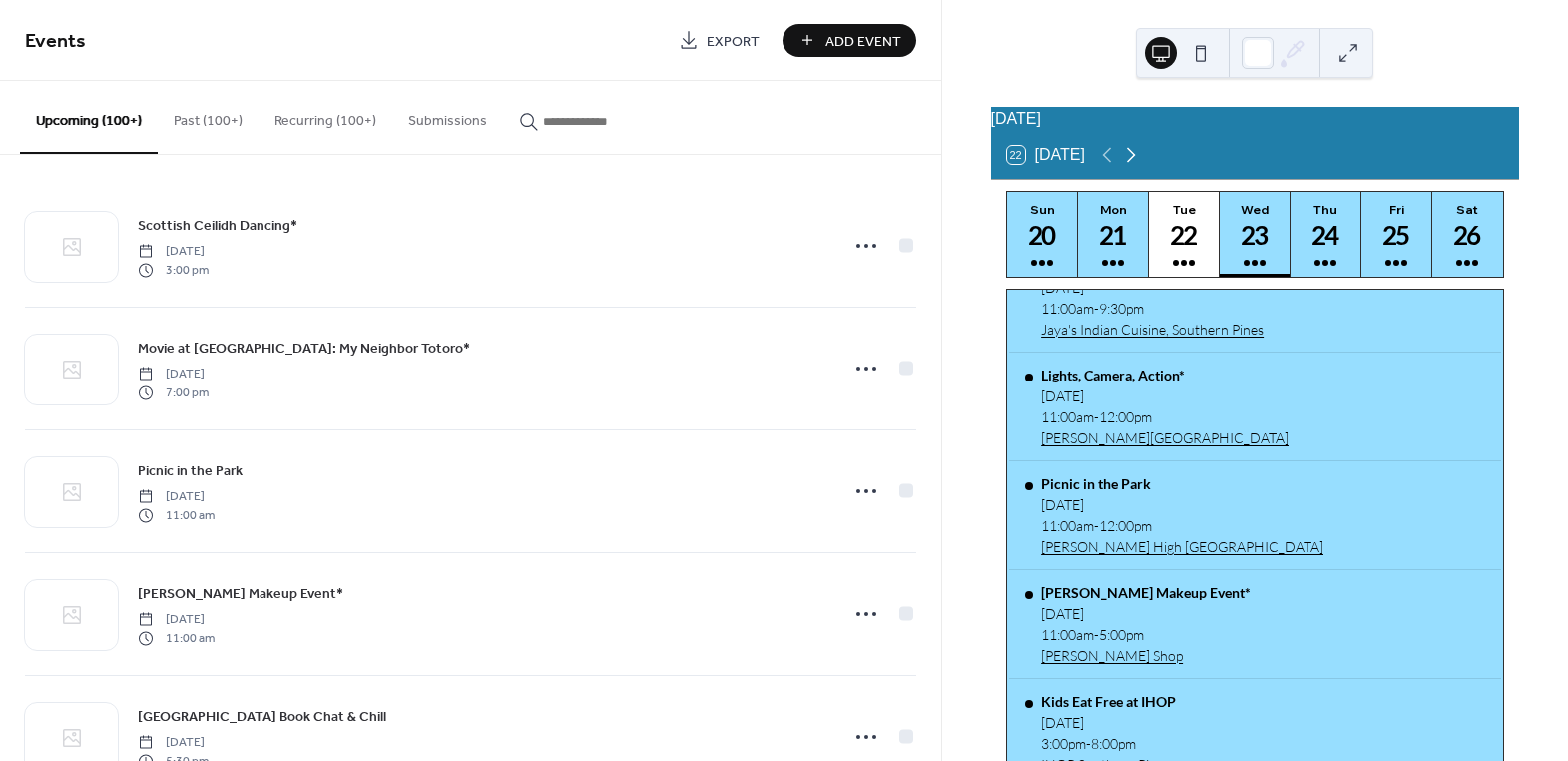 click 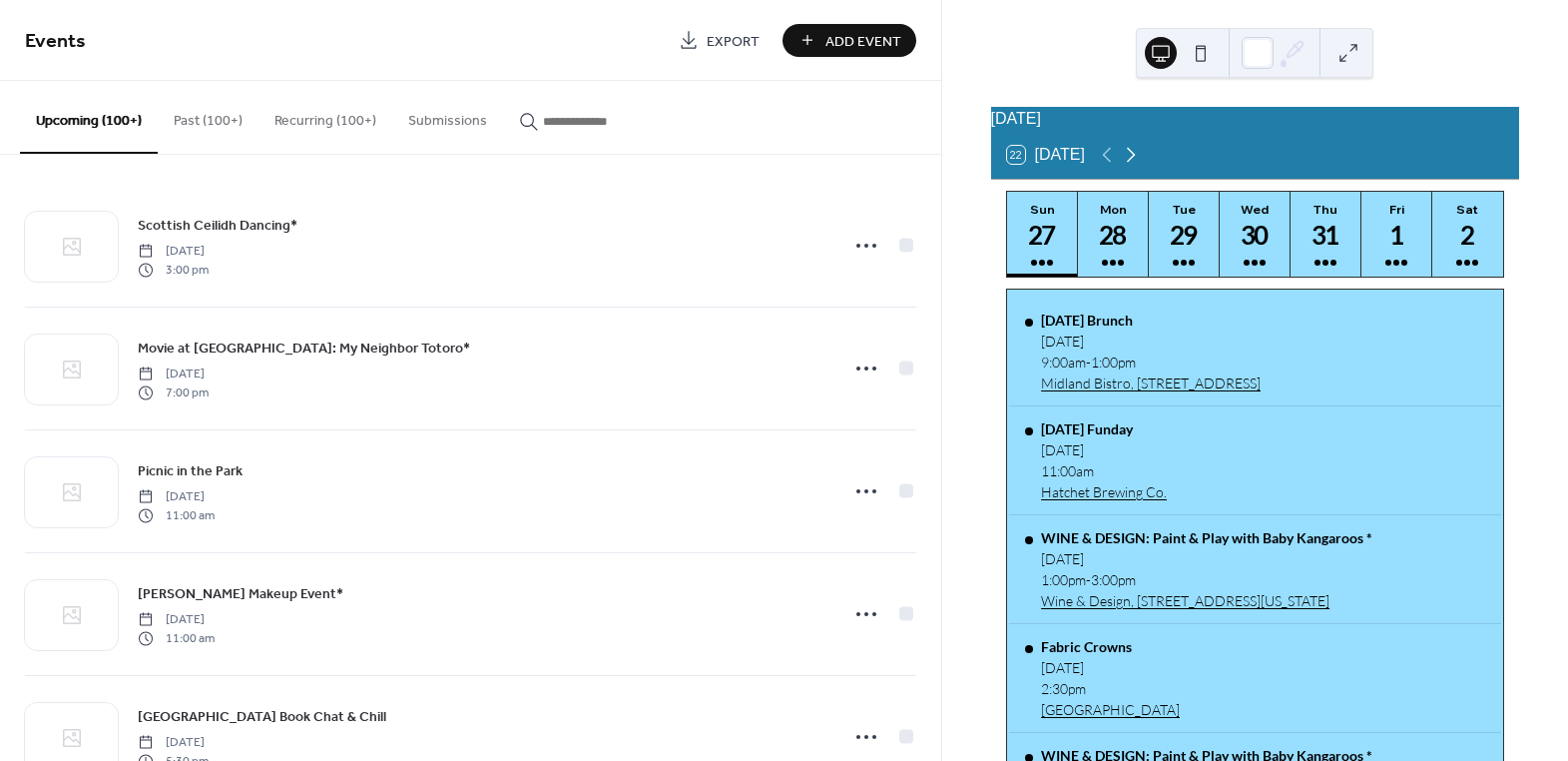 click 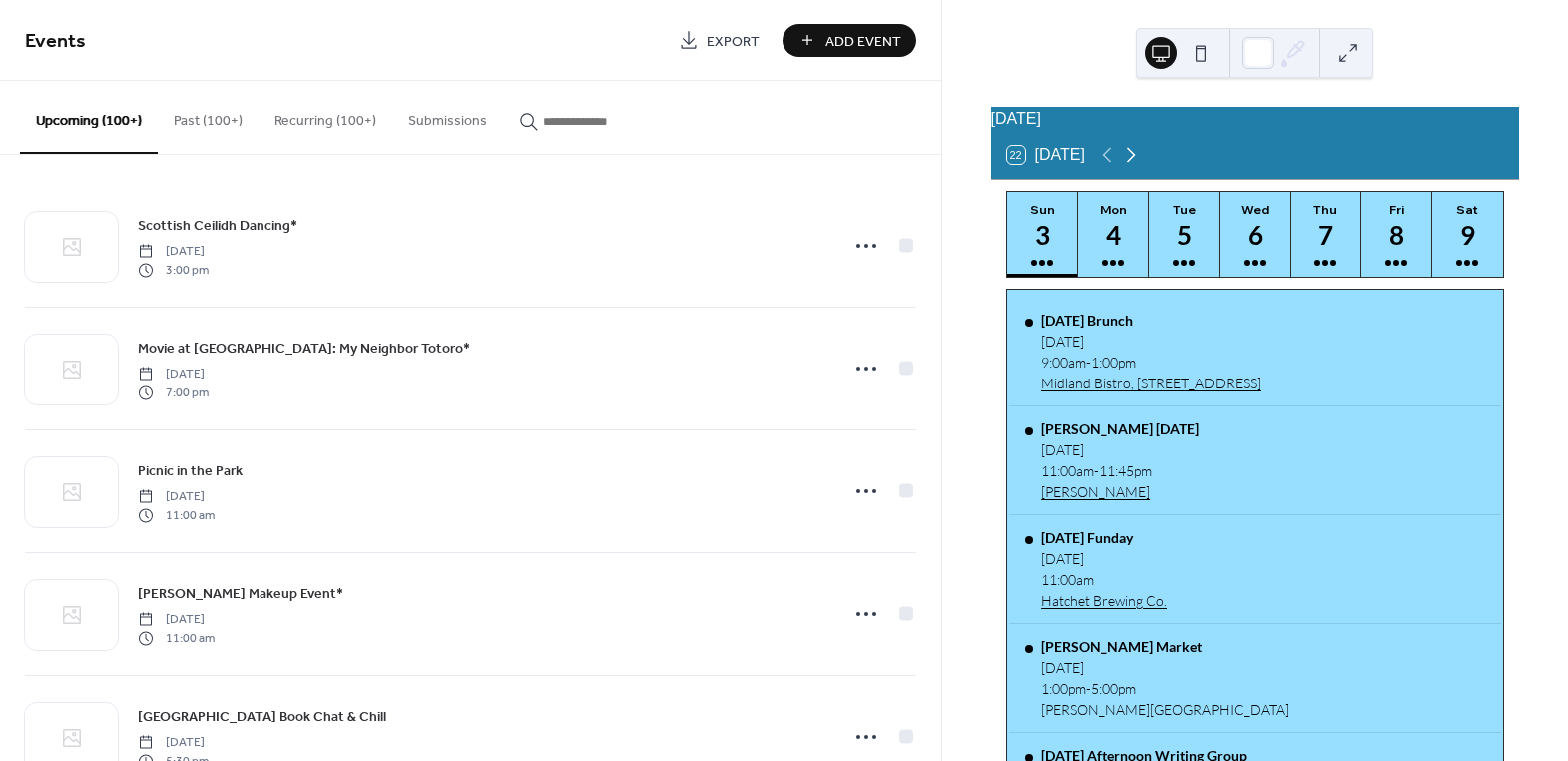 scroll, scrollTop: 0, scrollLeft: 0, axis: both 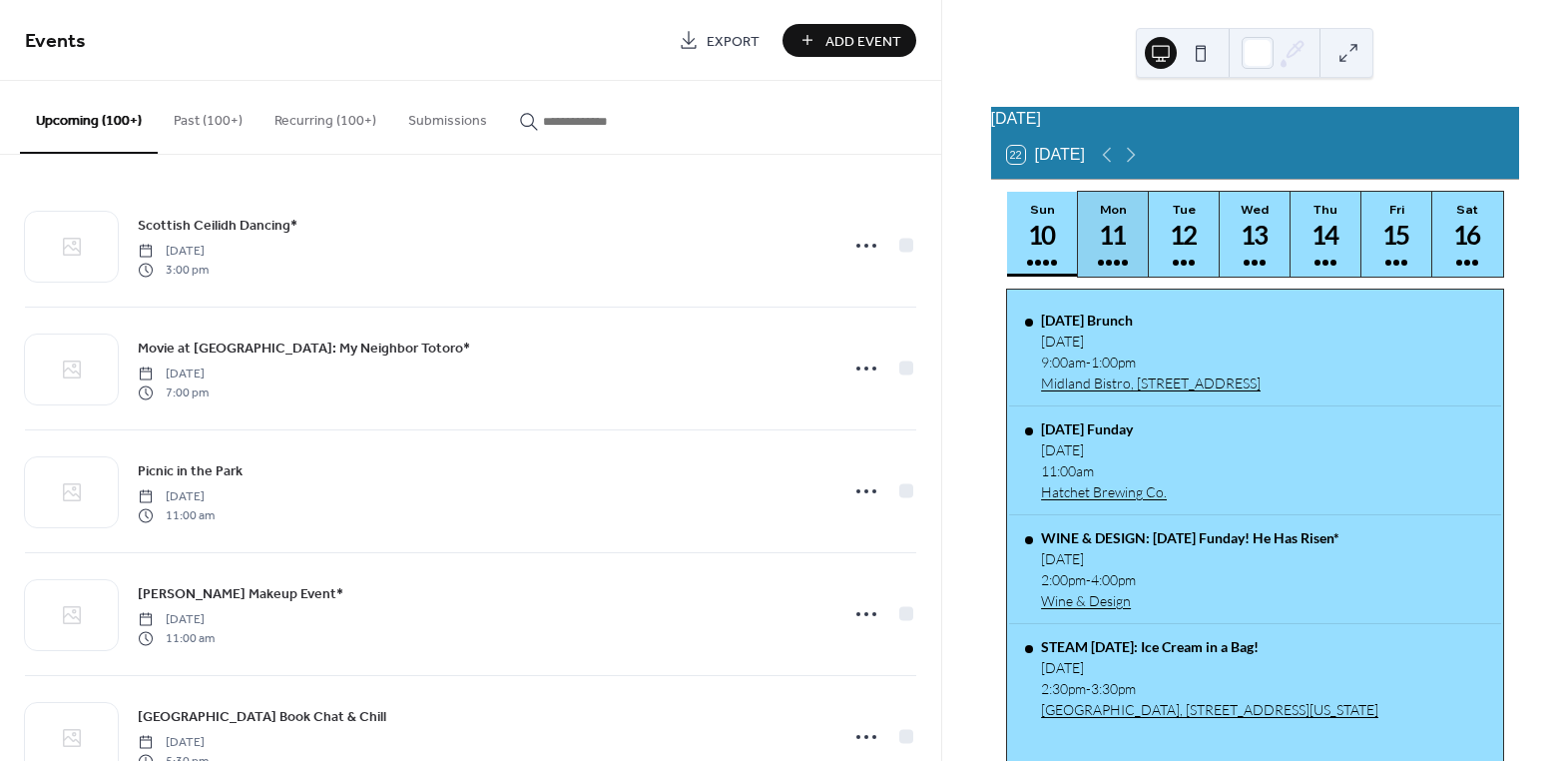 drag, startPoint x: 1042, startPoint y: 244, endPoint x: 1087, endPoint y: 263, distance: 48.8467 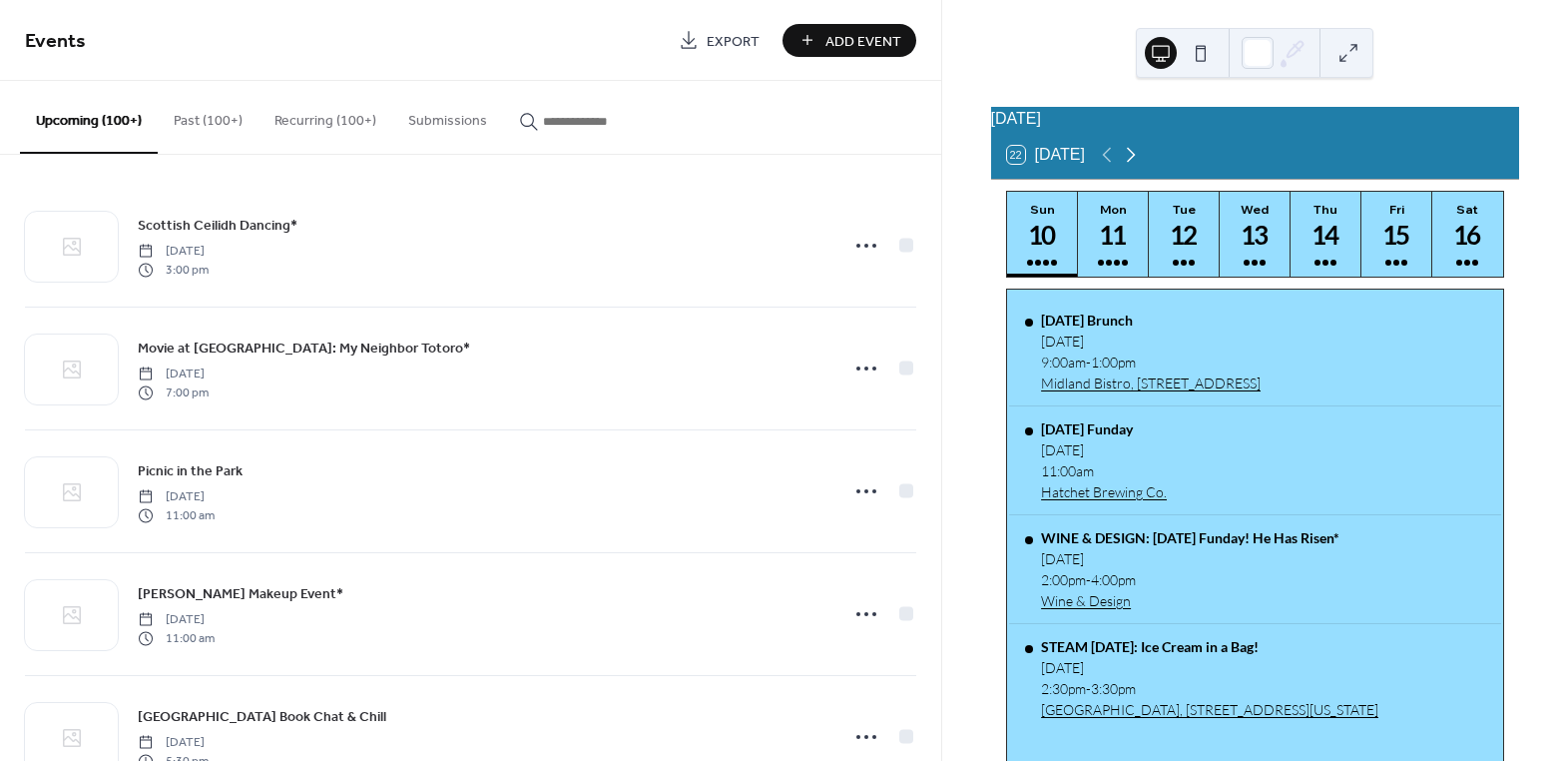 click 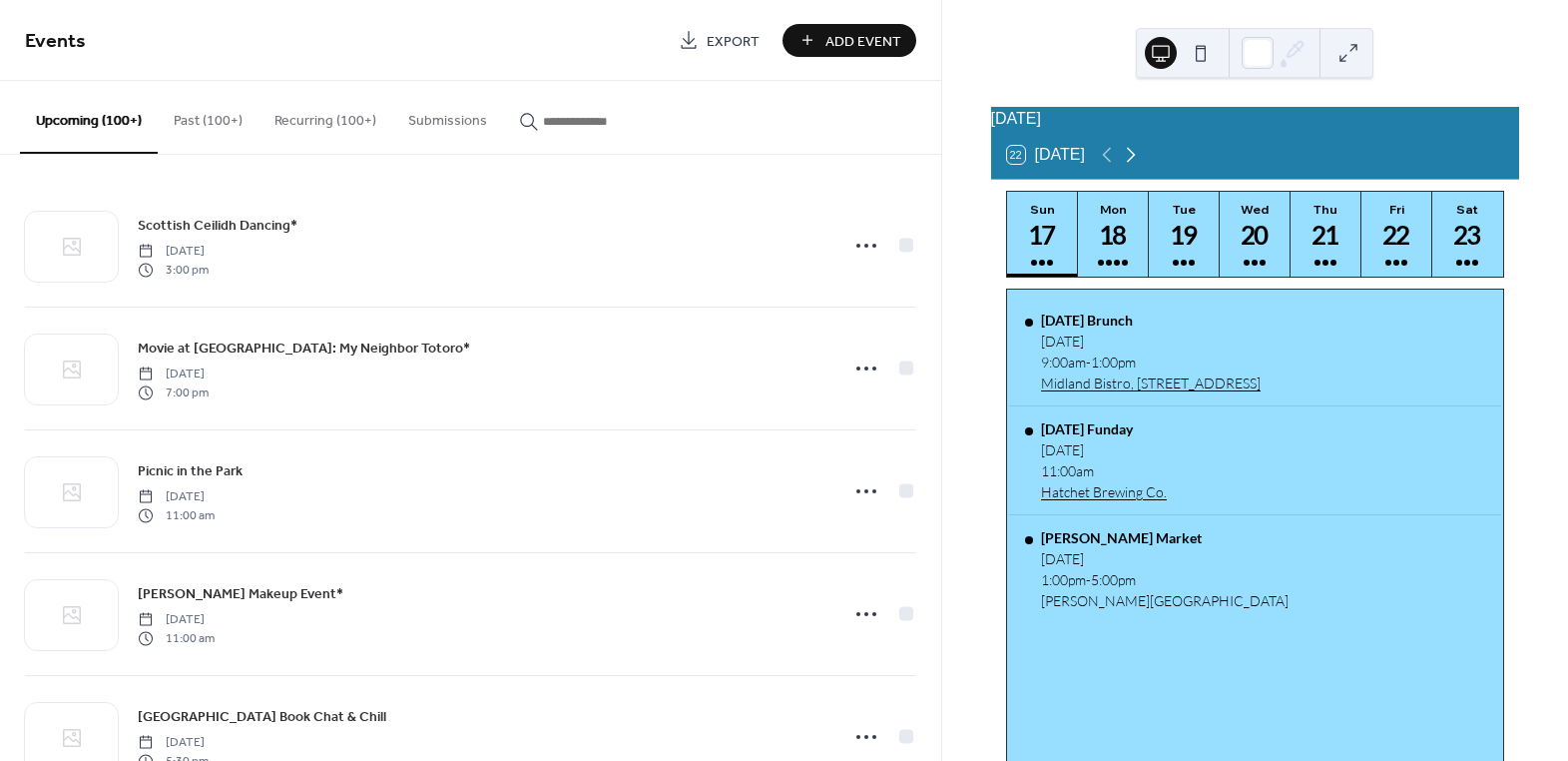 click 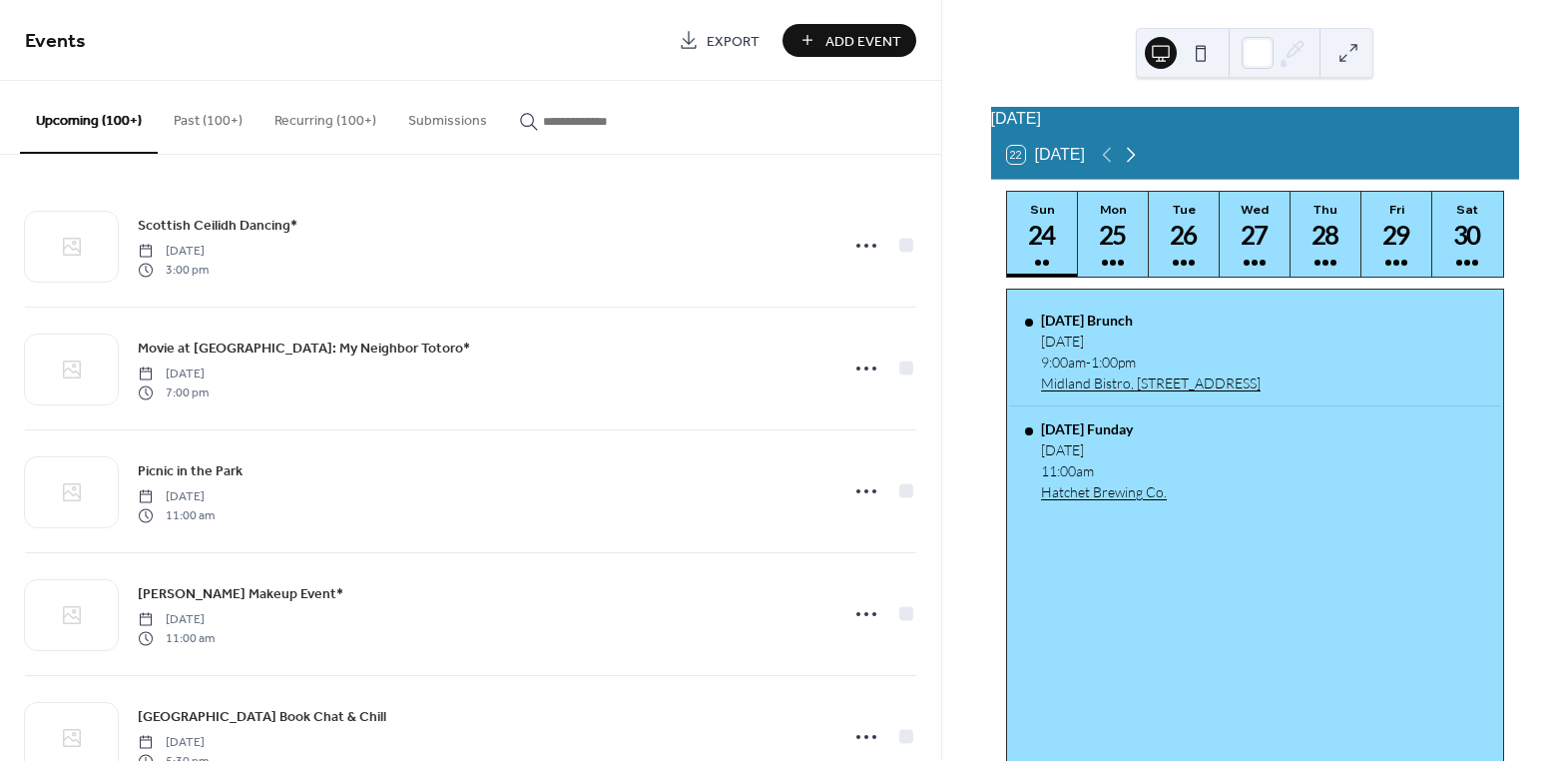 click 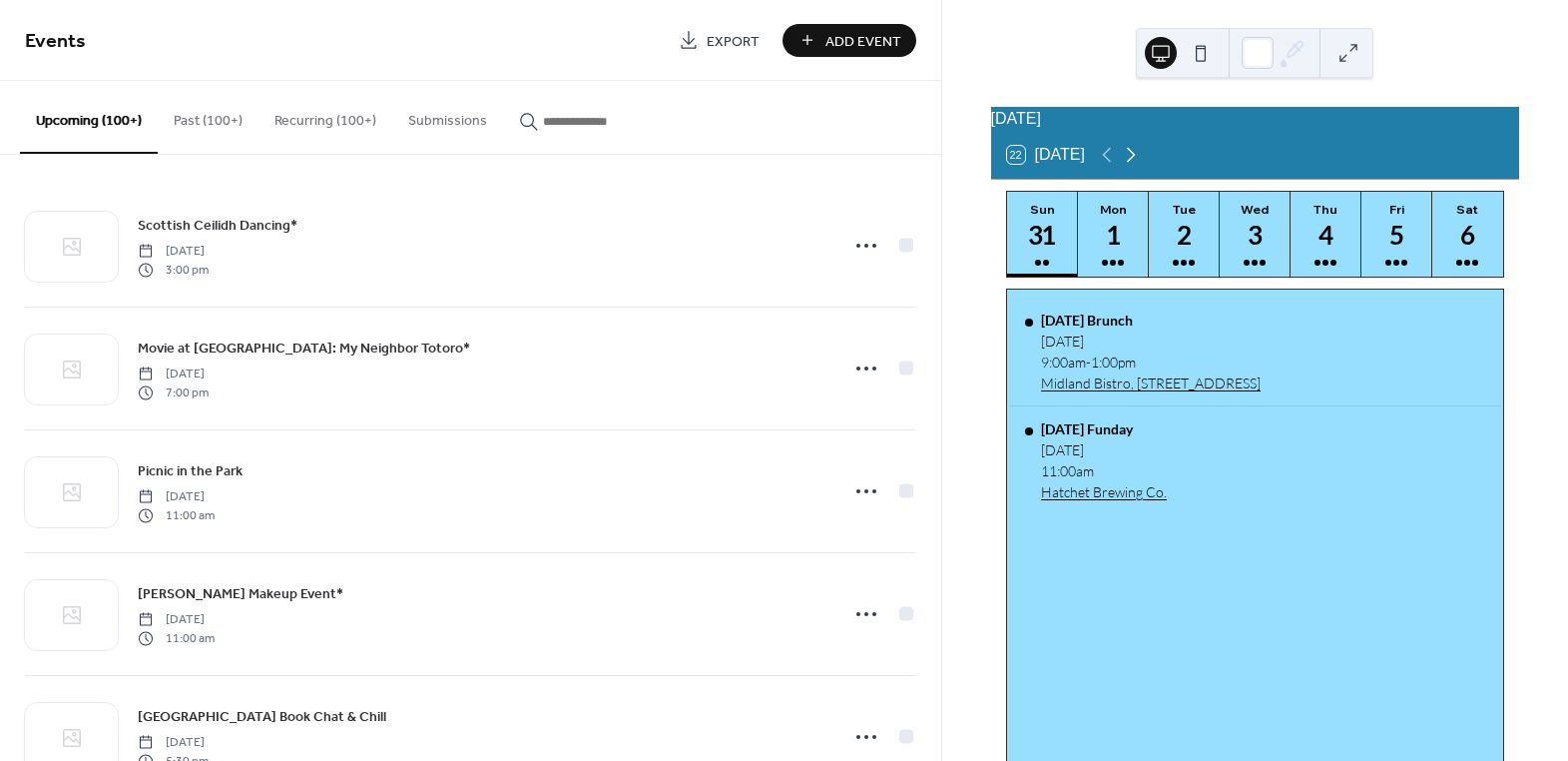 click 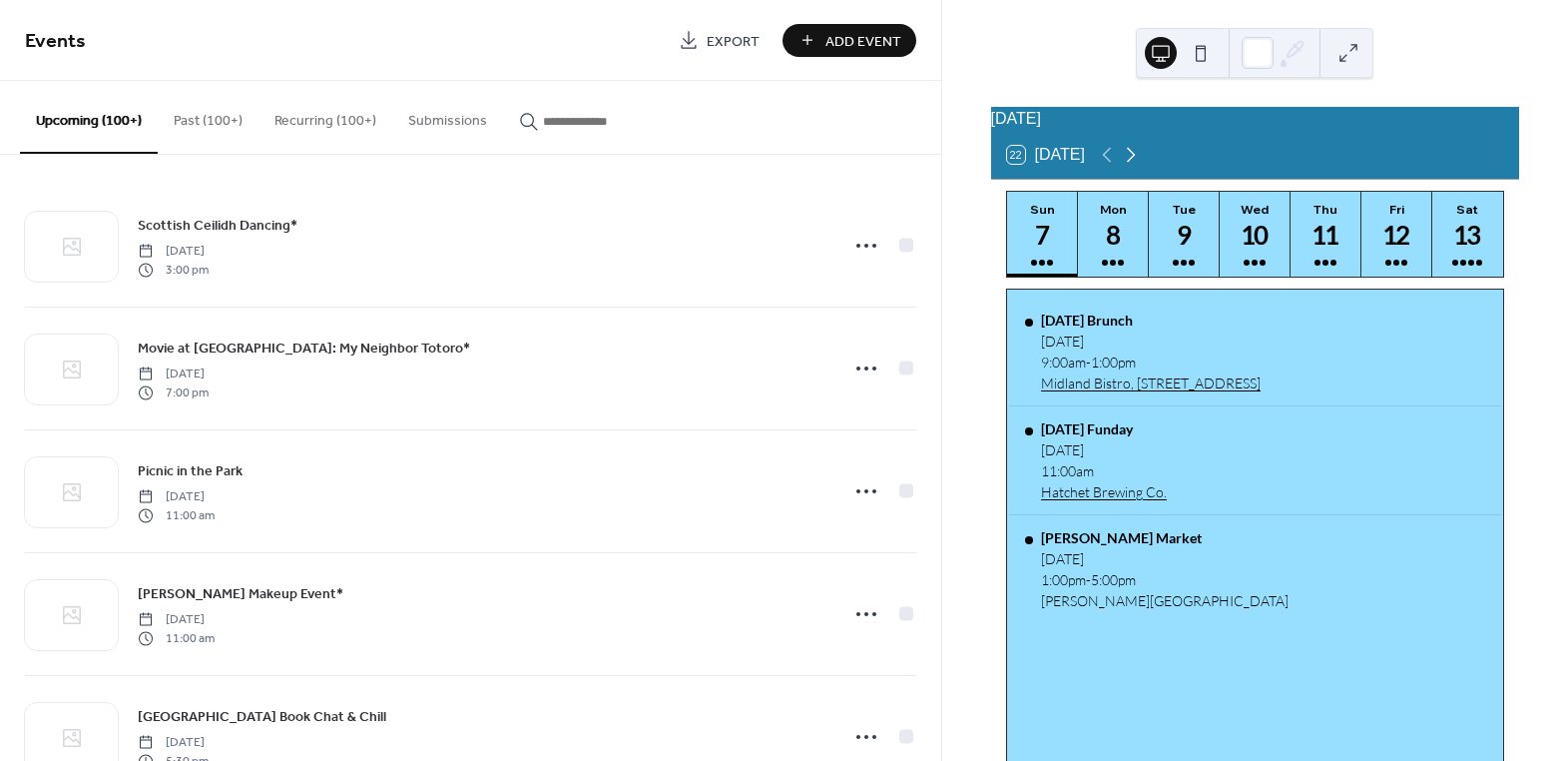 click 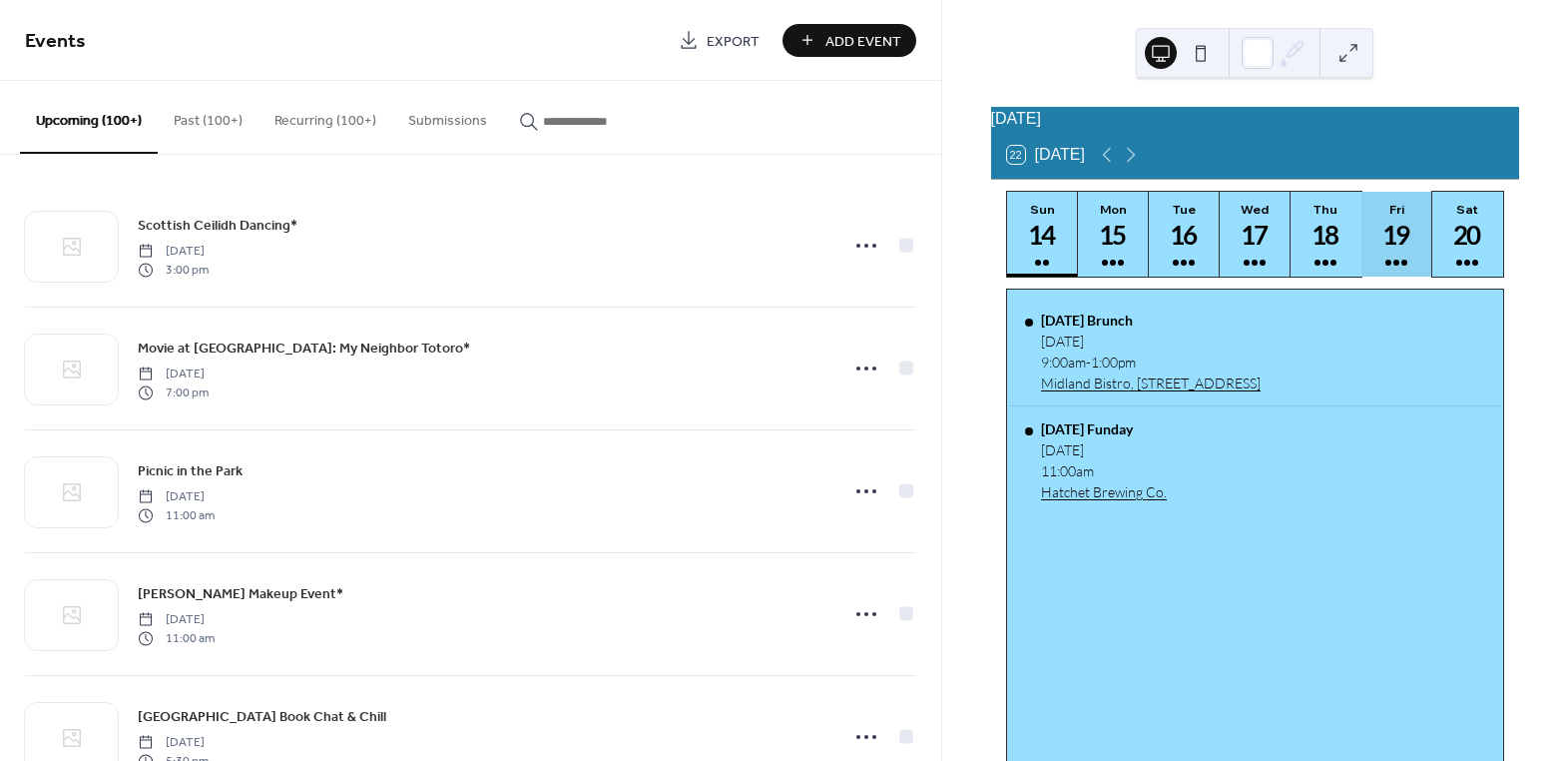 click on "19" at bounding box center (1395, 235) 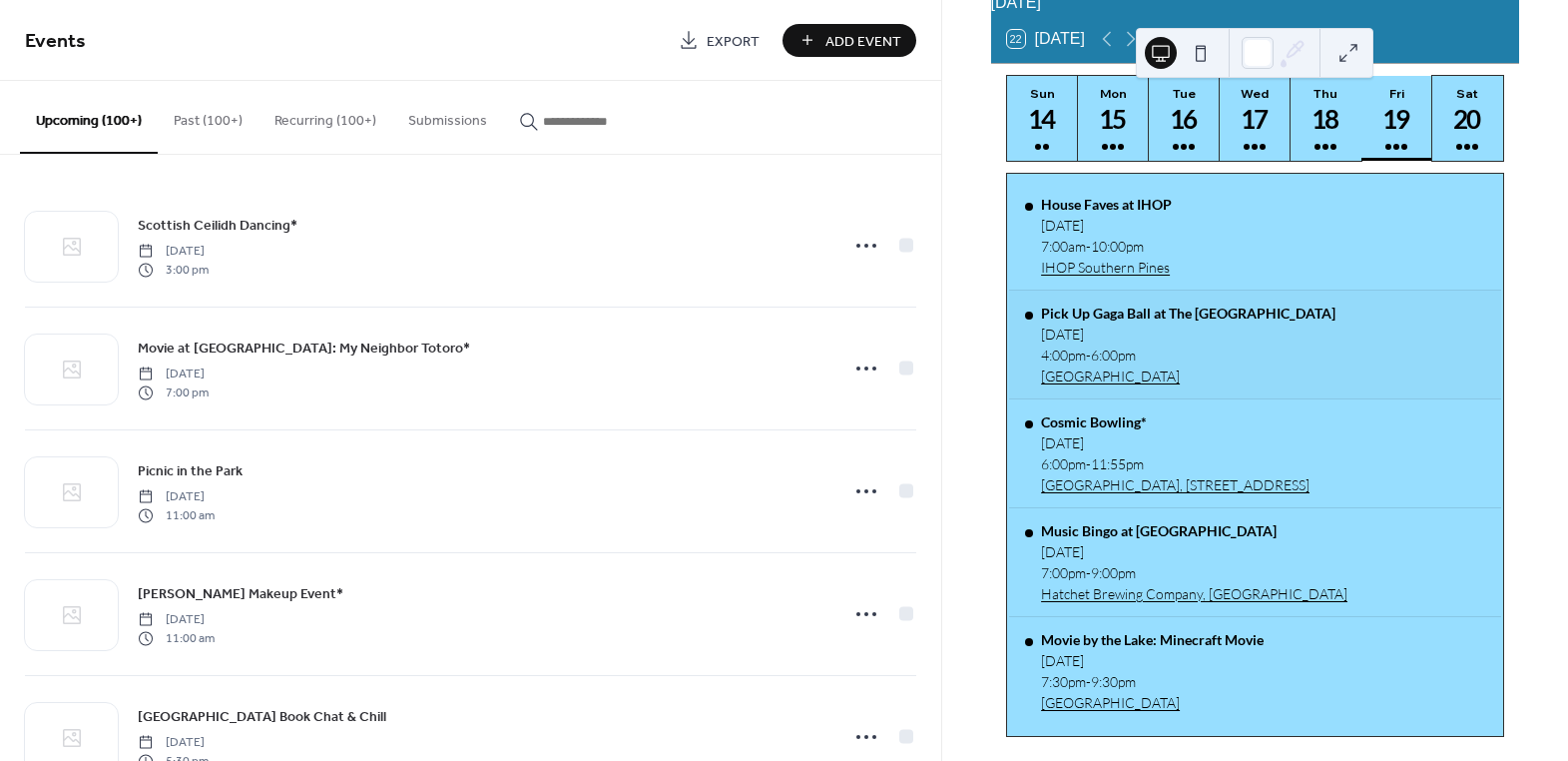 scroll, scrollTop: 138, scrollLeft: 0, axis: vertical 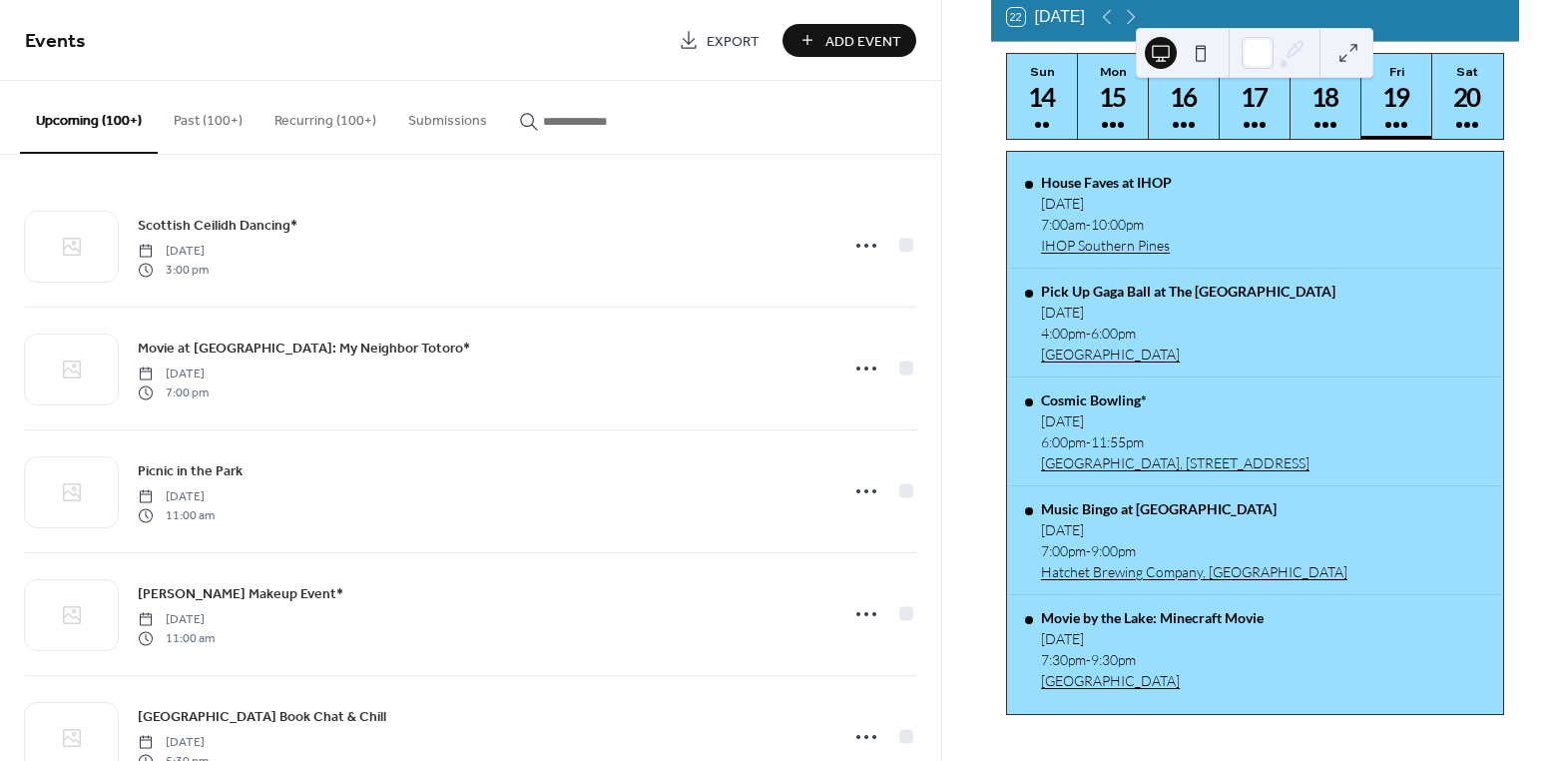 click at bounding box center [603, 121] 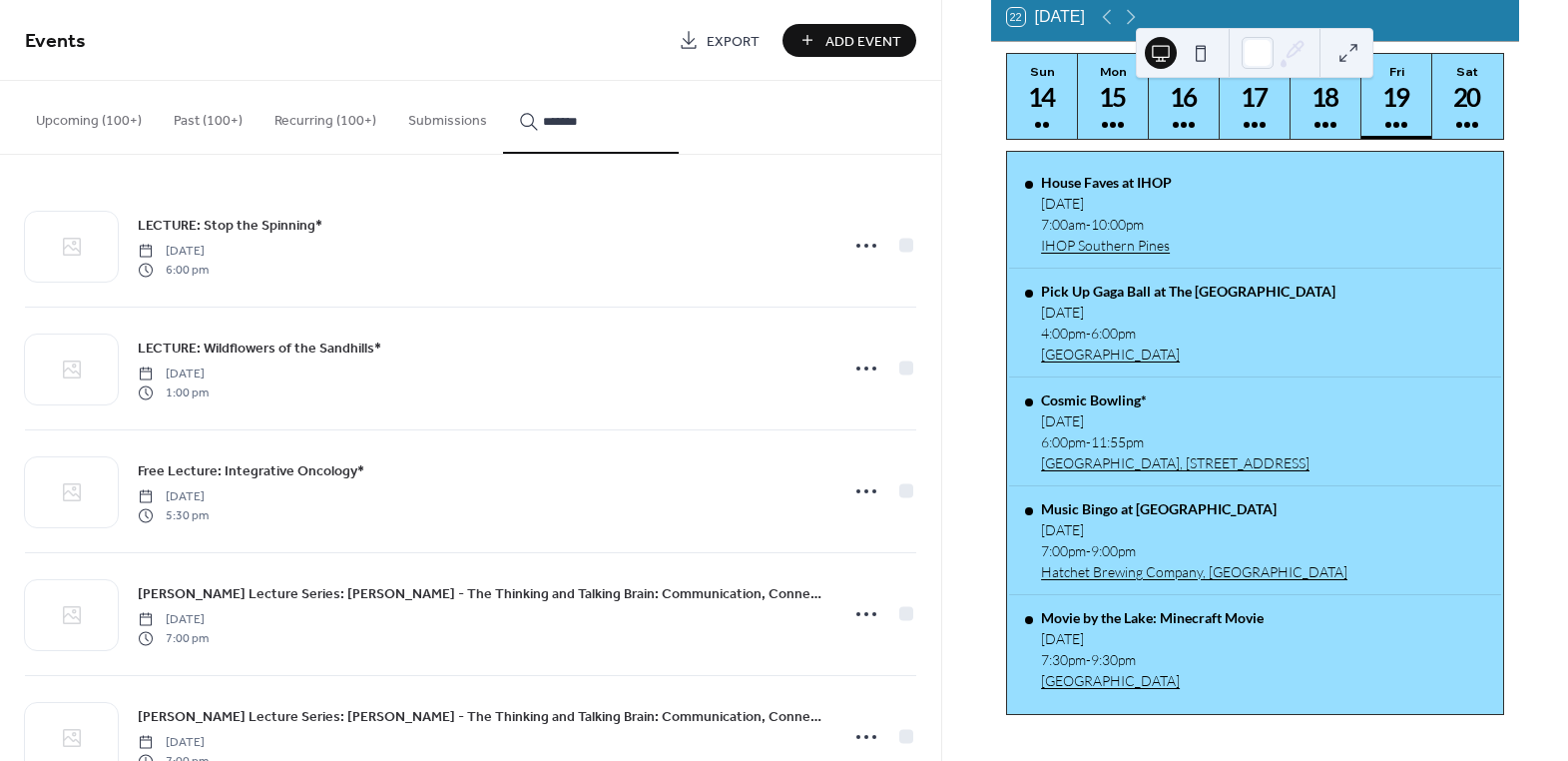 type on "*******" 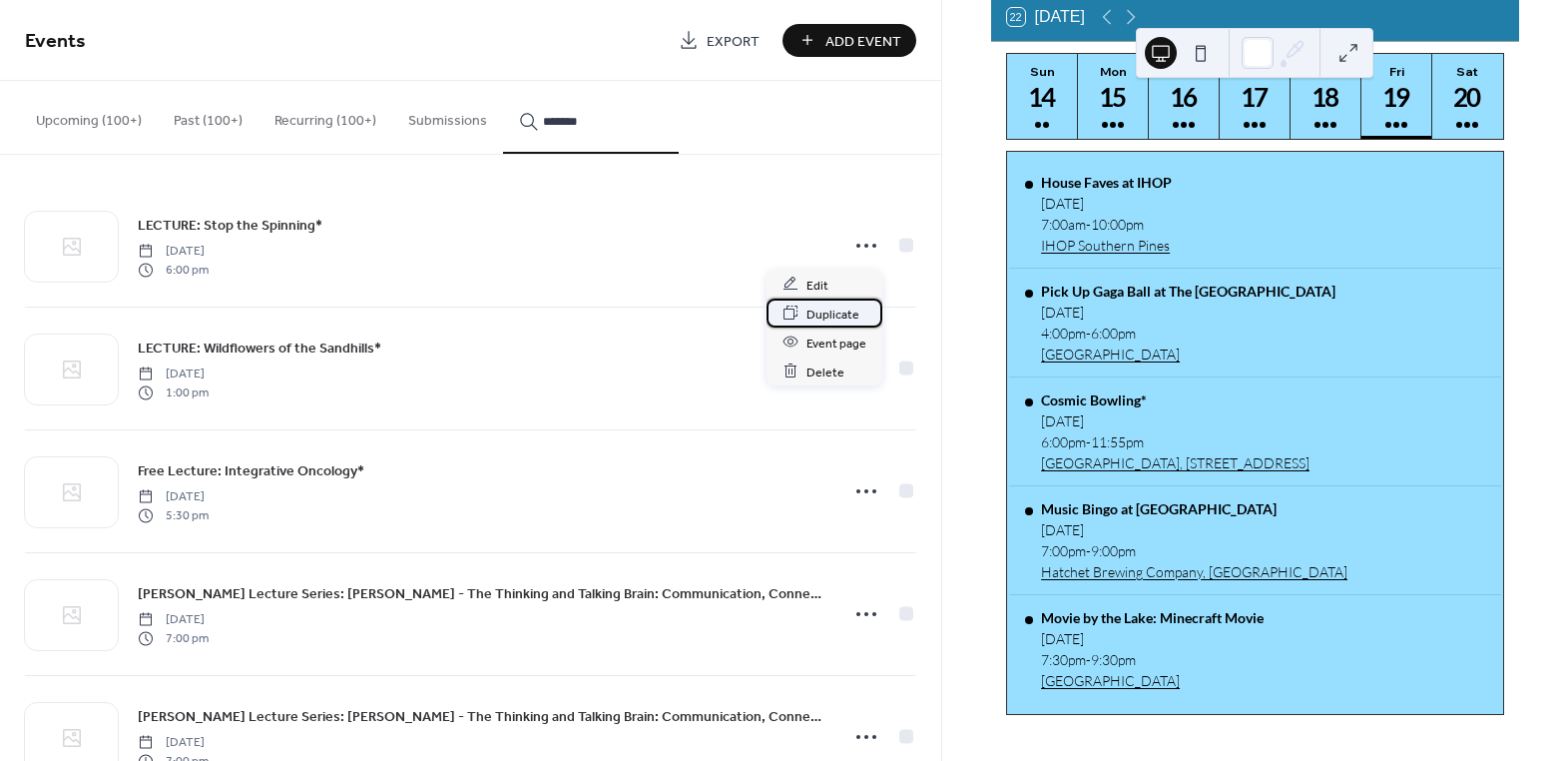 click on "Duplicate" at bounding box center (832, 314) 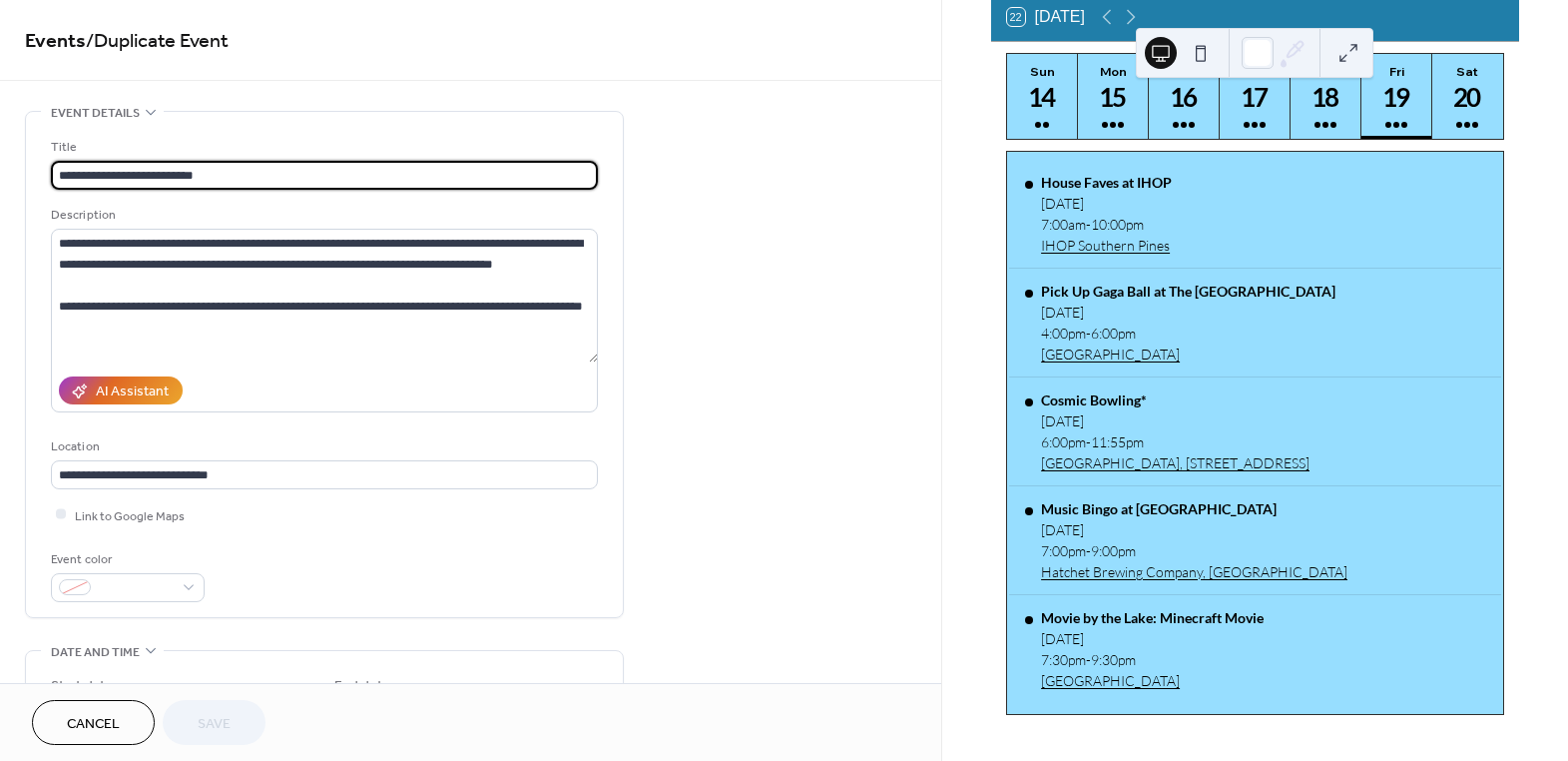 drag, startPoint x: 209, startPoint y: 176, endPoint x: 120, endPoint y: 181, distance: 89.140339 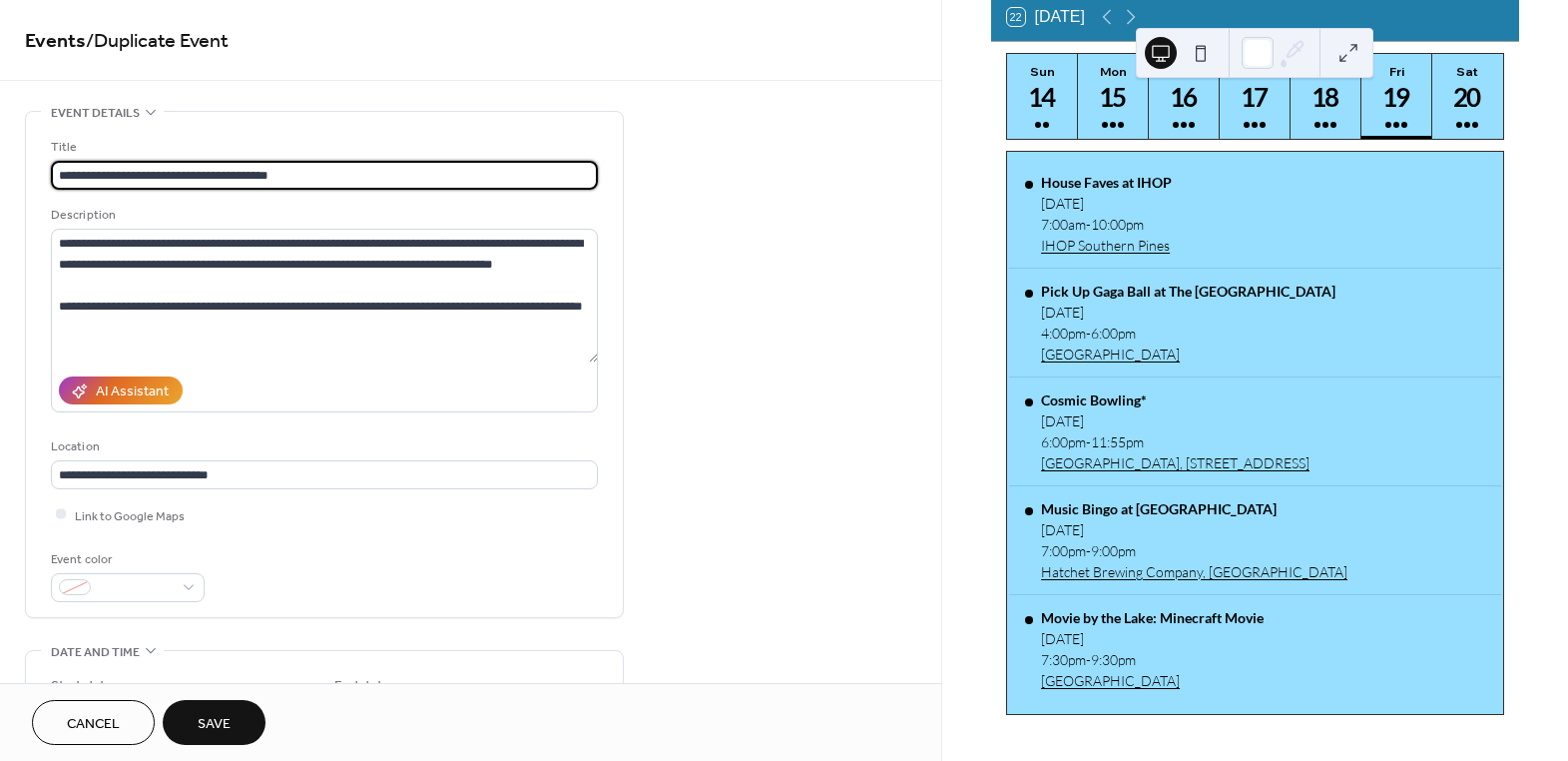 type on "**********" 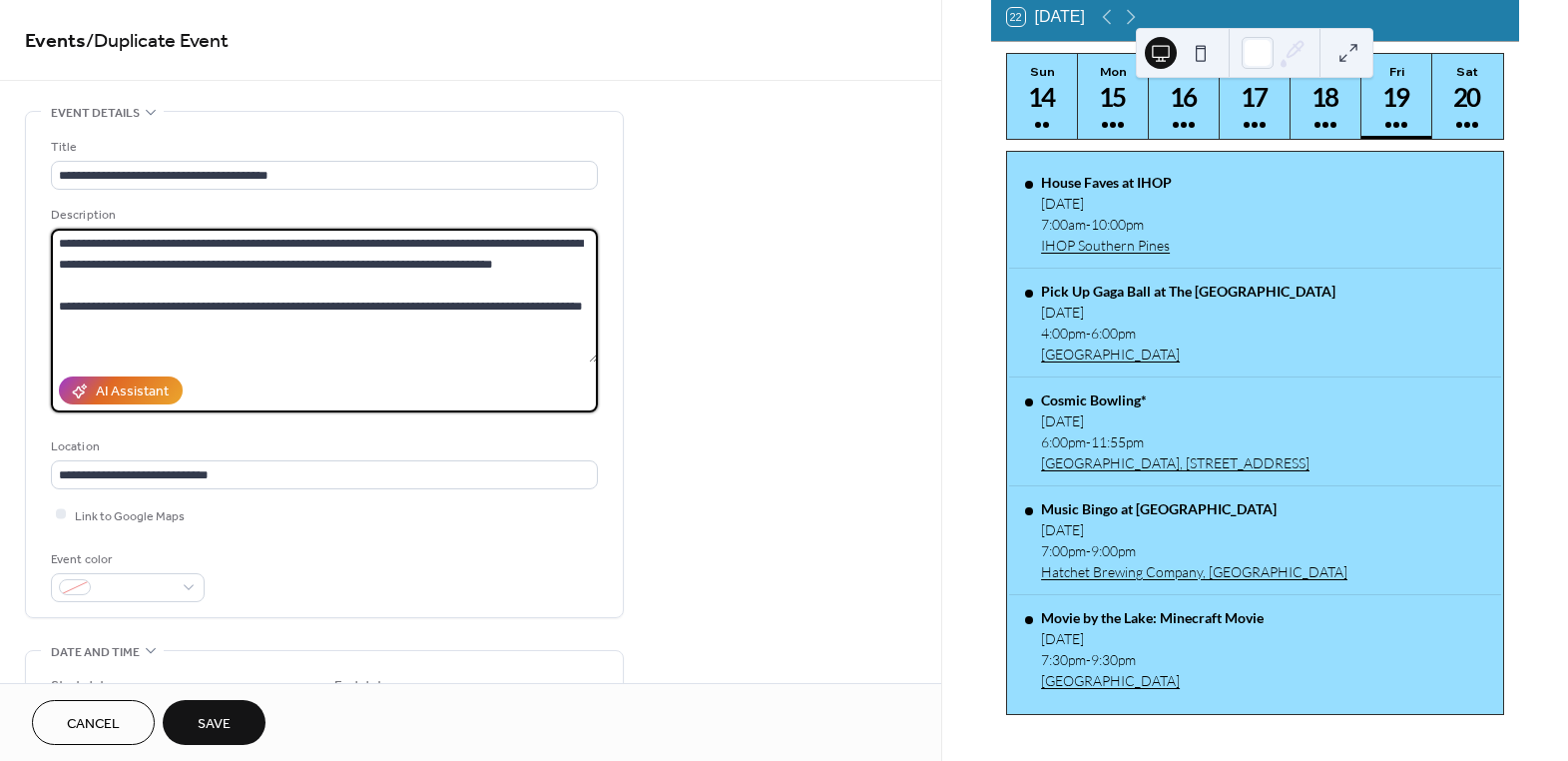 drag, startPoint x: 537, startPoint y: 262, endPoint x: -35, endPoint y: 236, distance: 572.5906 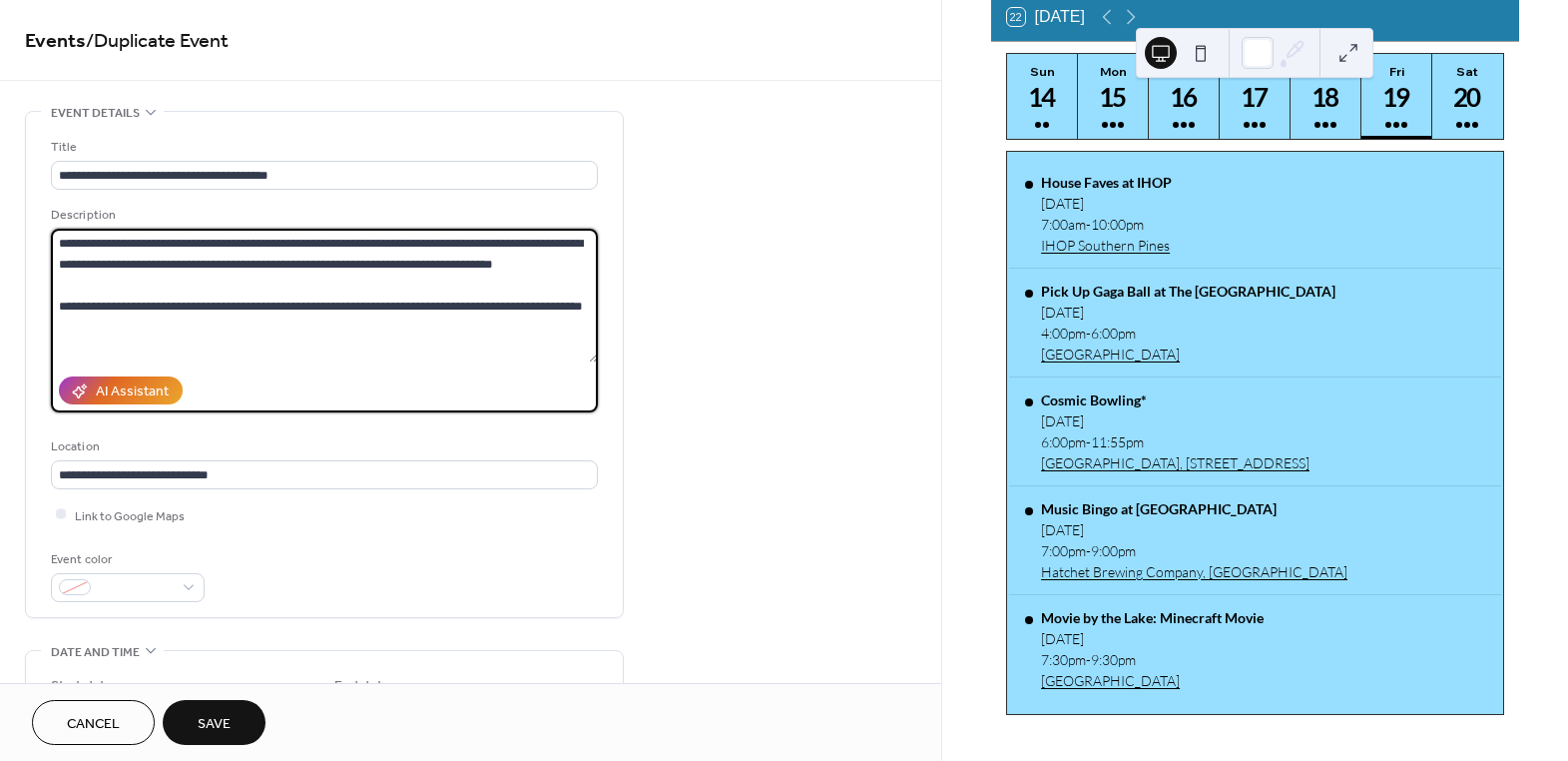 click on "**********" at bounding box center (784, 380) 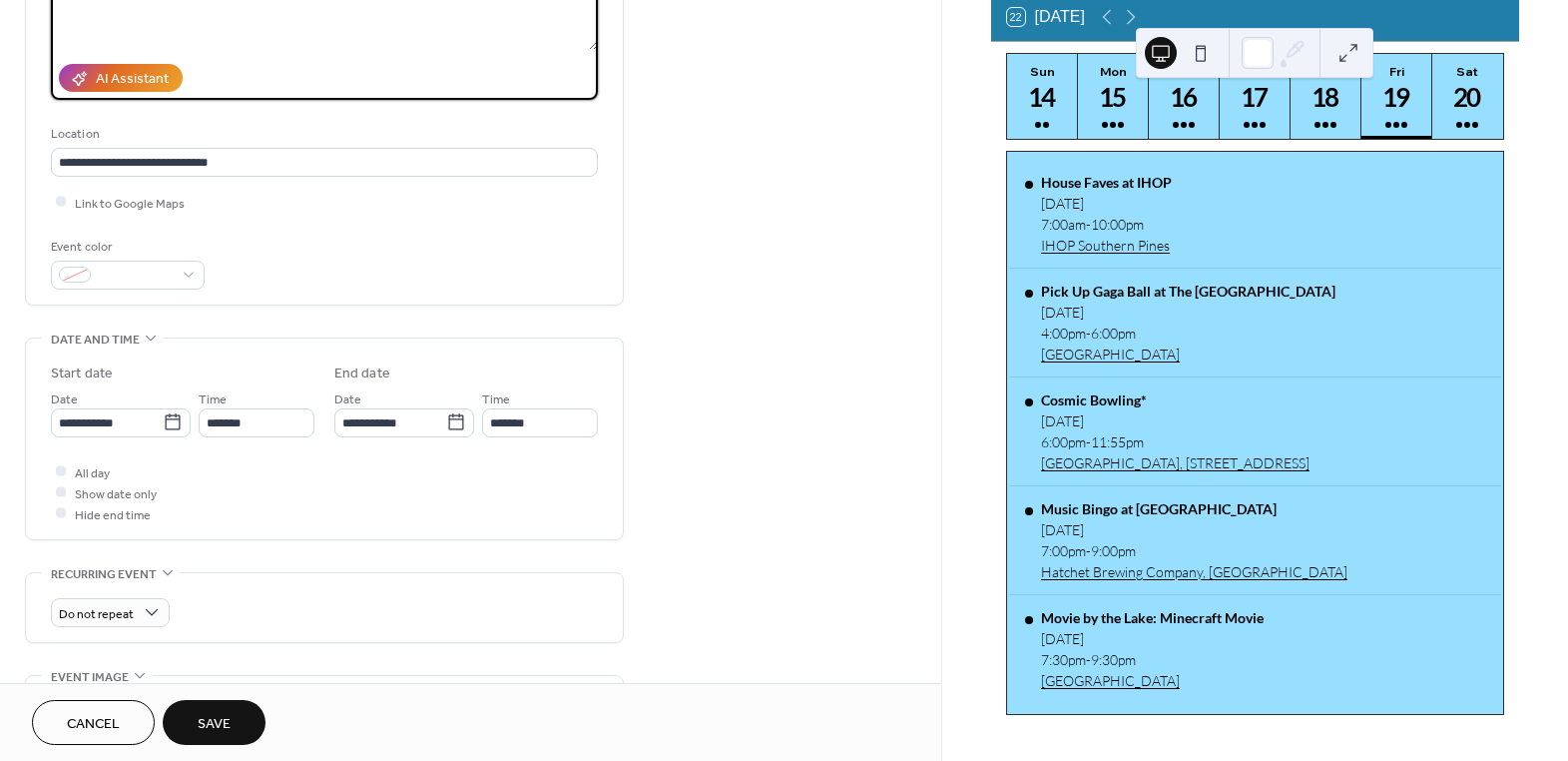 scroll, scrollTop: 363, scrollLeft: 0, axis: vertical 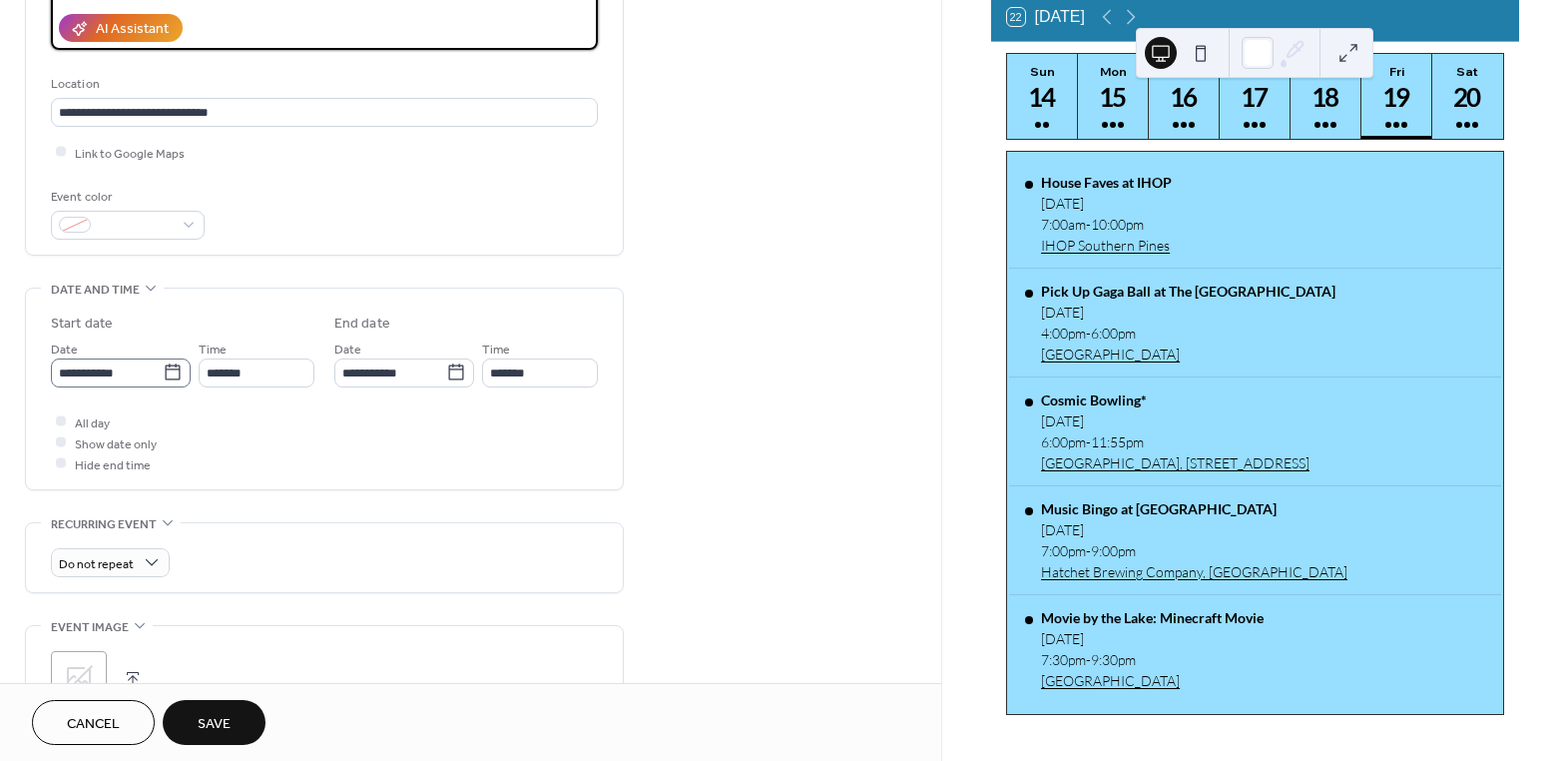 type on "**********" 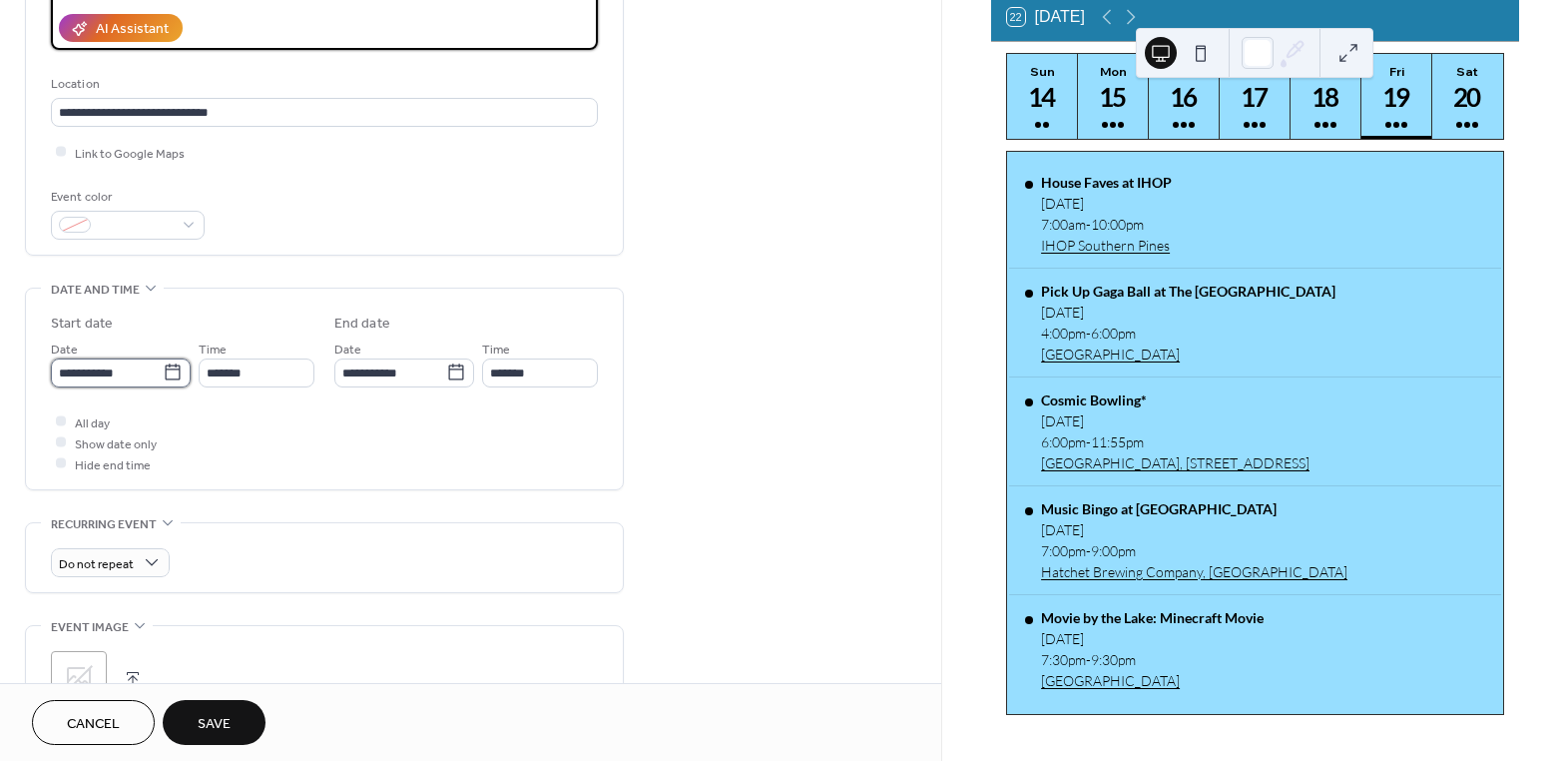 click on "**********" at bounding box center (107, 373) 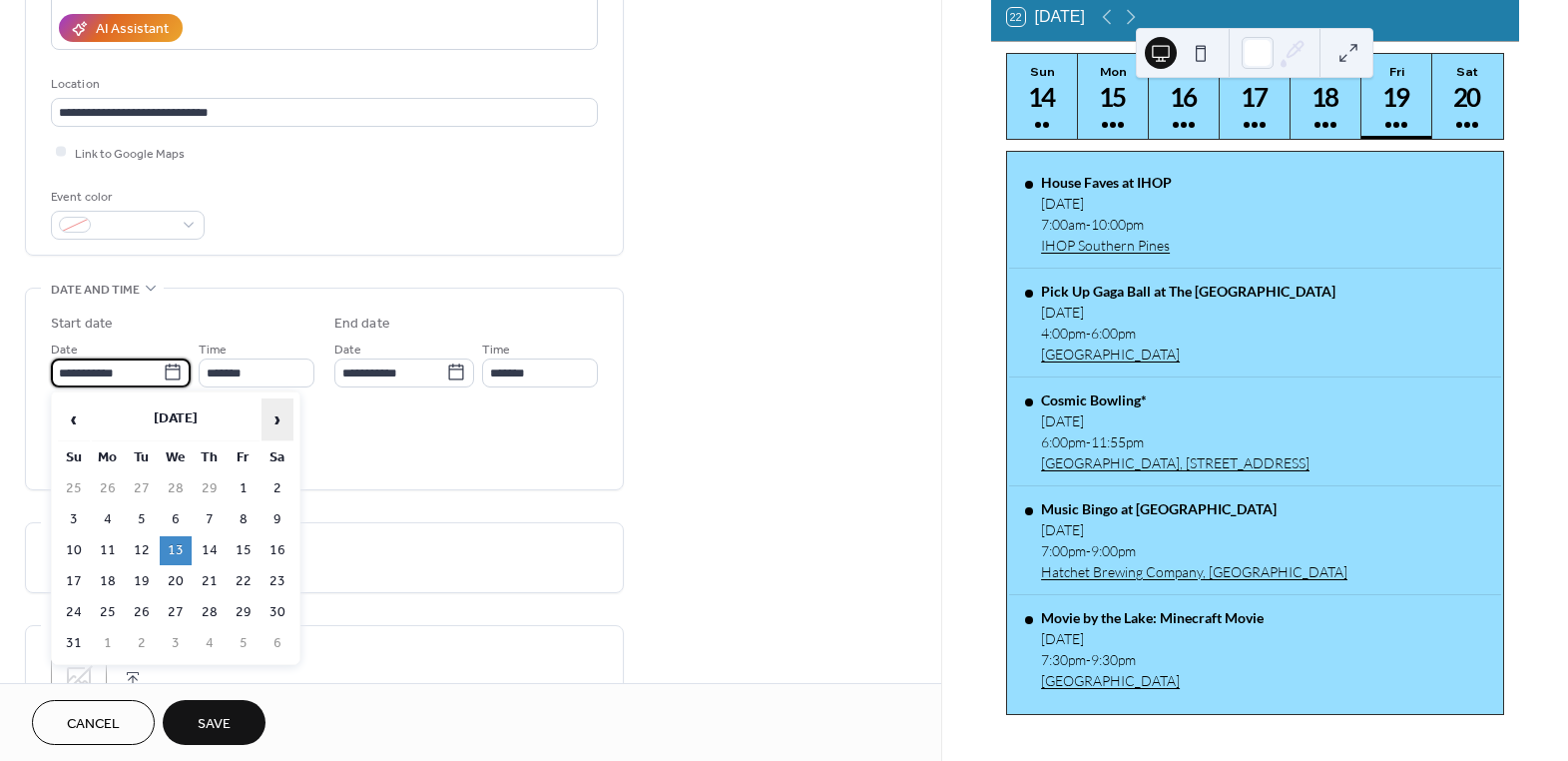 click on "›" at bounding box center (277, 419) 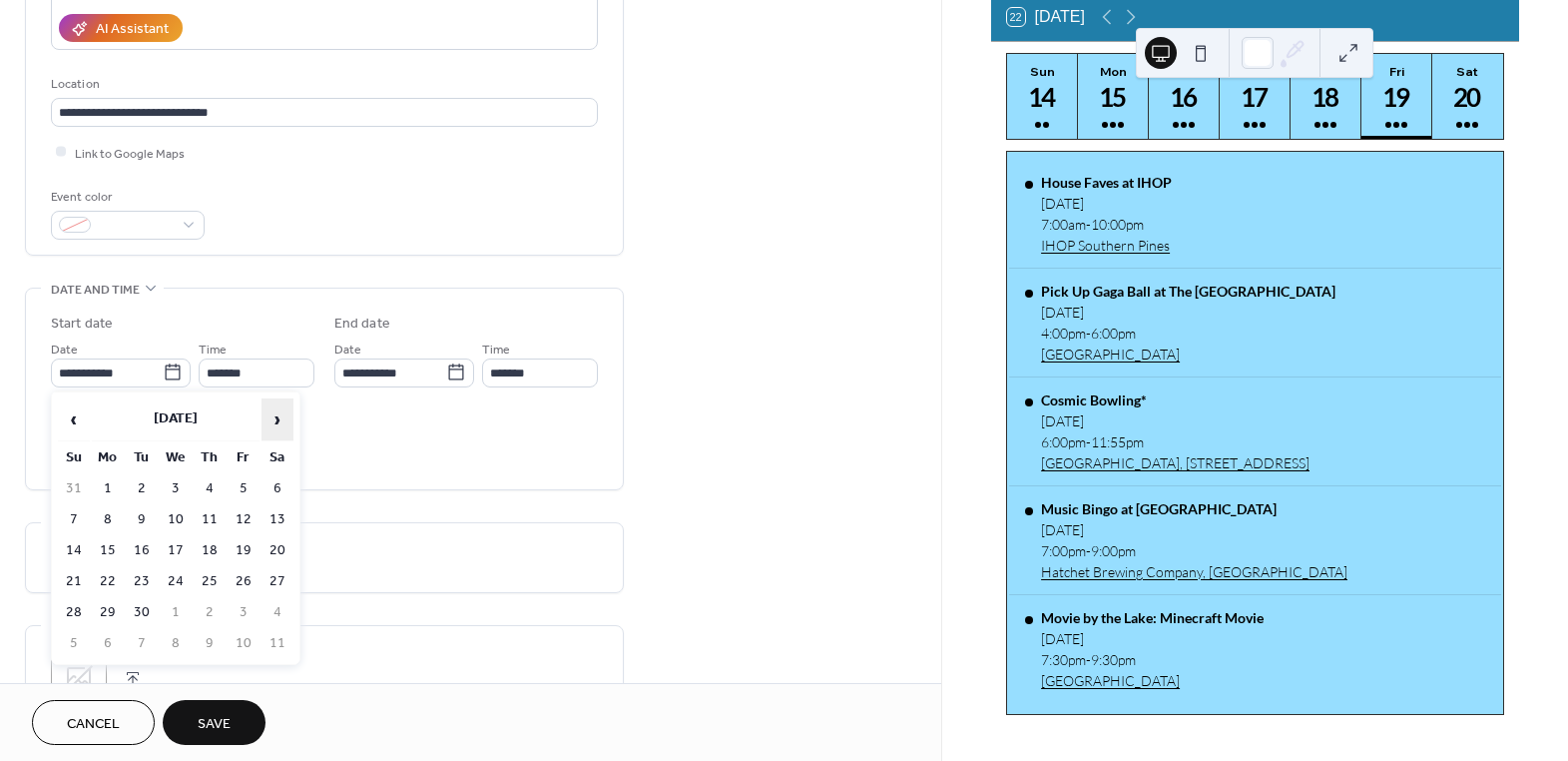 click on "›" at bounding box center (277, 419) 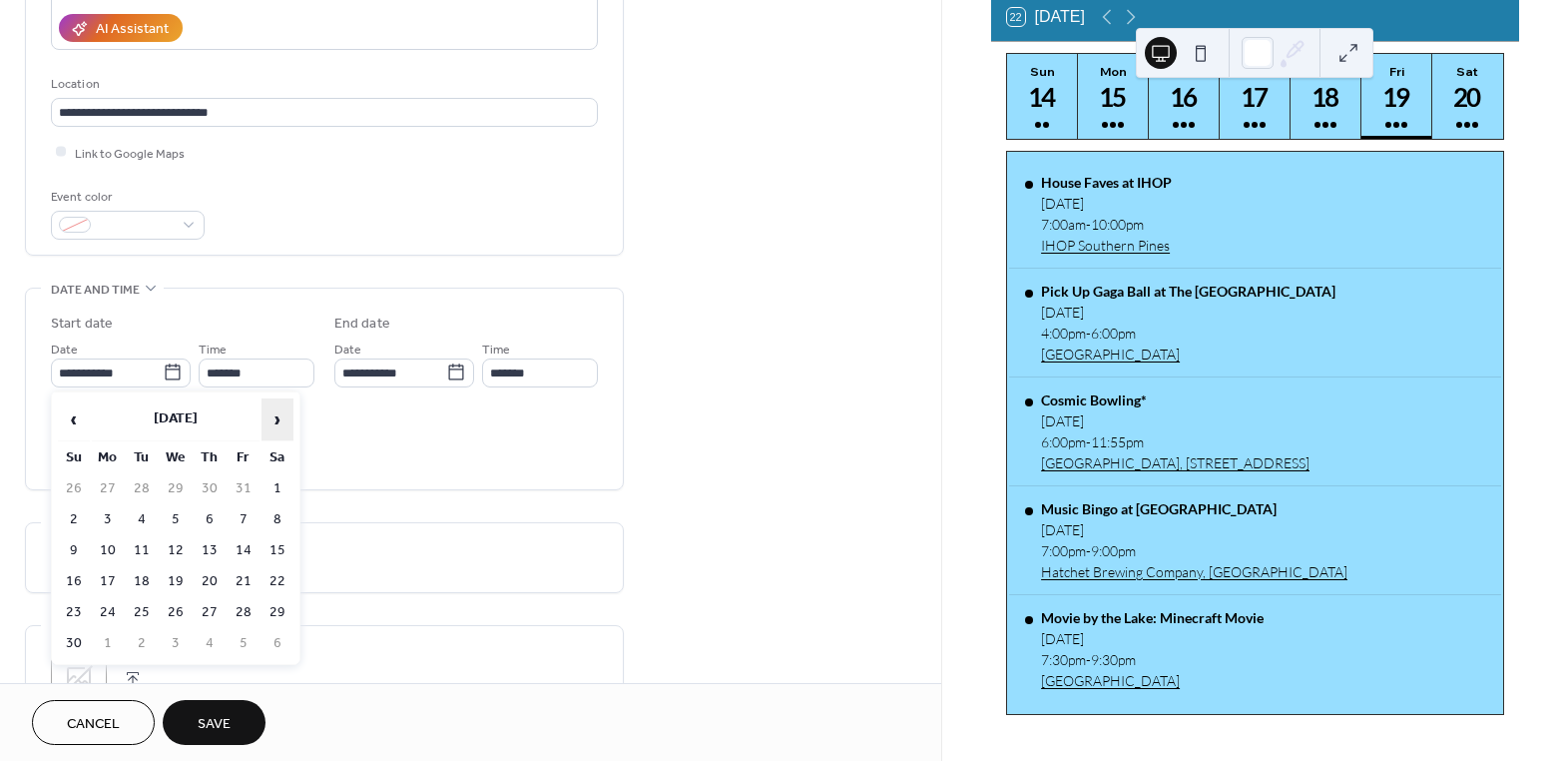 click on "›" at bounding box center [277, 419] 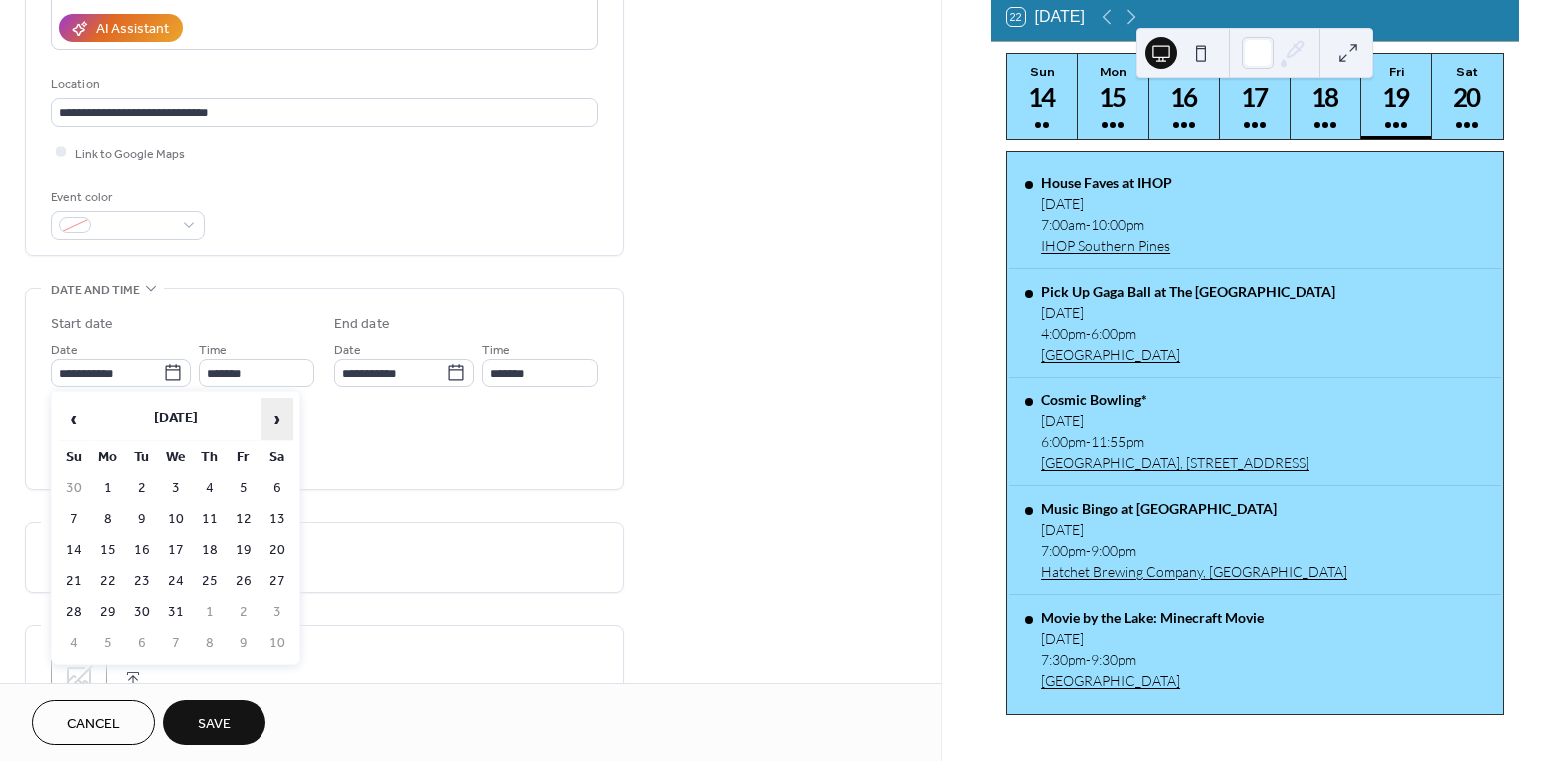 click on "›" at bounding box center [277, 419] 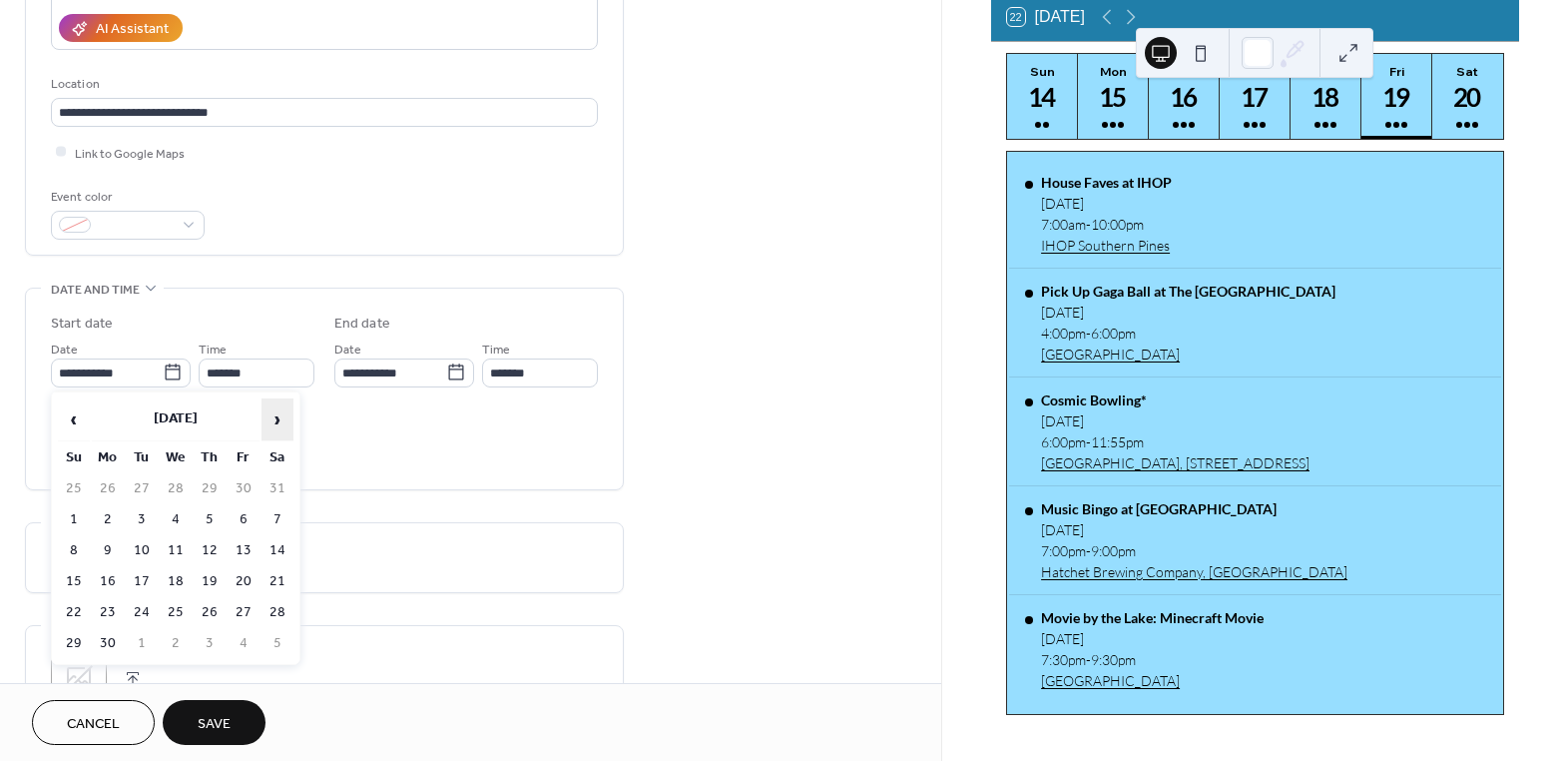 click on "›" at bounding box center (277, 419) 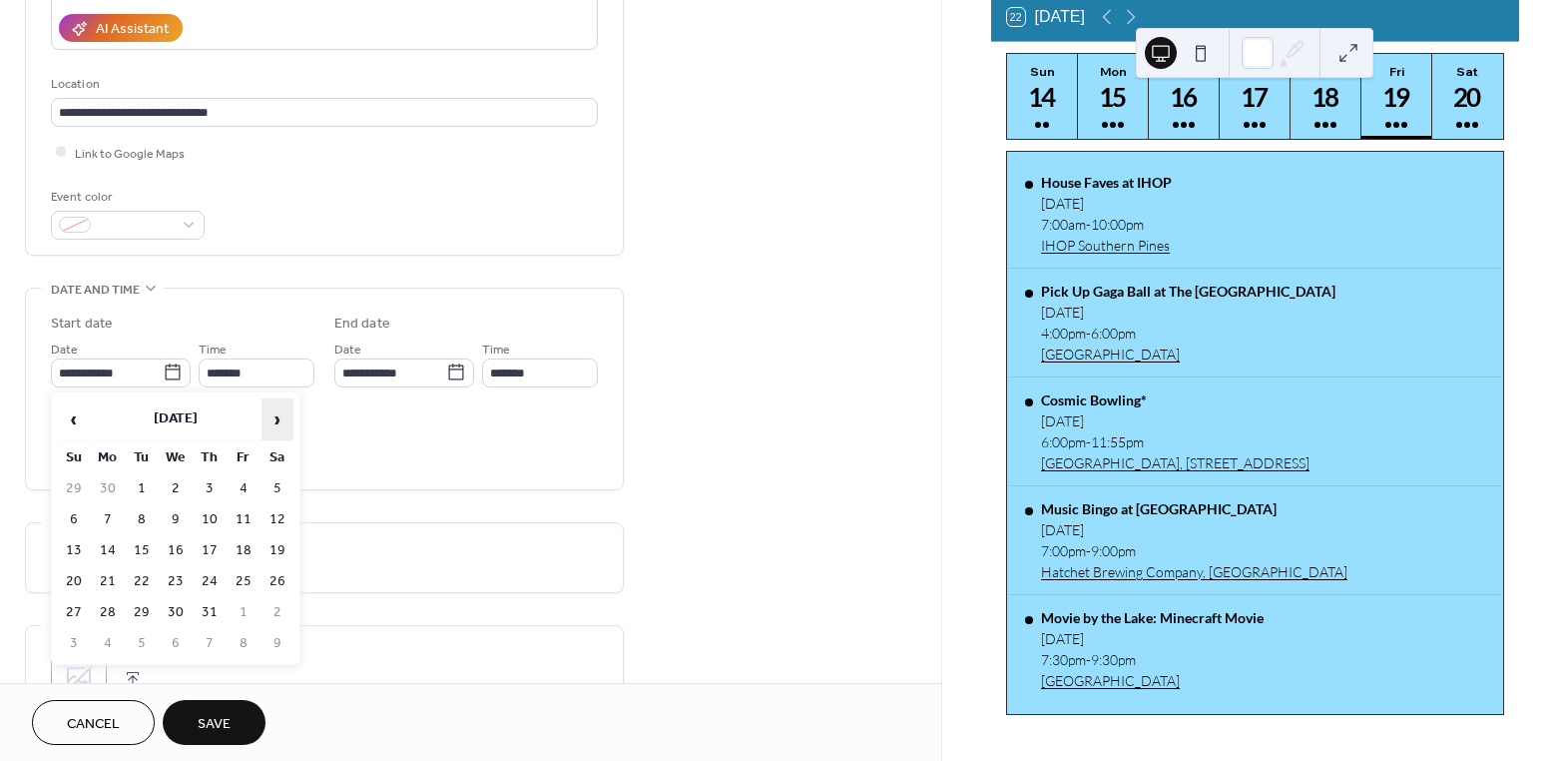 click on "›" at bounding box center [277, 419] 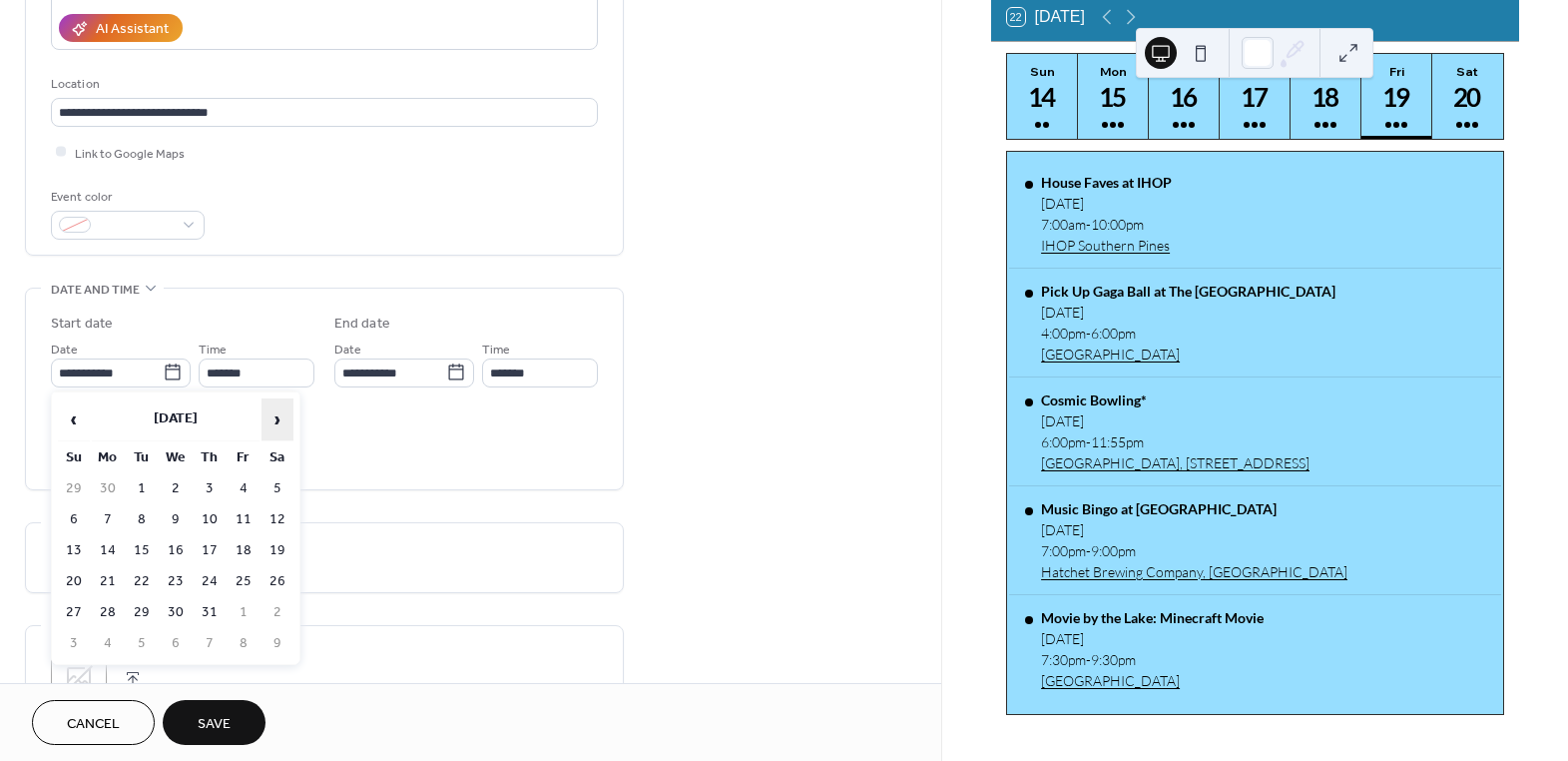 click on "›" at bounding box center [277, 419] 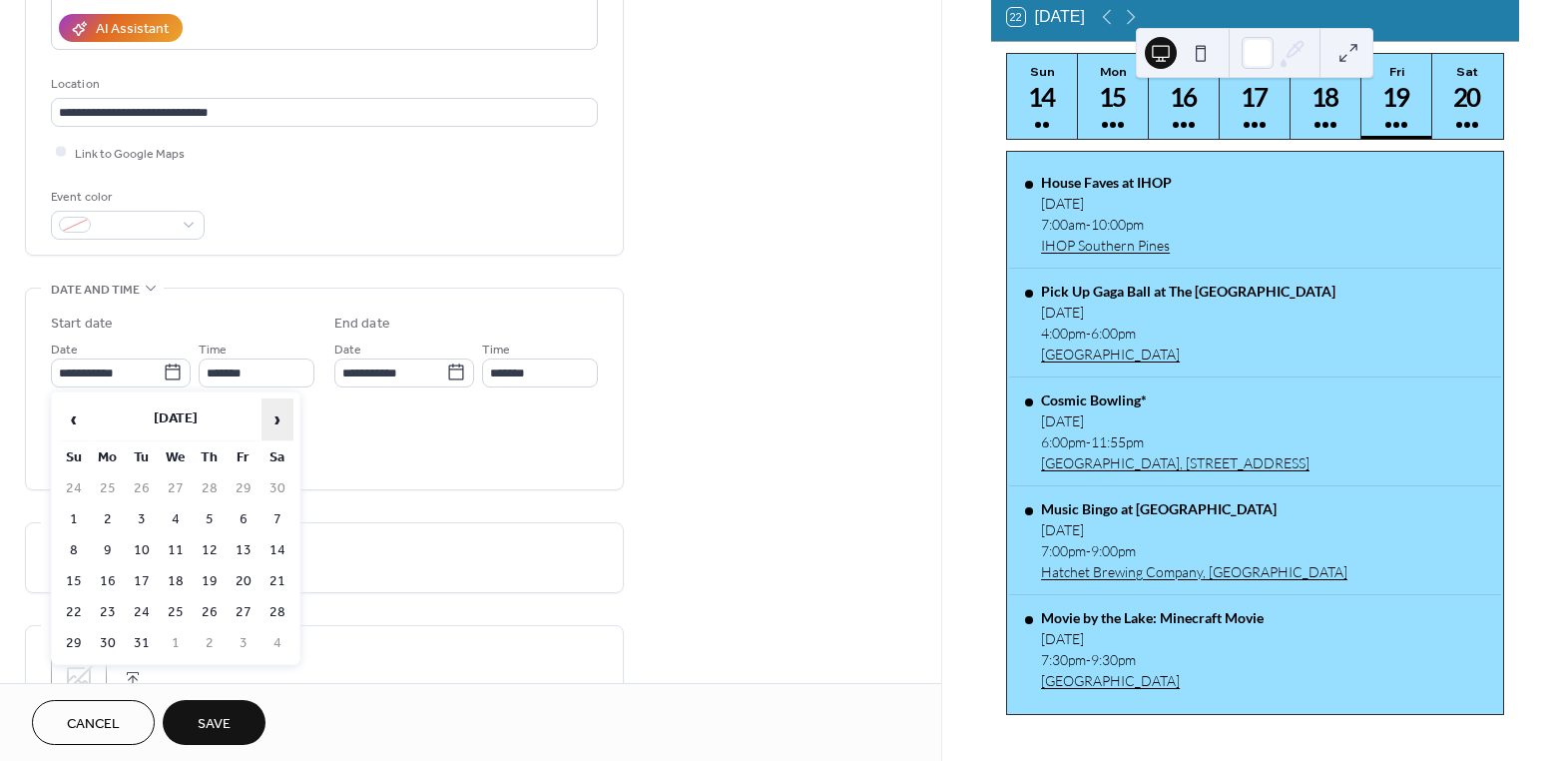 click on "›" at bounding box center [277, 419] 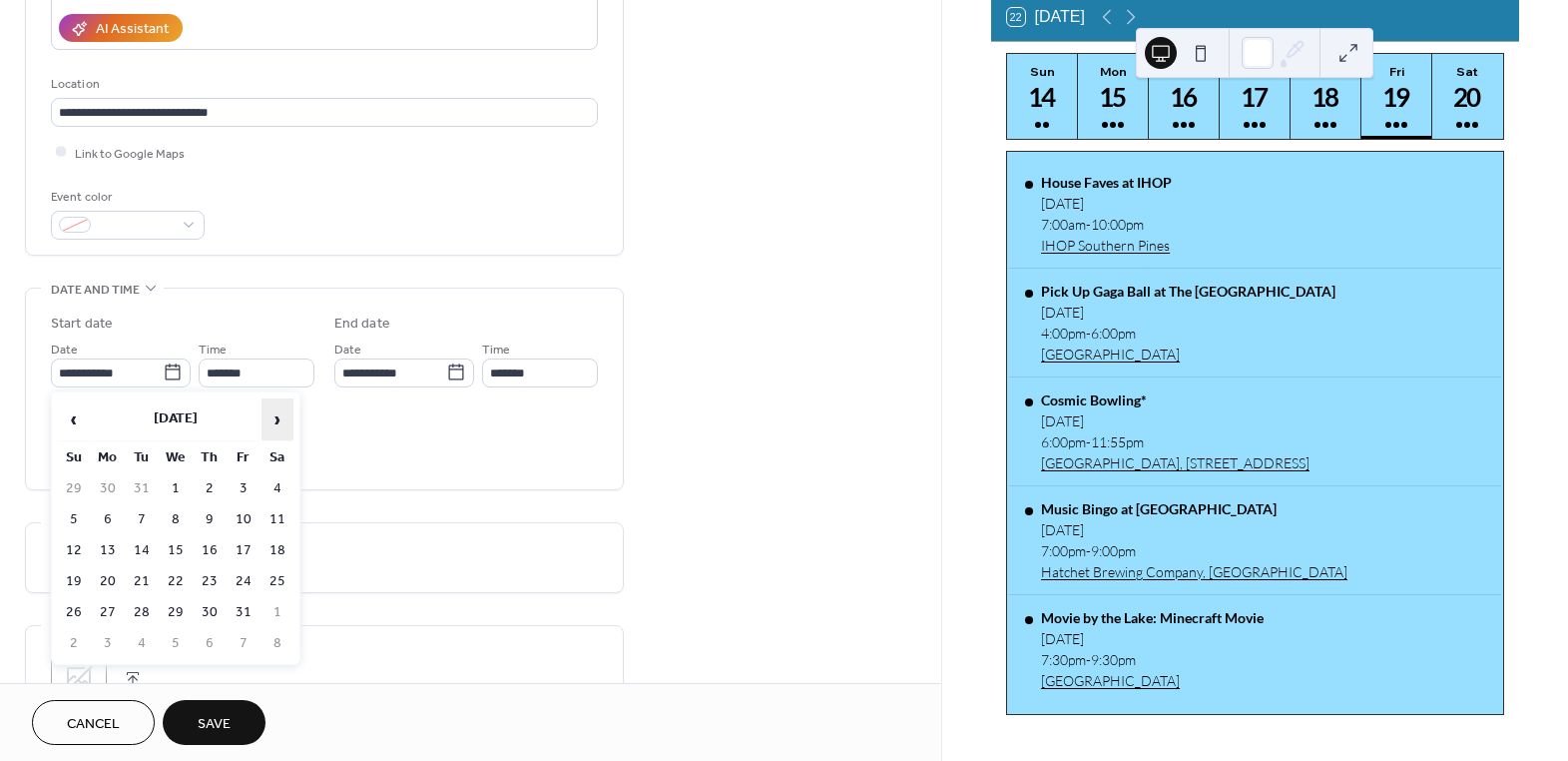 click on "›" at bounding box center [277, 419] 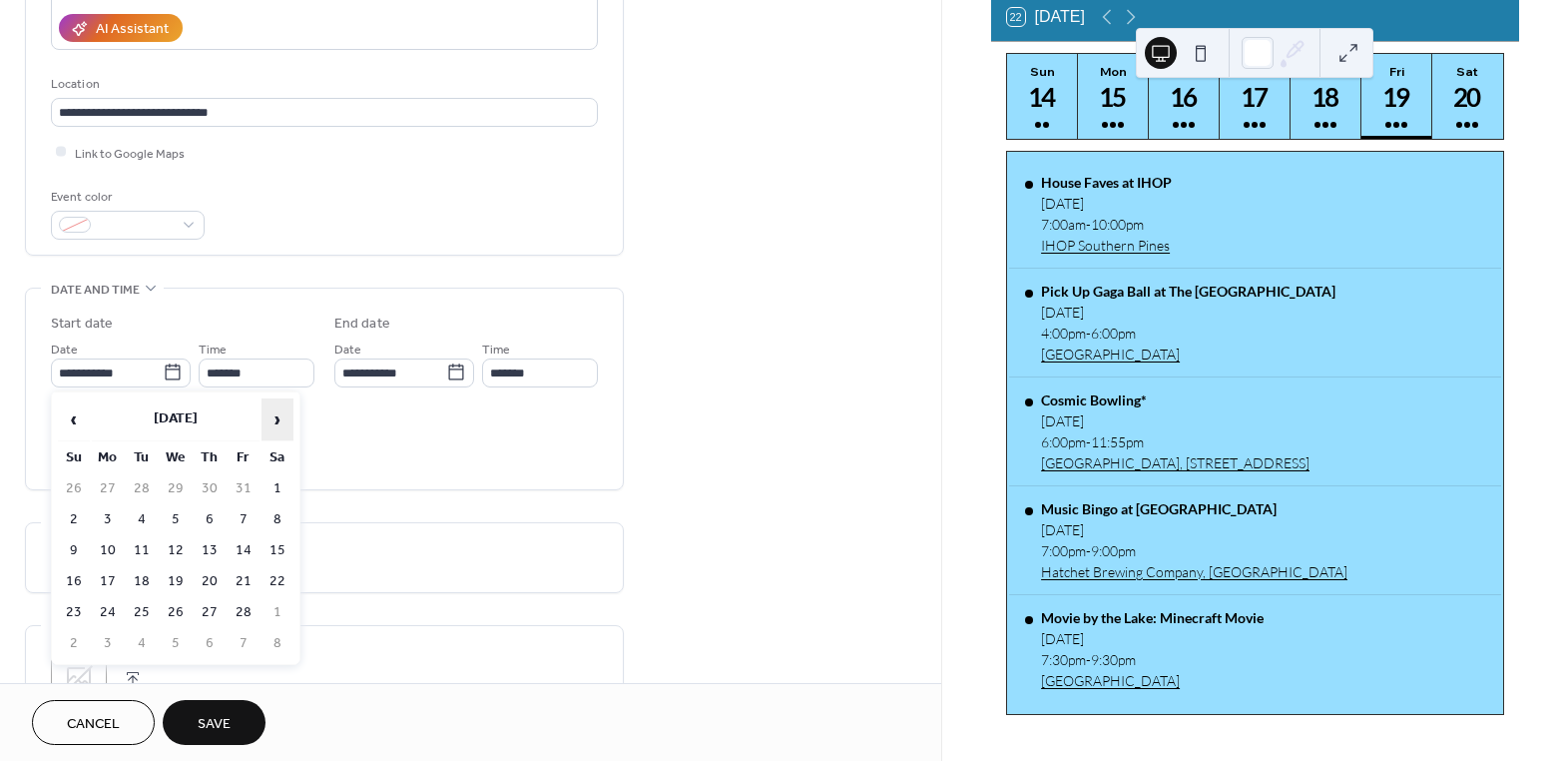 click on "›" at bounding box center (277, 419) 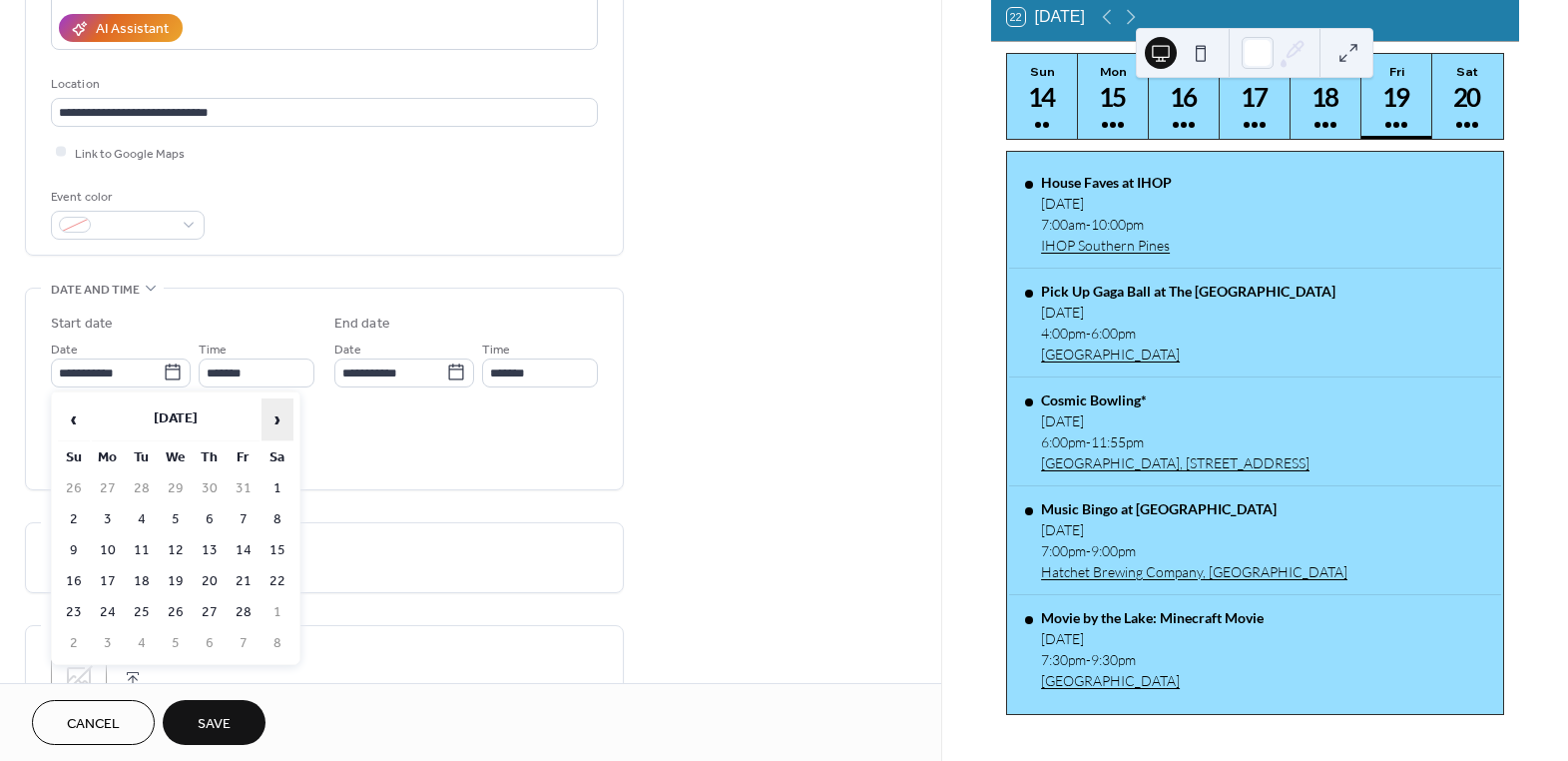 click on "›" at bounding box center [277, 419] 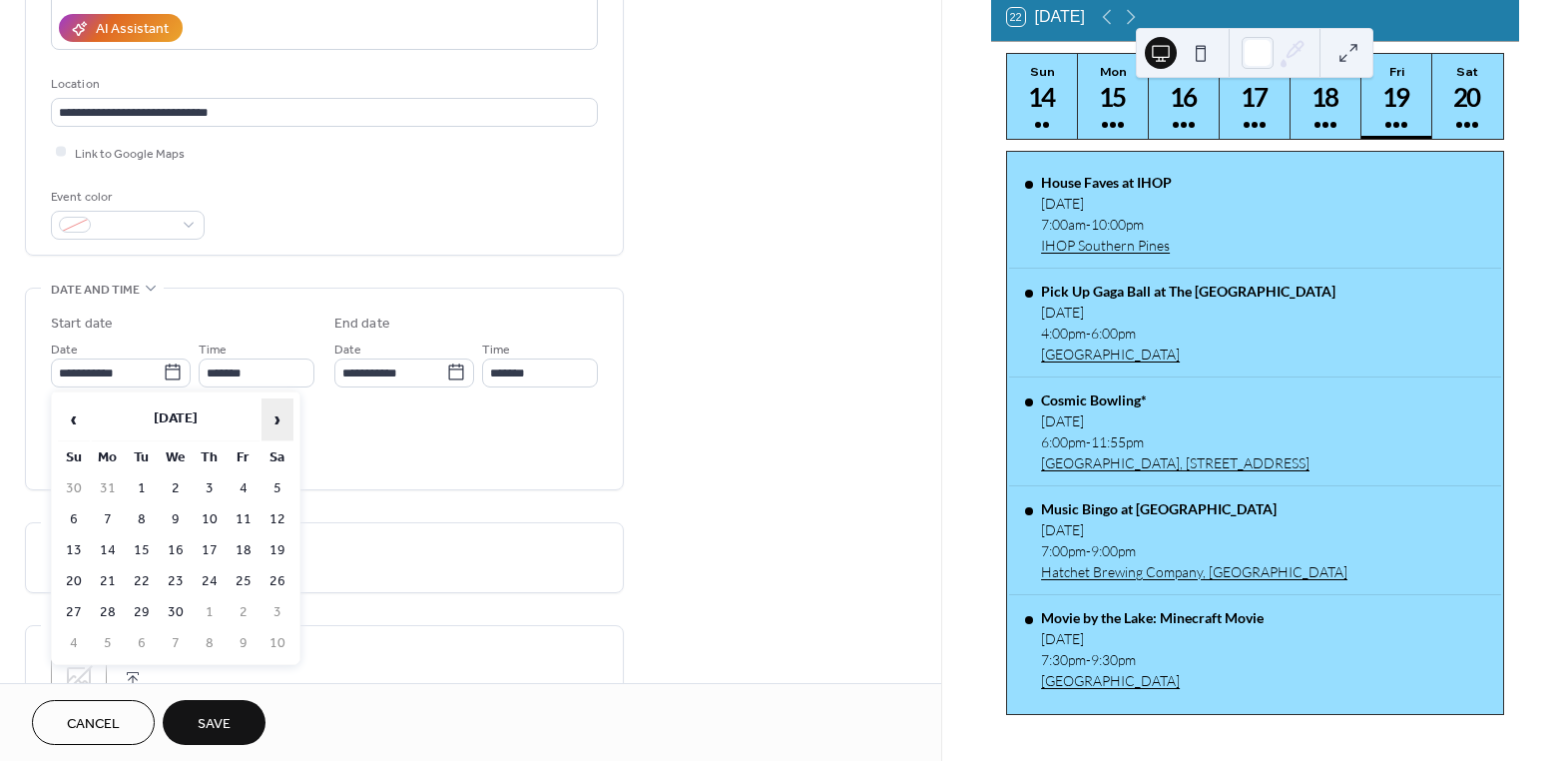click on "›" at bounding box center (277, 419) 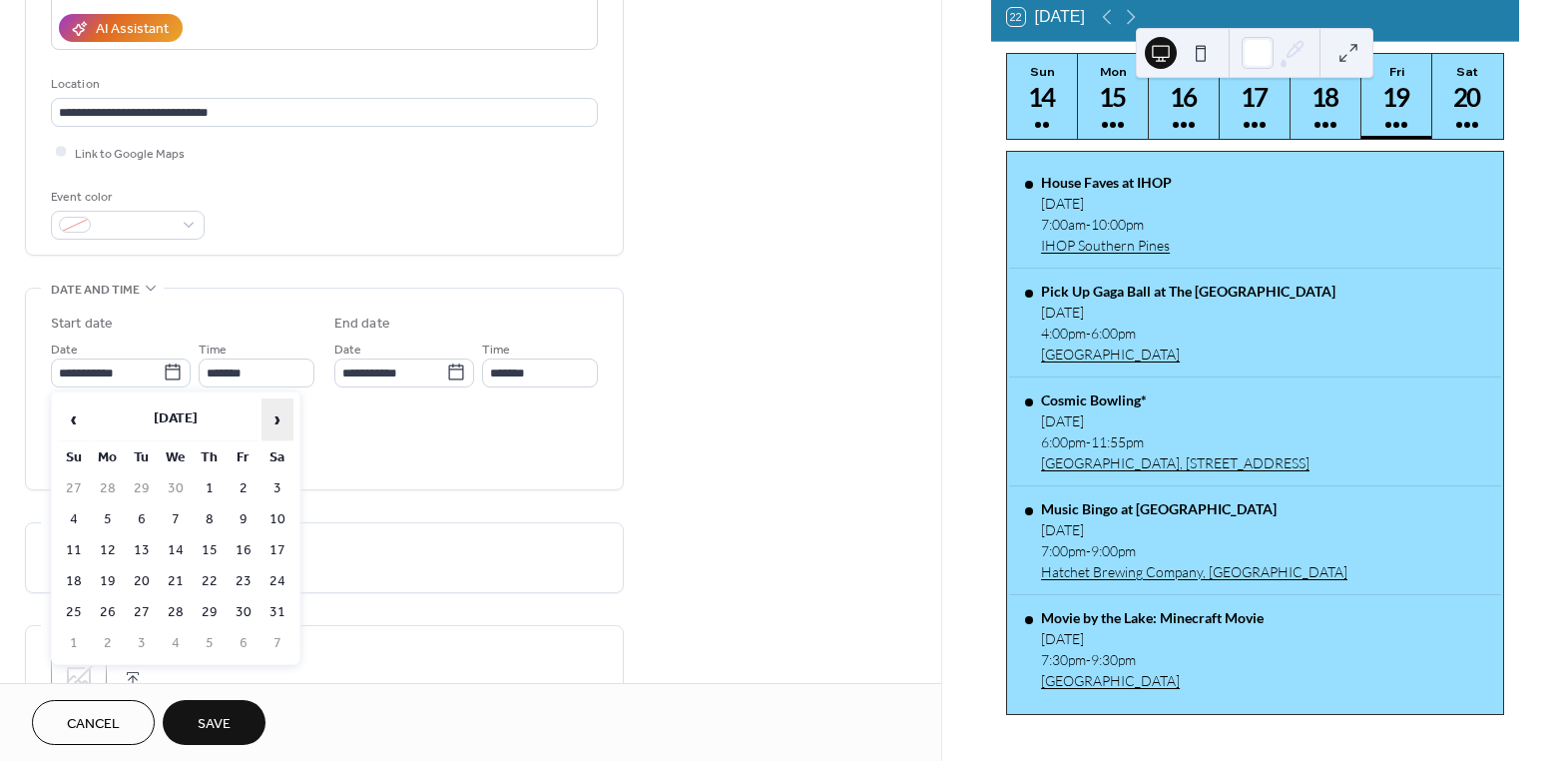 click on "›" at bounding box center (277, 419) 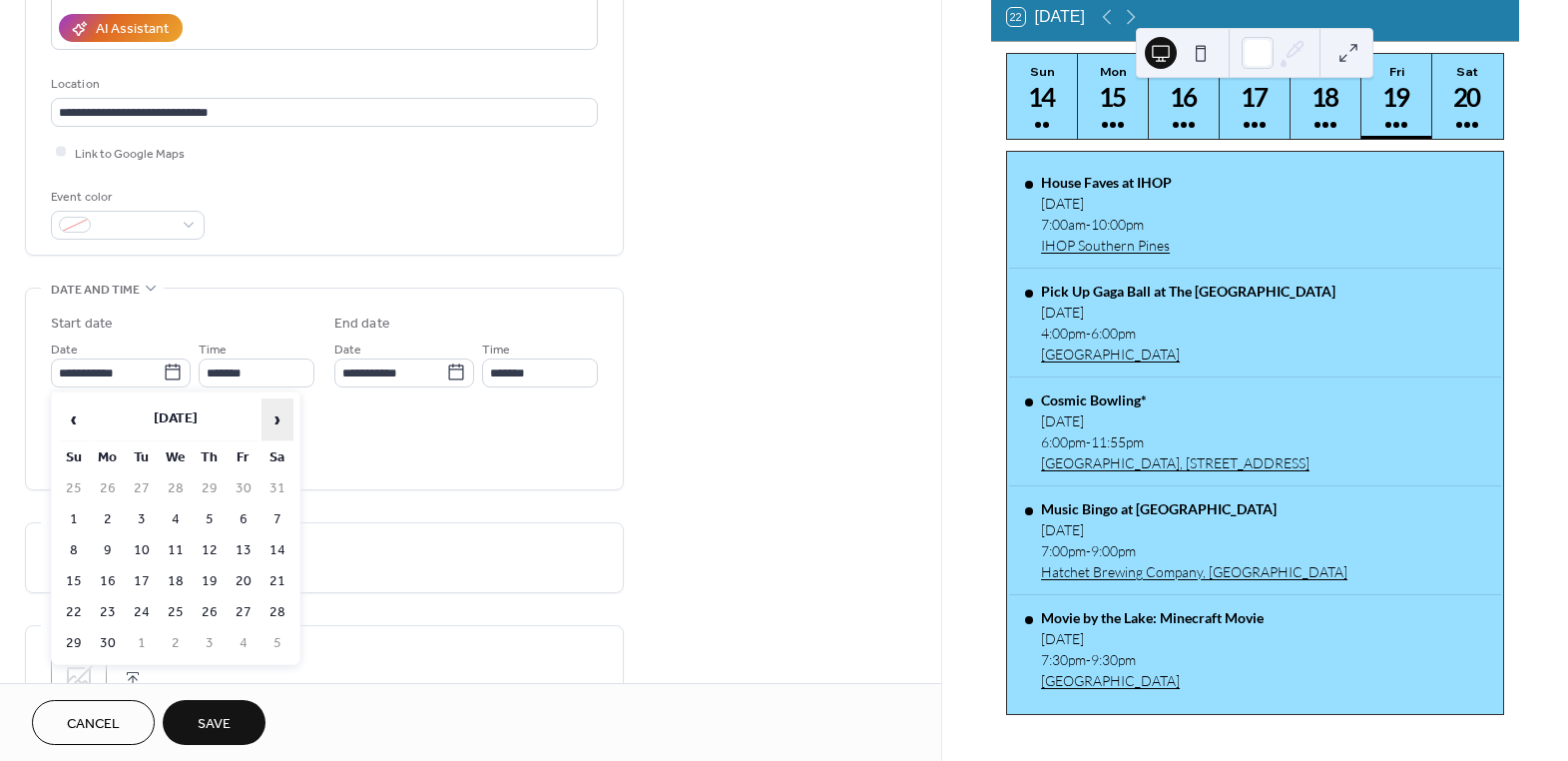 click on "›" at bounding box center (277, 419) 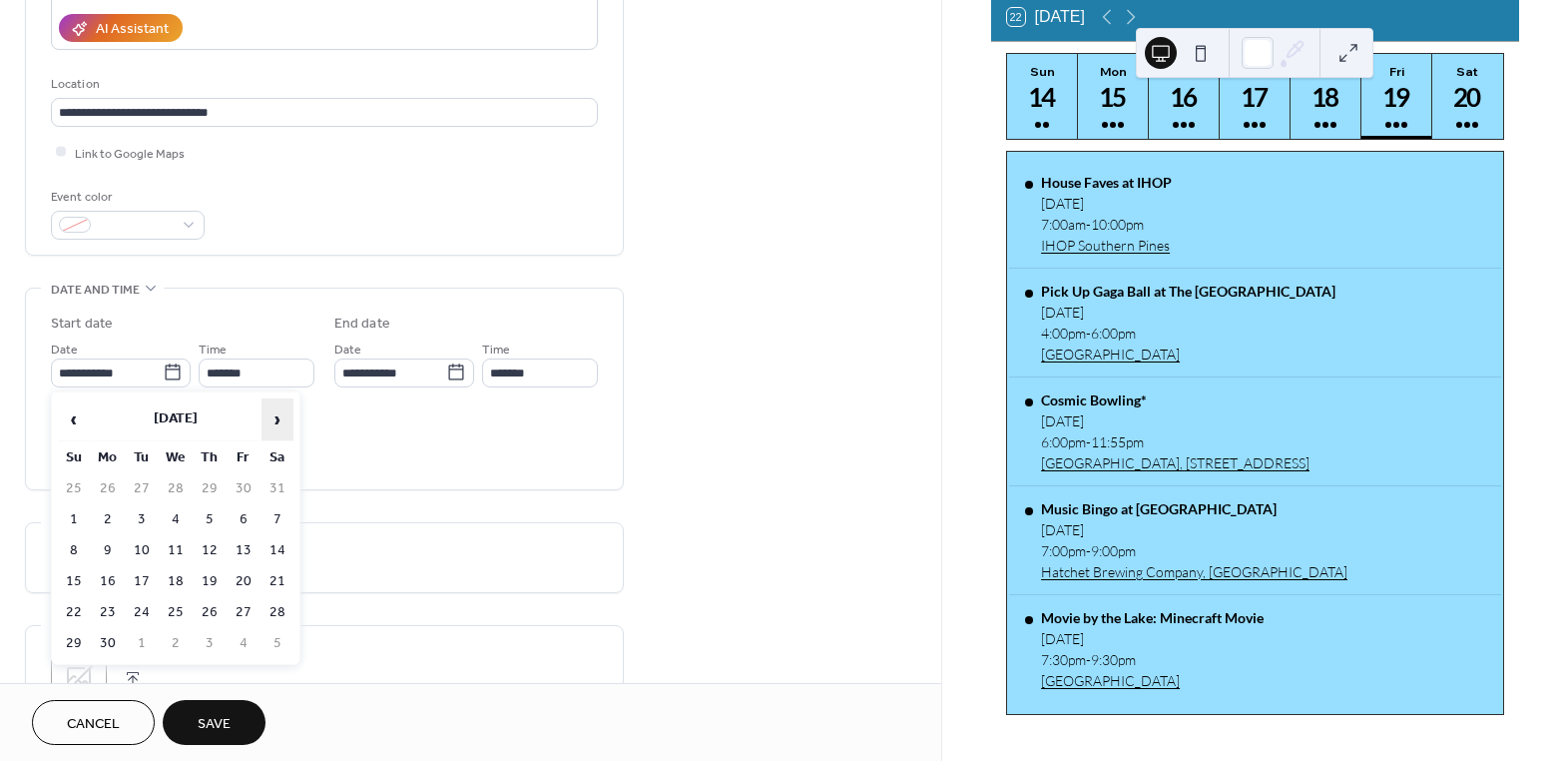 click on "›" at bounding box center (277, 419) 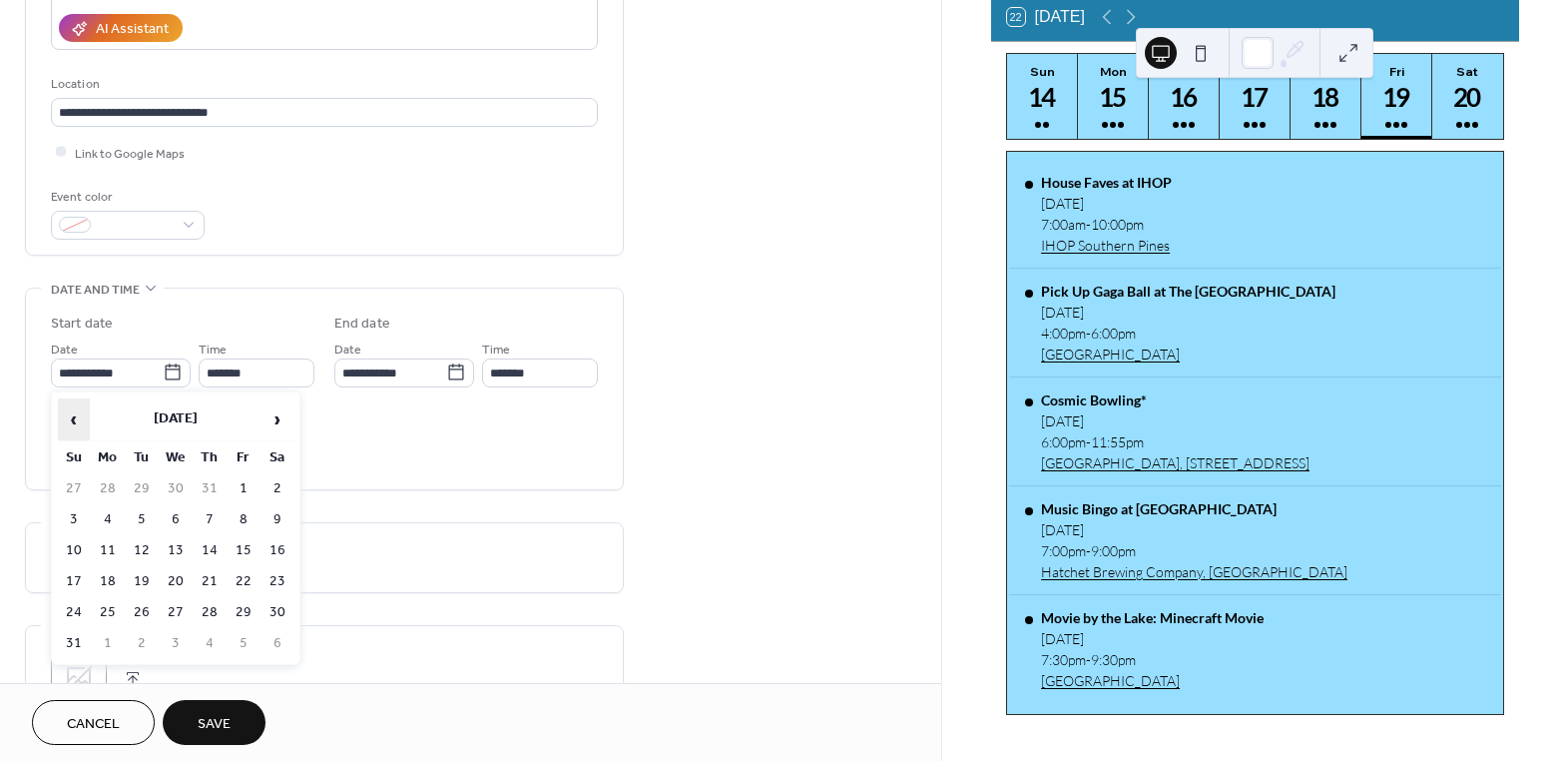 click on "‹" at bounding box center [74, 419] 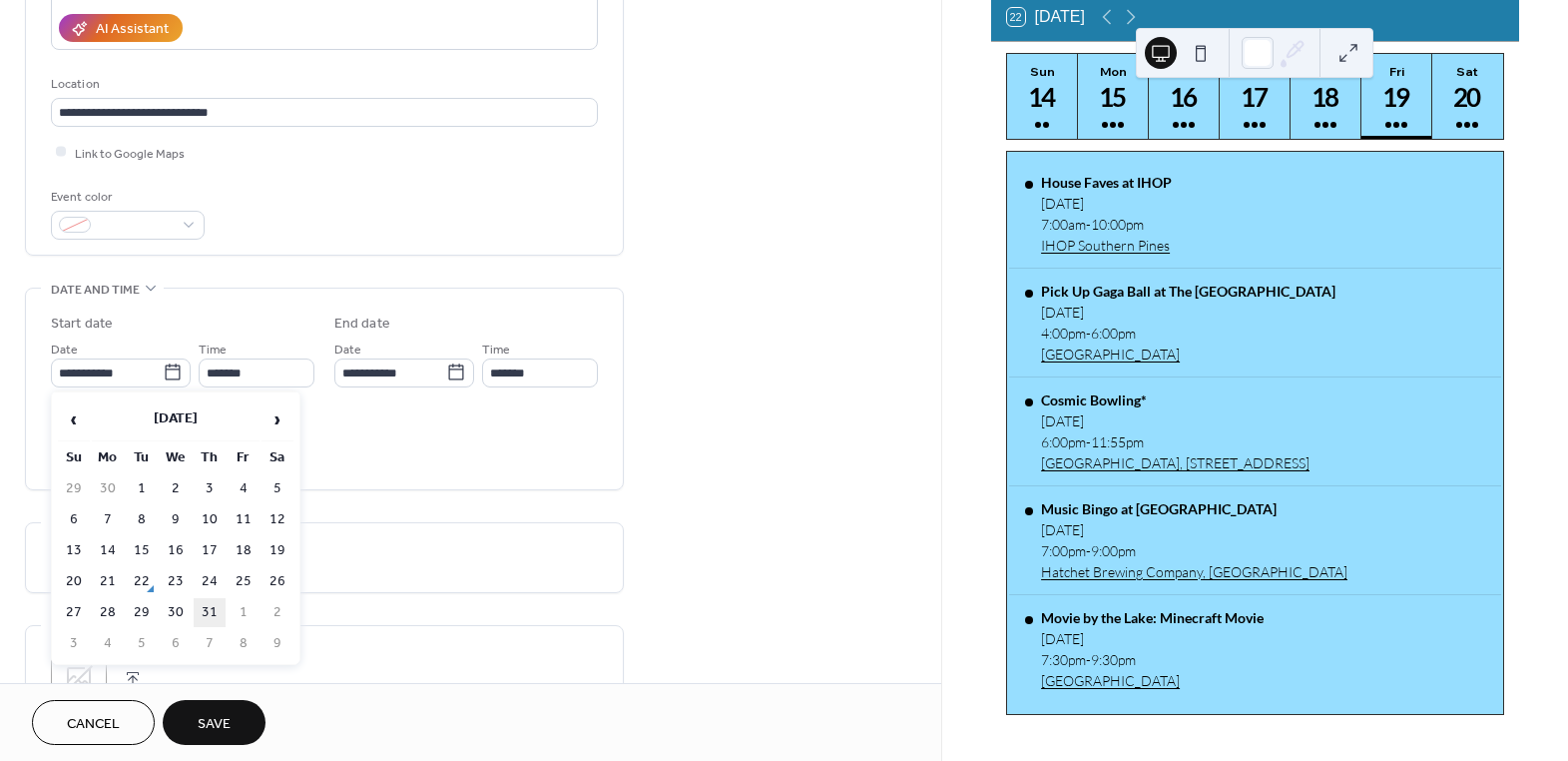 click on "31" at bounding box center [210, 612] 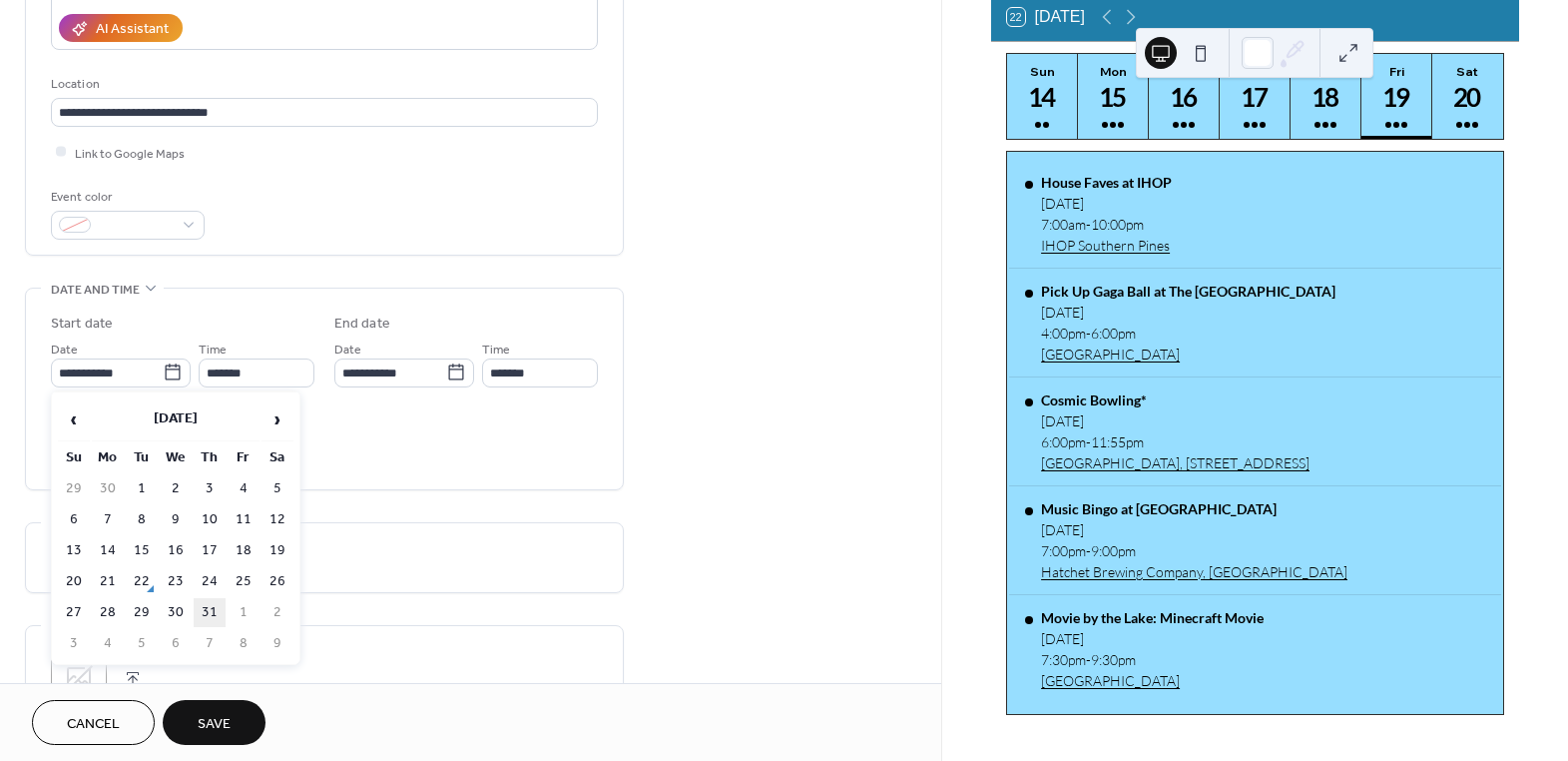 type on "**********" 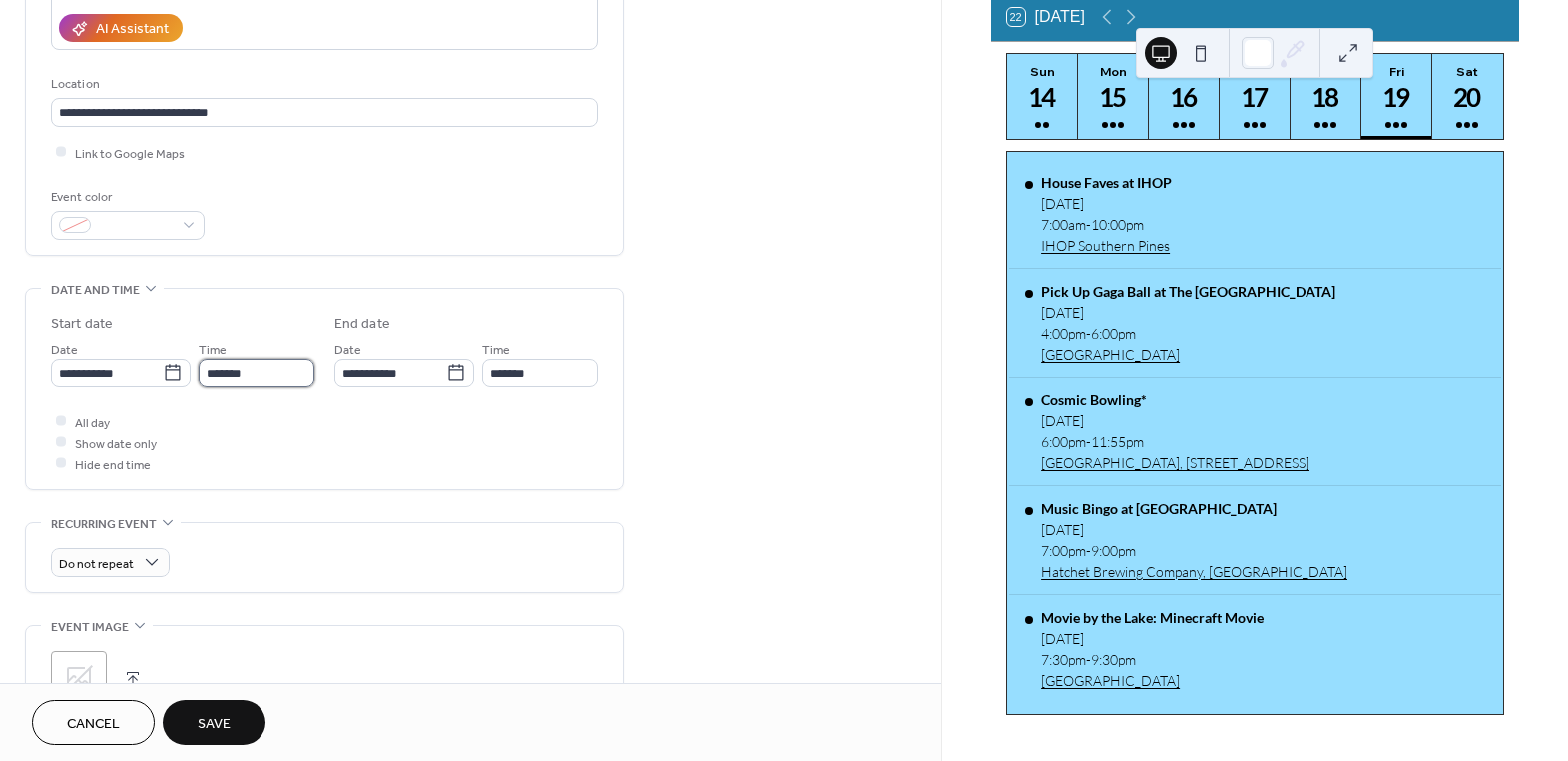 click on "*******" at bounding box center (257, 373) 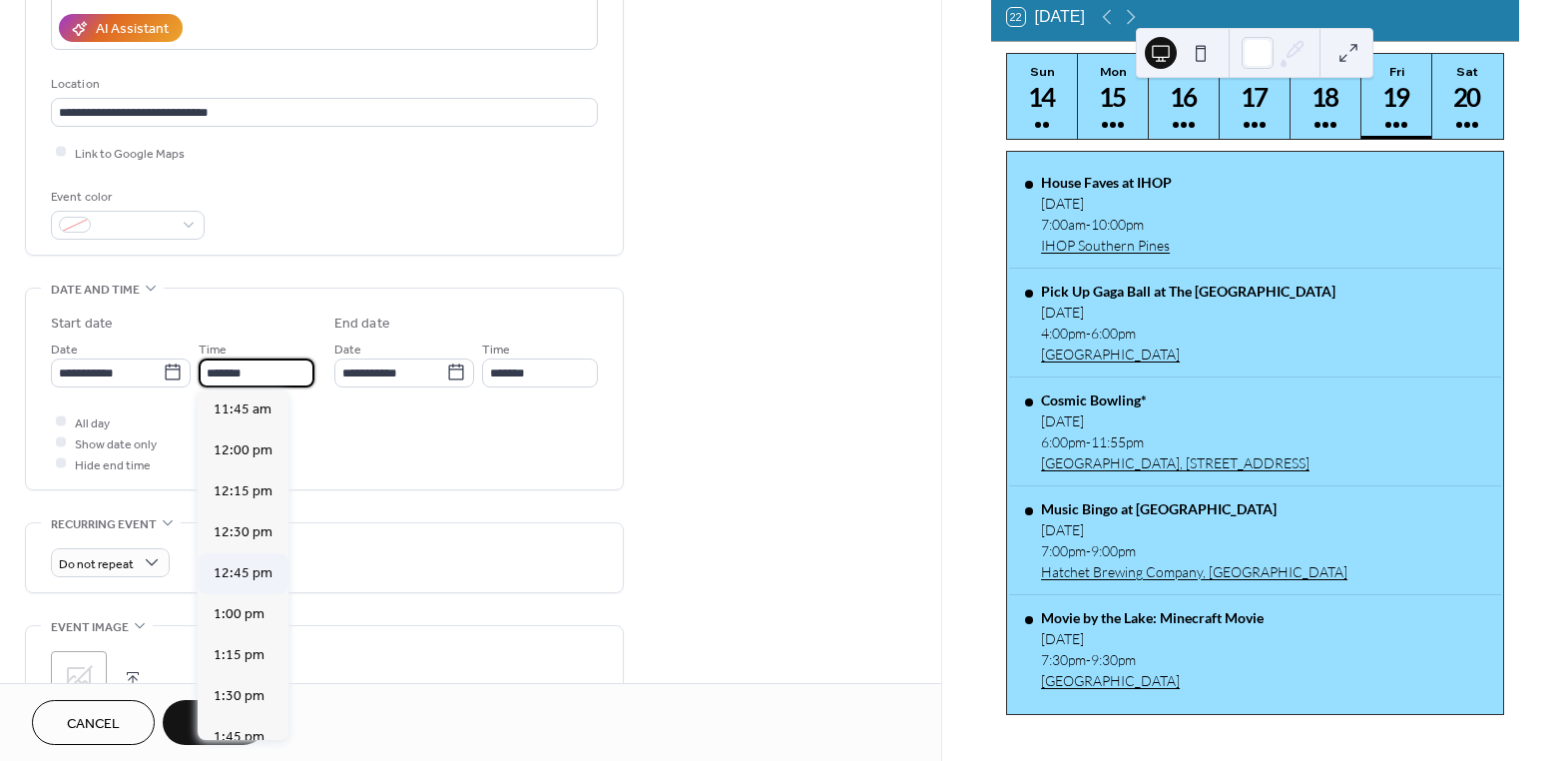 scroll, scrollTop: 1921, scrollLeft: 0, axis: vertical 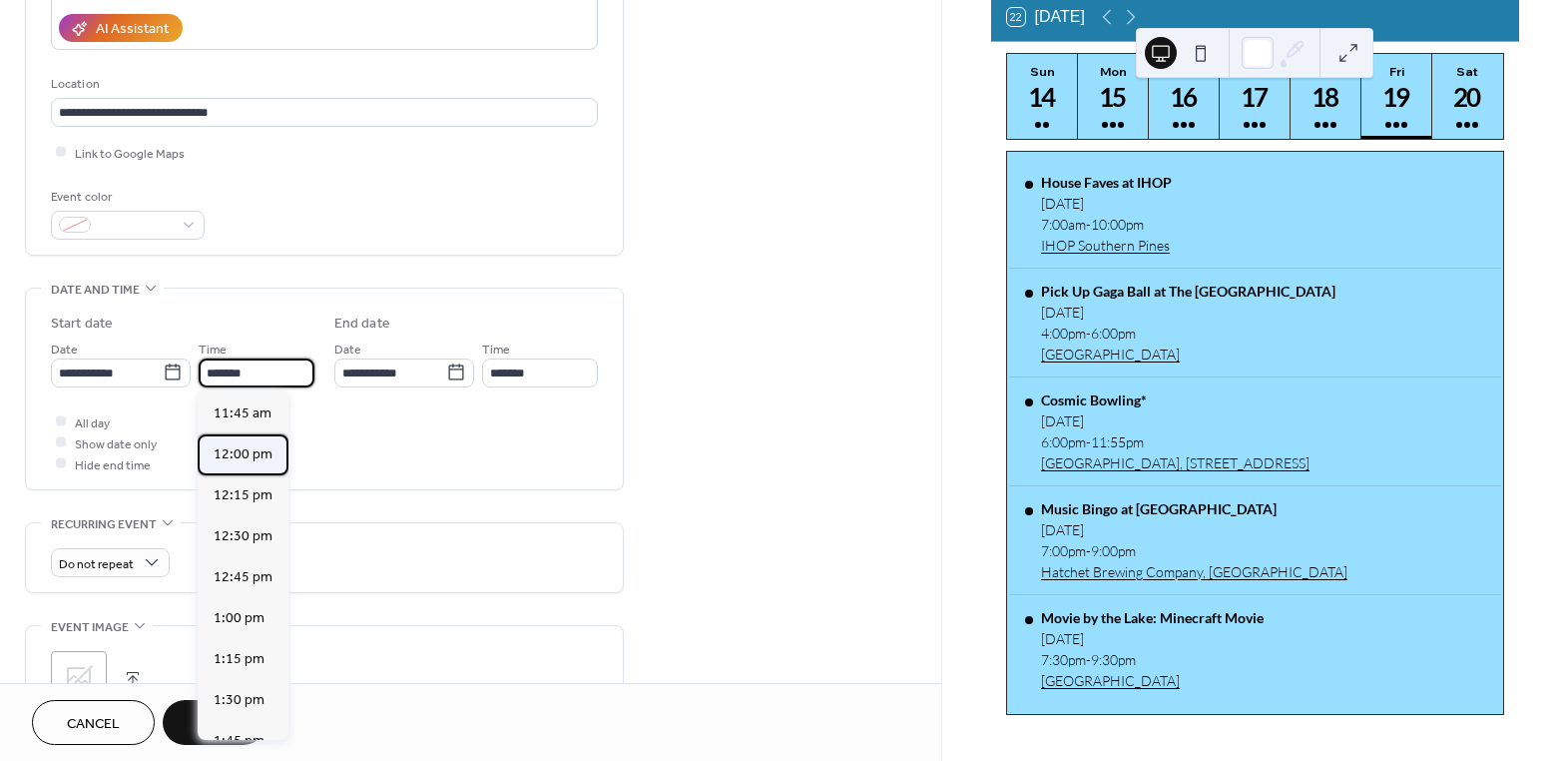 click on "12:00 pm" at bounding box center [243, 453] 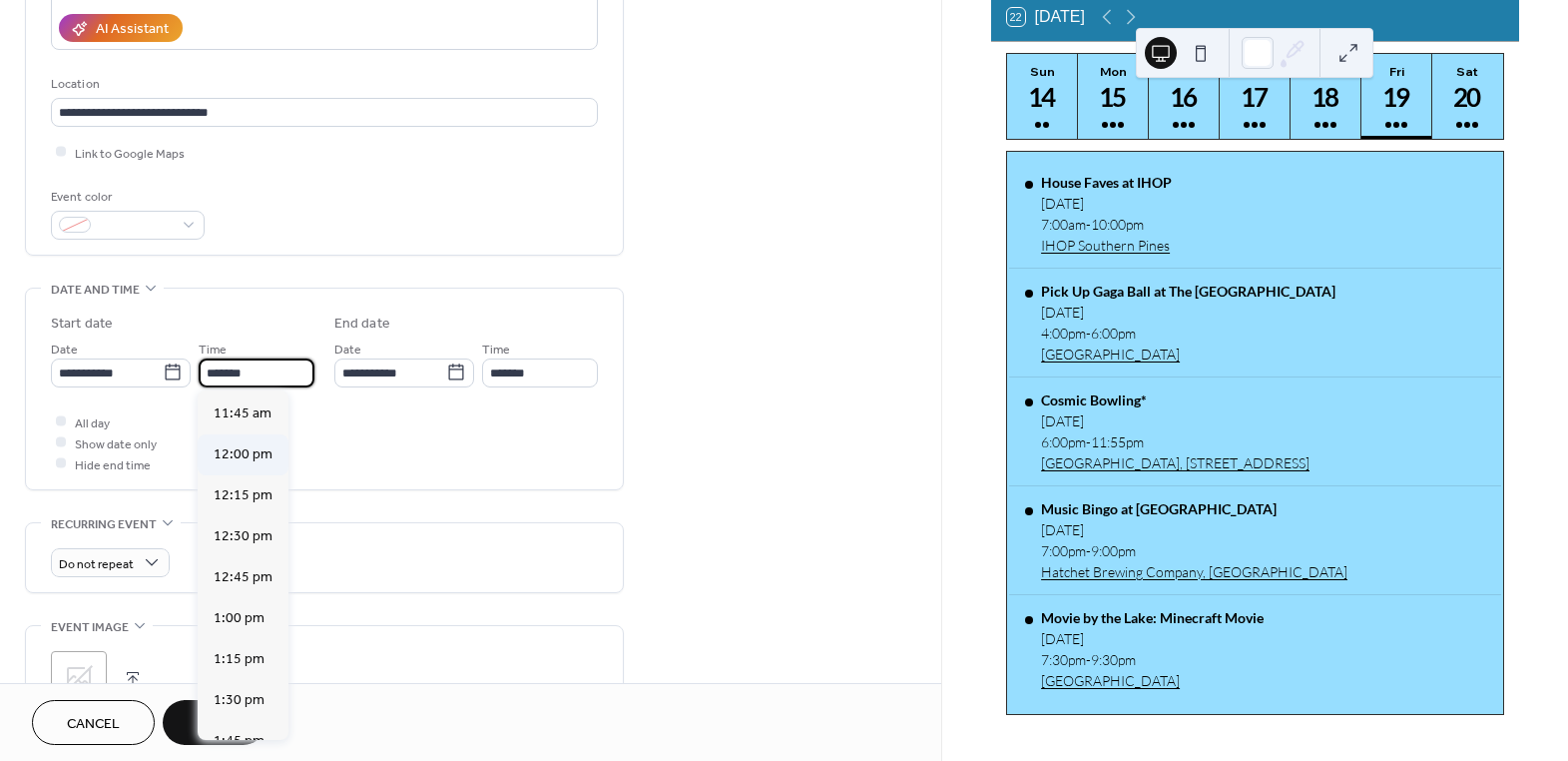 type on "********" 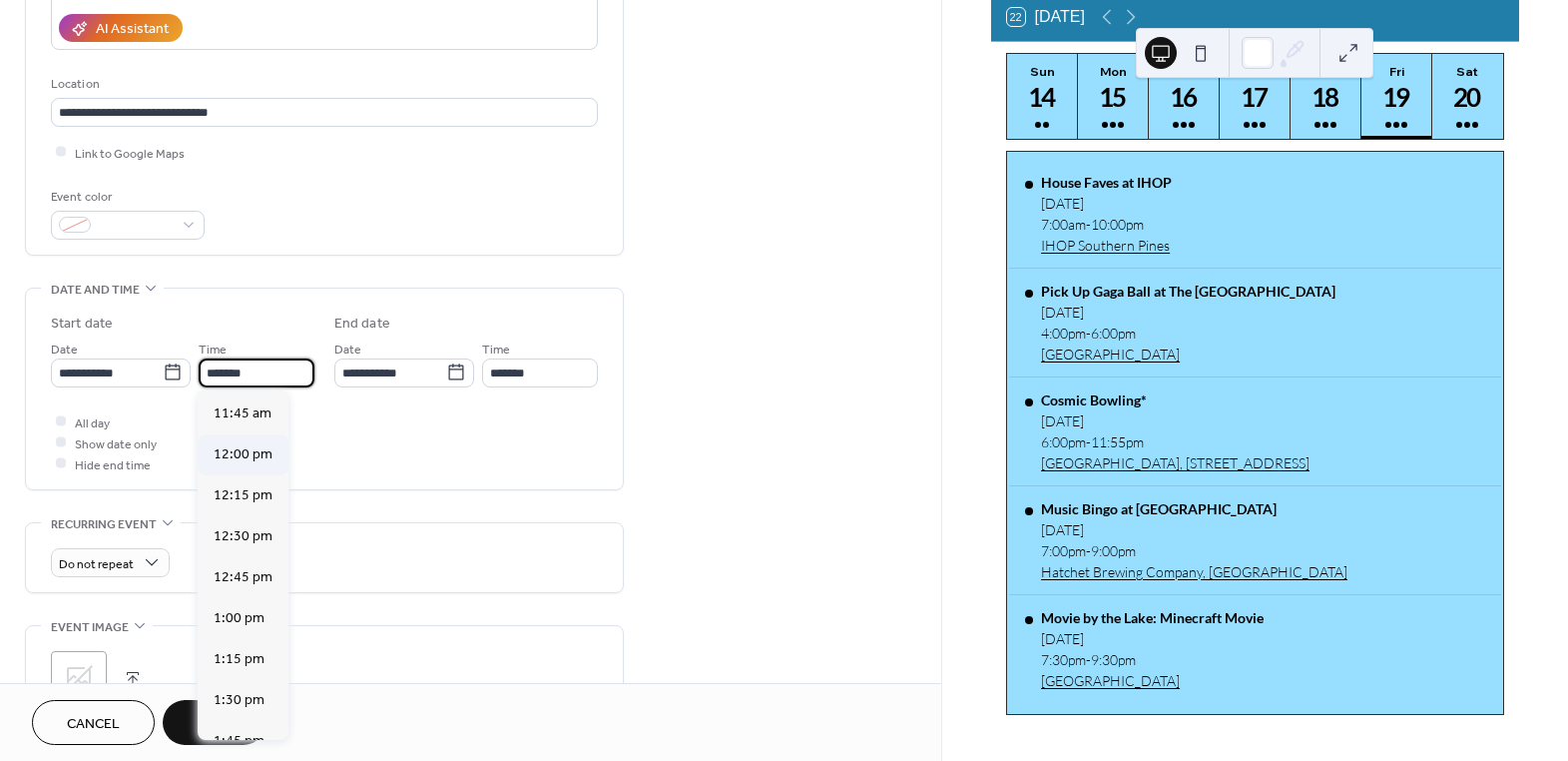 type on "*******" 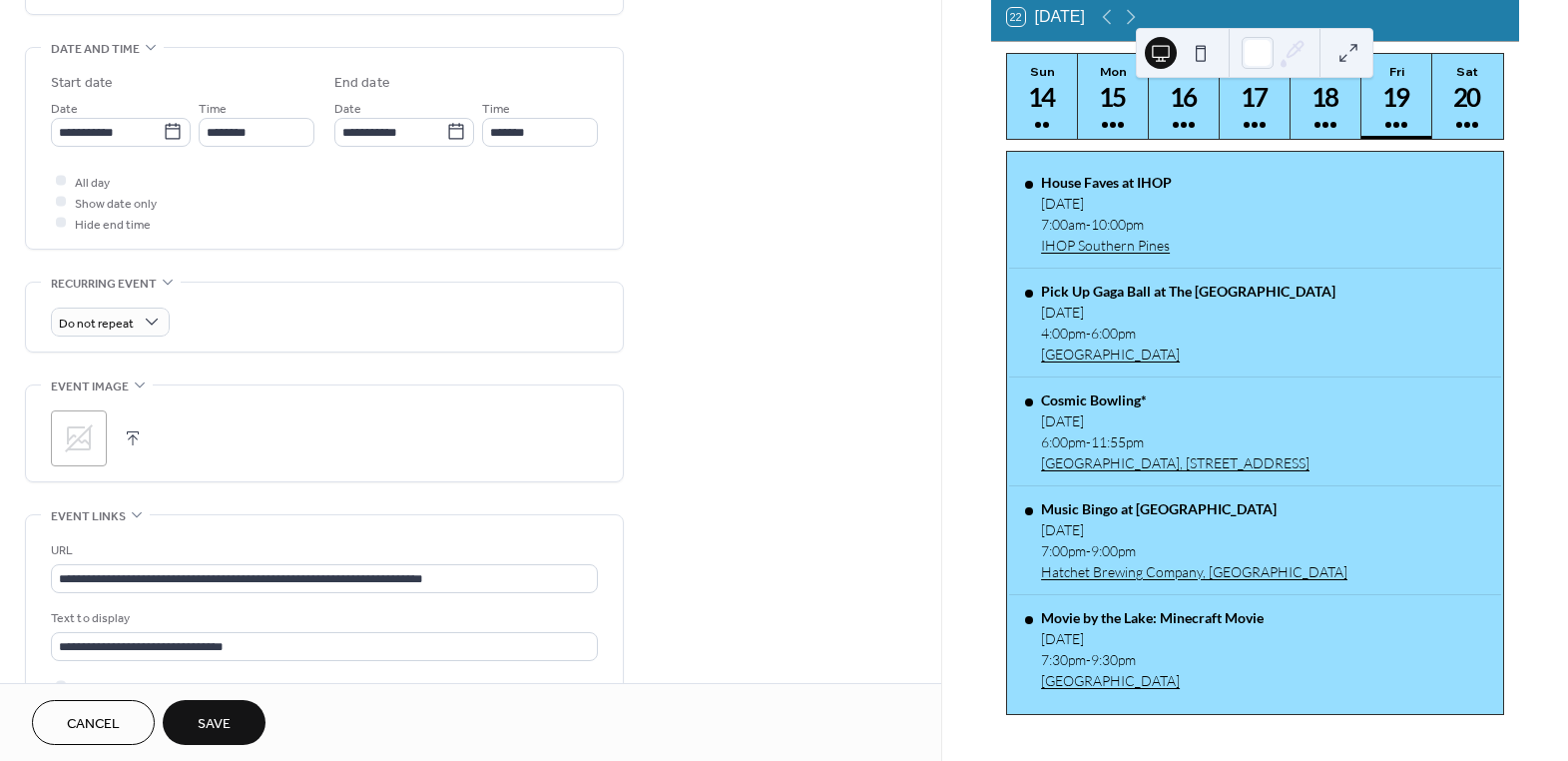 scroll, scrollTop: 726, scrollLeft: 0, axis: vertical 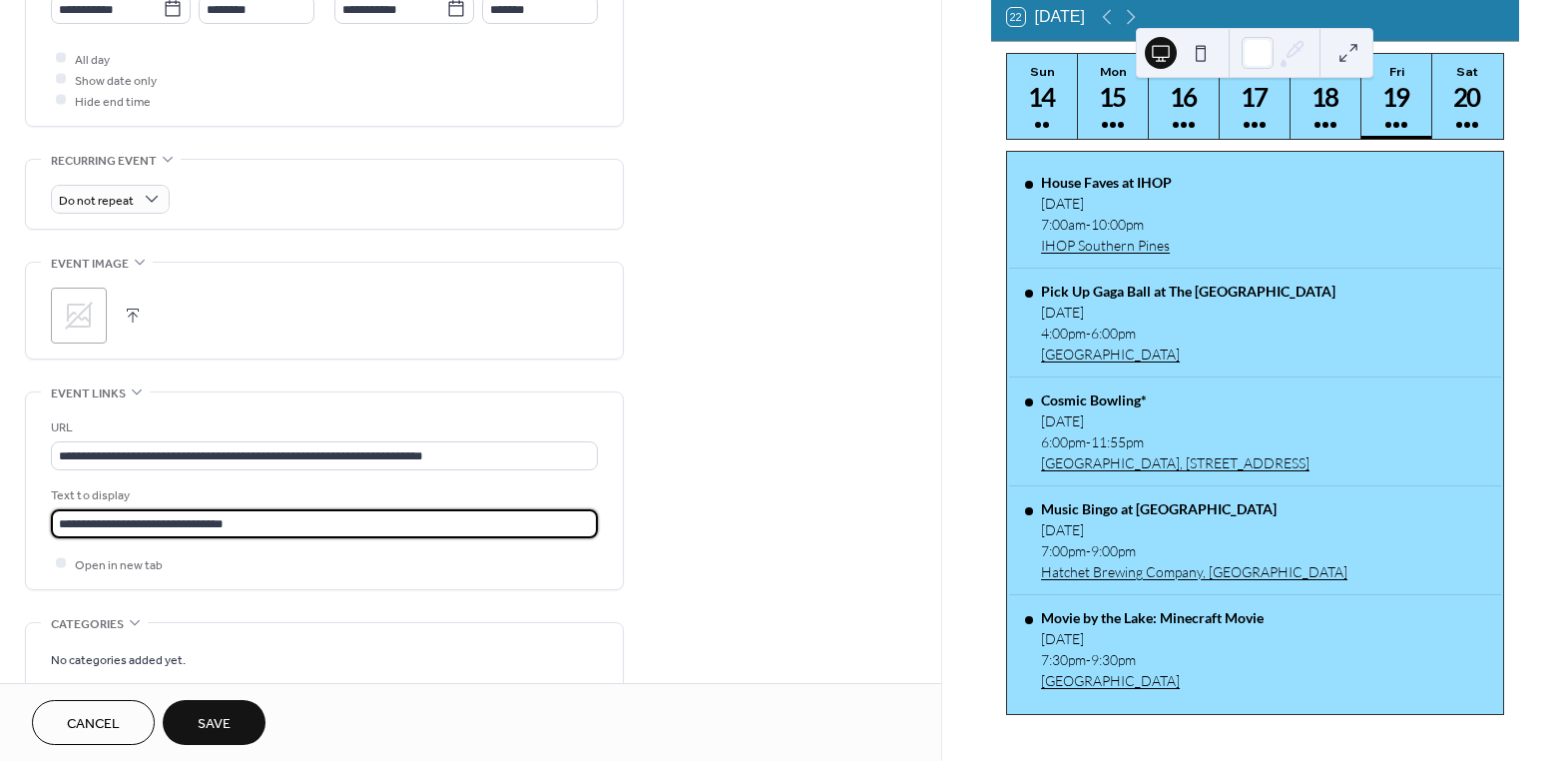 drag, startPoint x: 311, startPoint y: 516, endPoint x: -88, endPoint y: 518, distance: 399.005 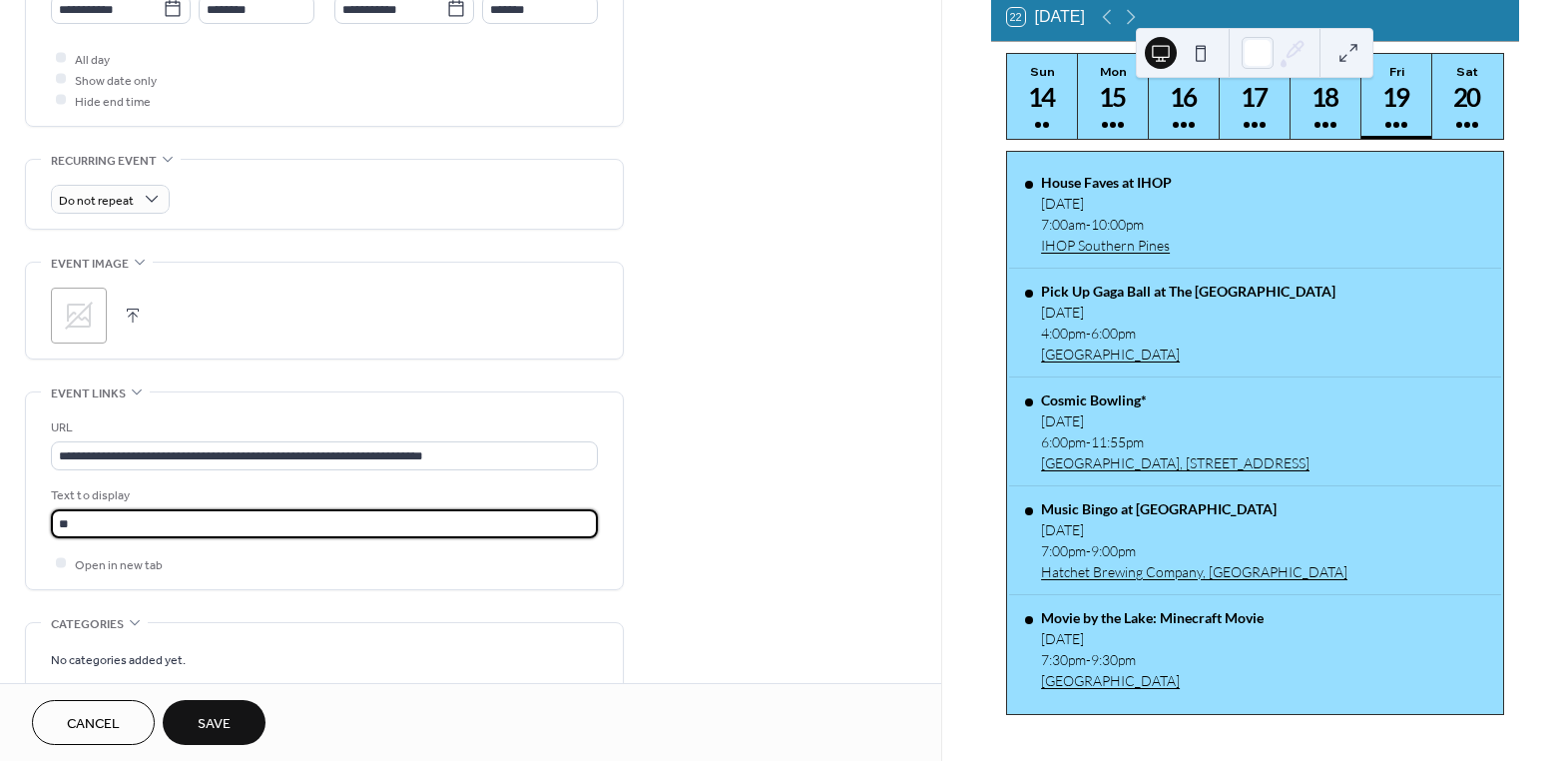 type on "**********" 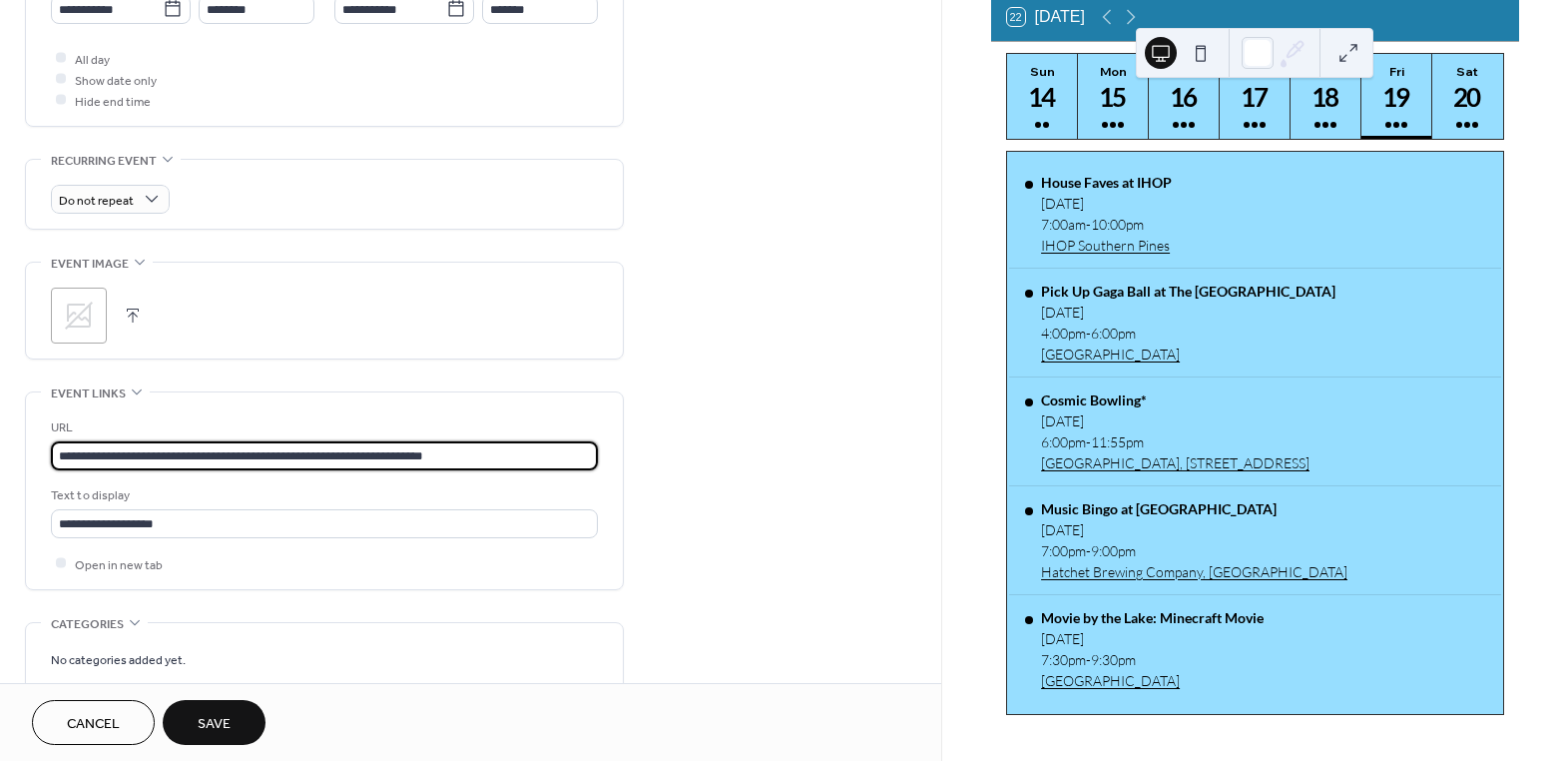 drag, startPoint x: 524, startPoint y: 449, endPoint x: -88, endPoint y: 450, distance: 612.0008 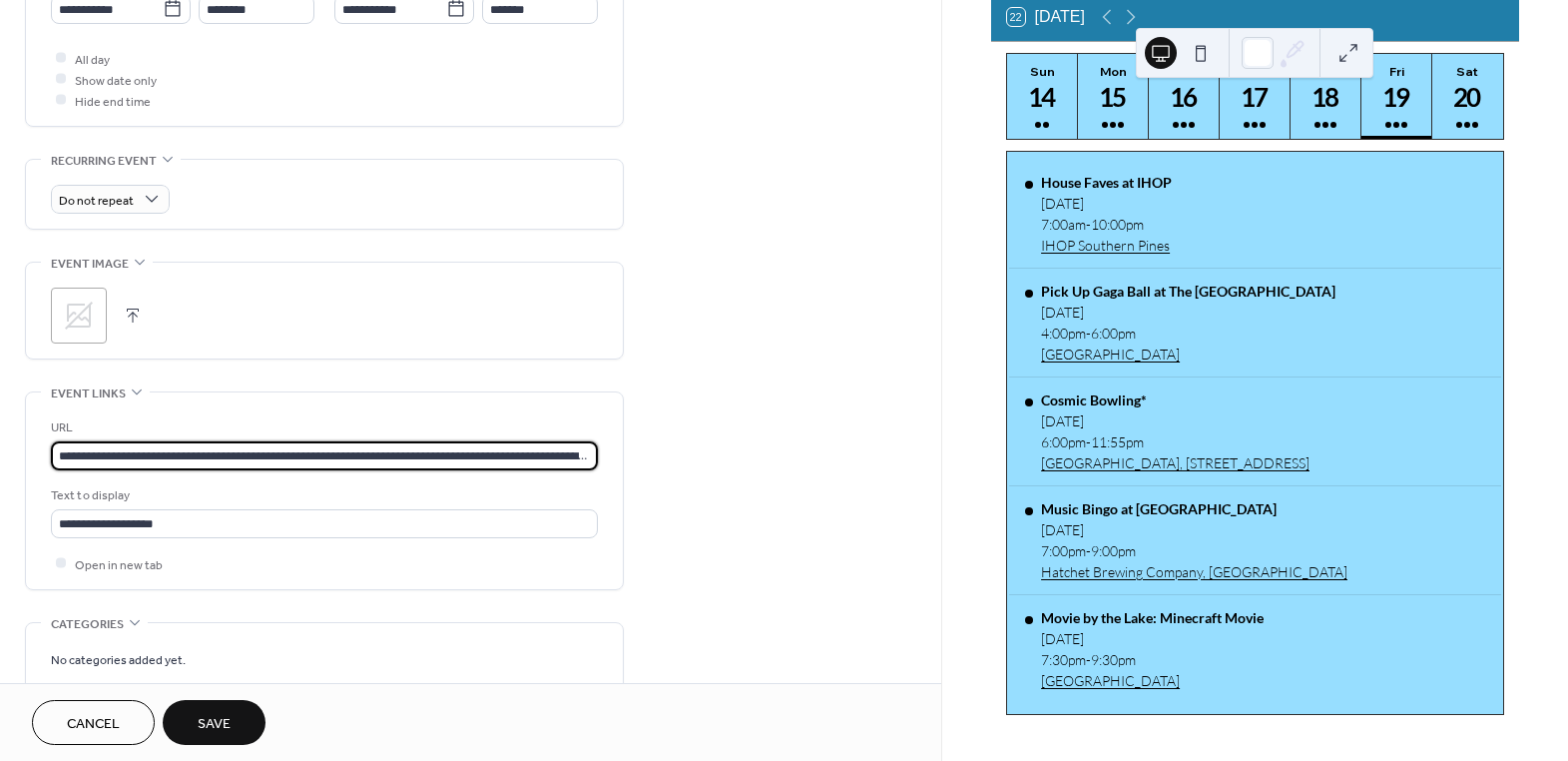 scroll, scrollTop: 0, scrollLeft: 1074, axis: horizontal 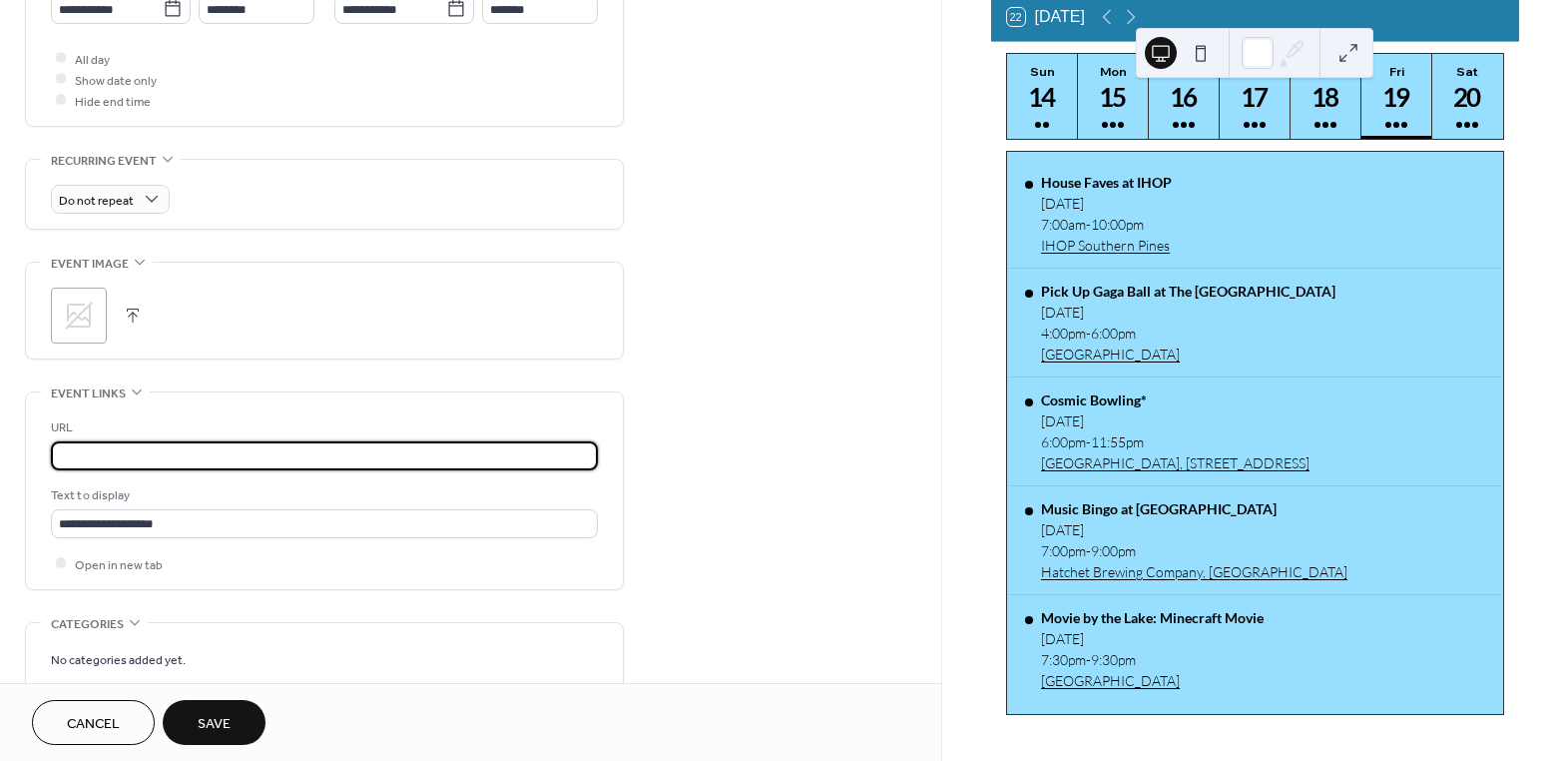 type on "**********" 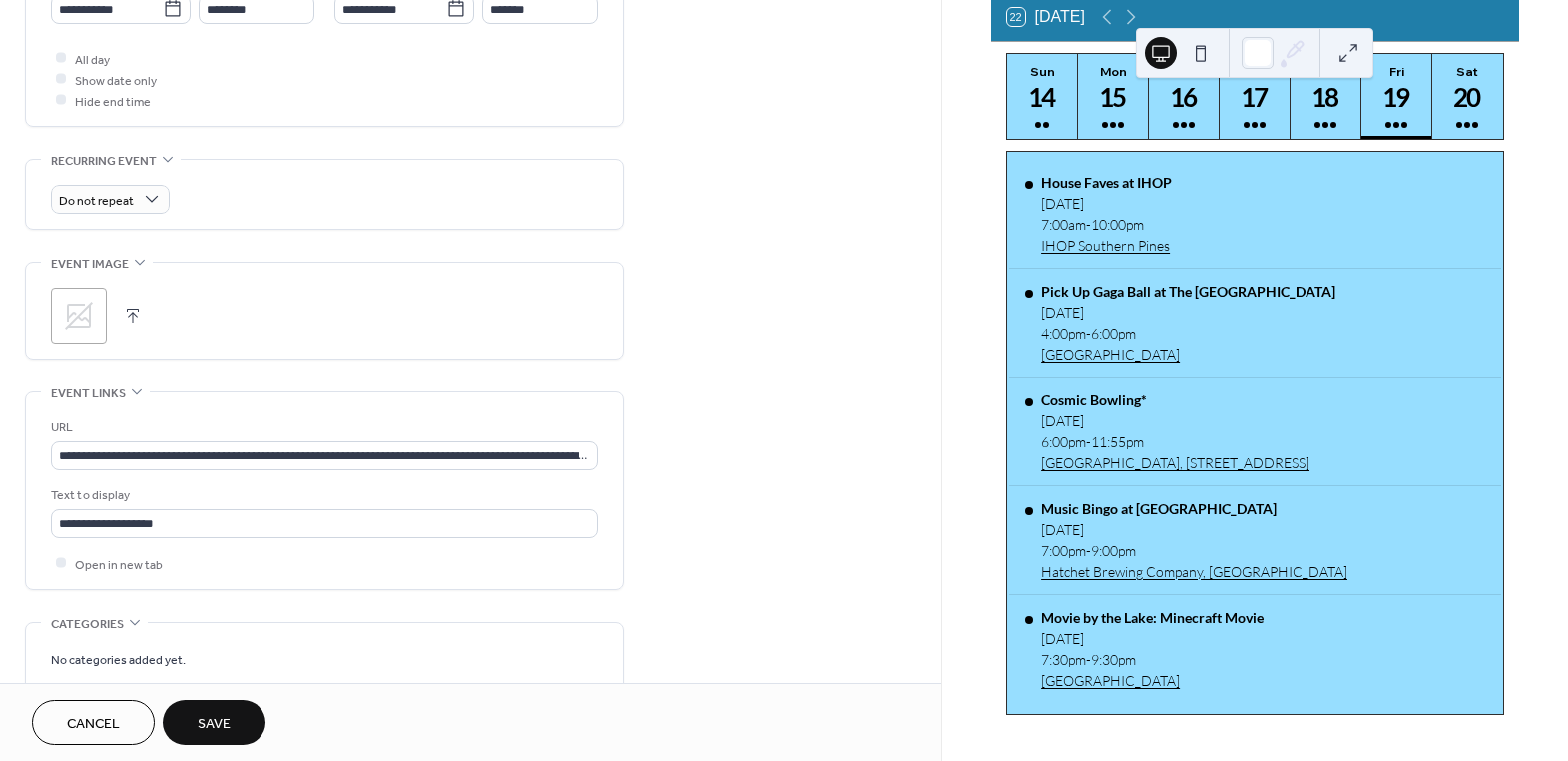 click on "Save" at bounding box center [214, 722] 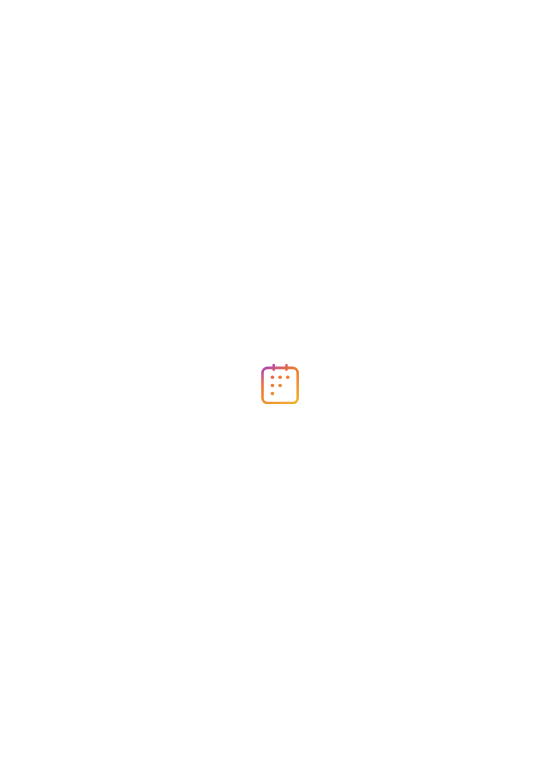 scroll, scrollTop: 0, scrollLeft: 0, axis: both 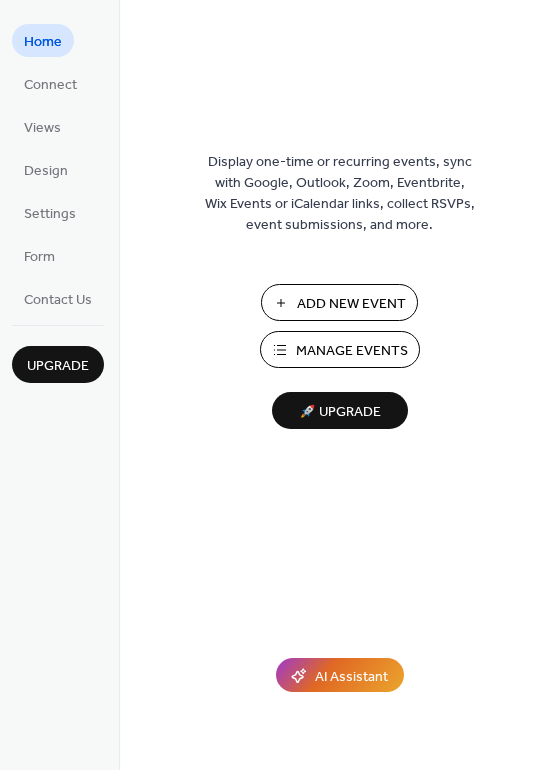 click on "Manage Events" at bounding box center [352, 351] 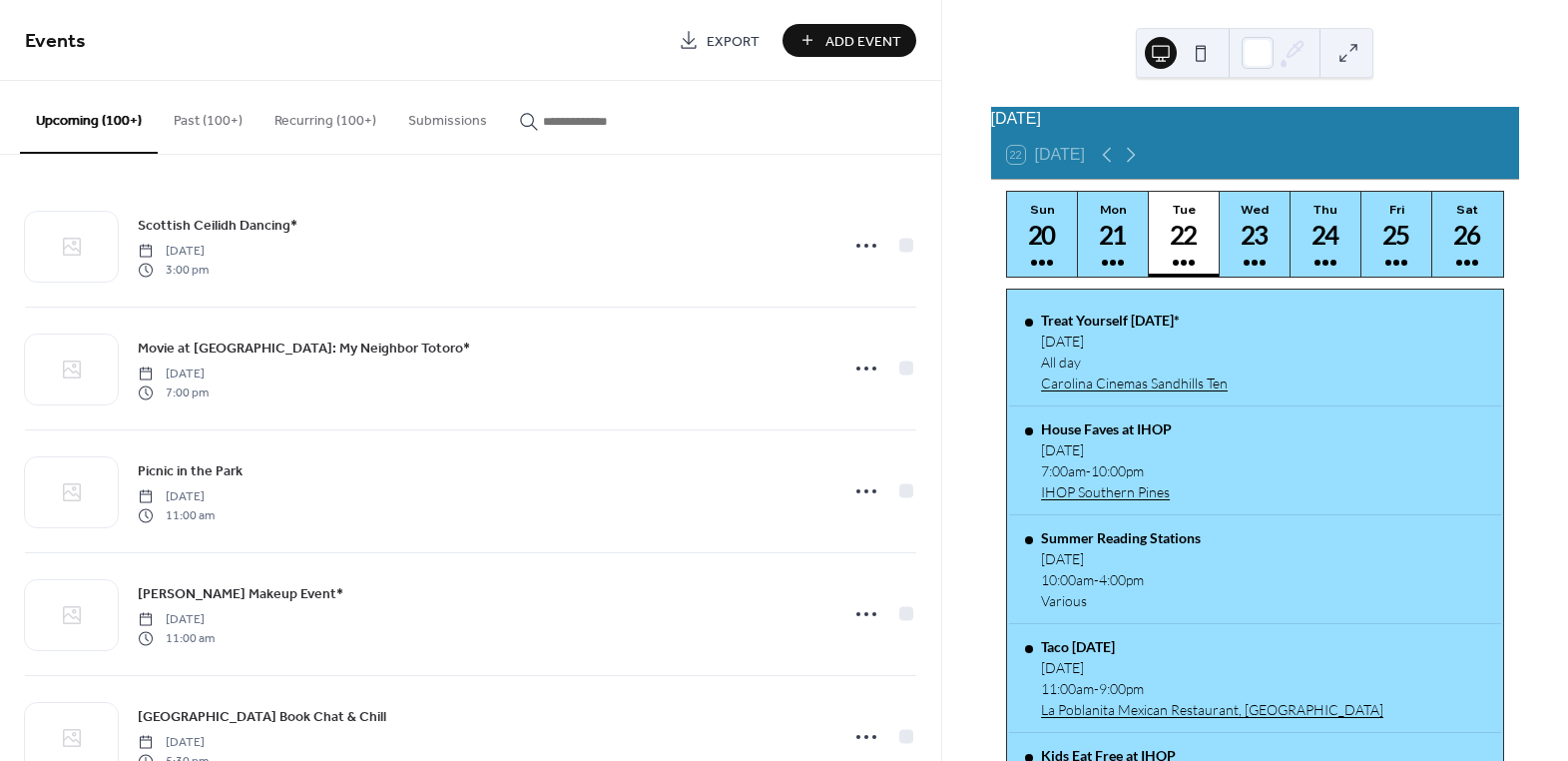 scroll, scrollTop: 0, scrollLeft: 0, axis: both 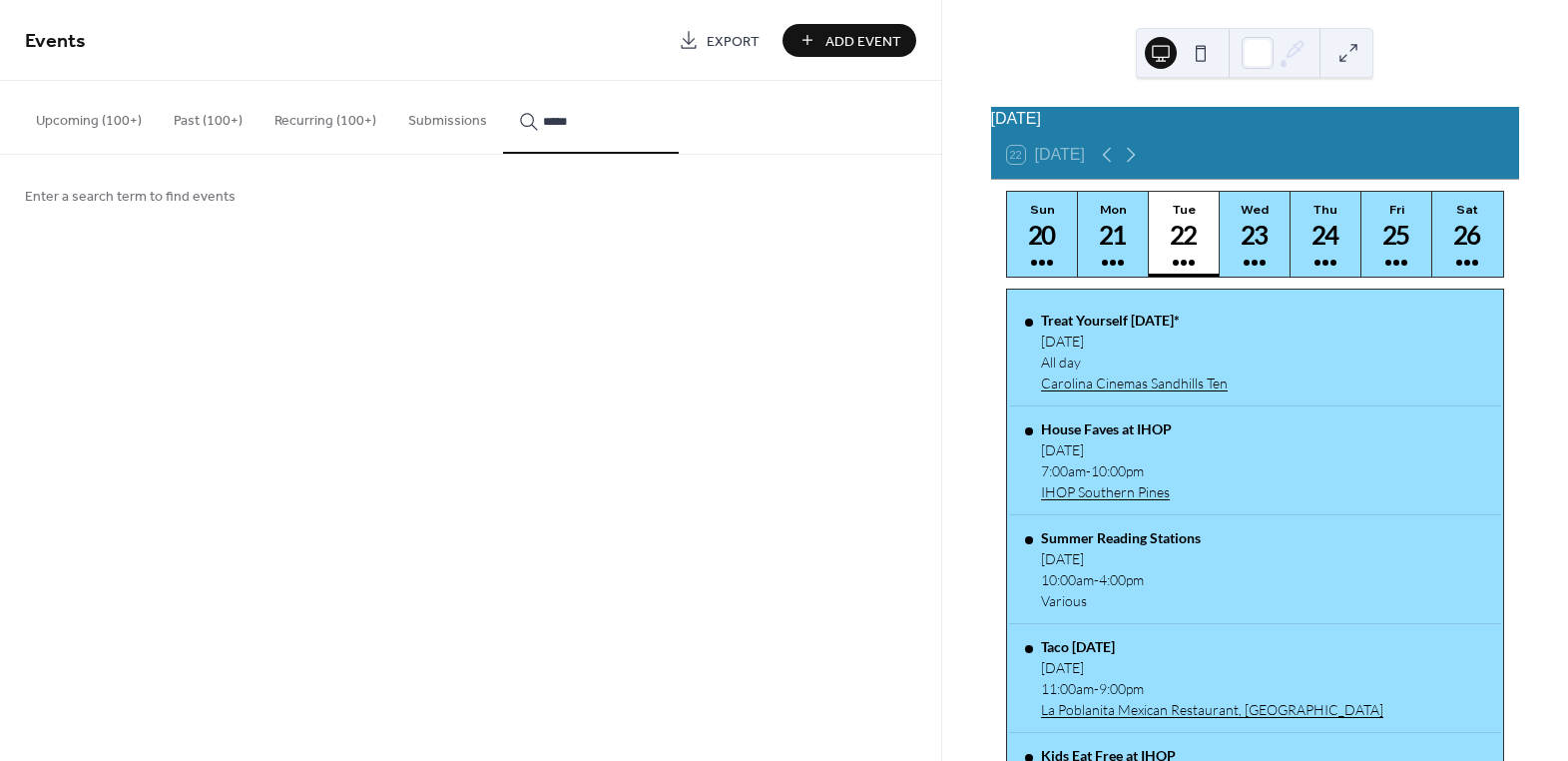 click on "****" at bounding box center [591, 117] 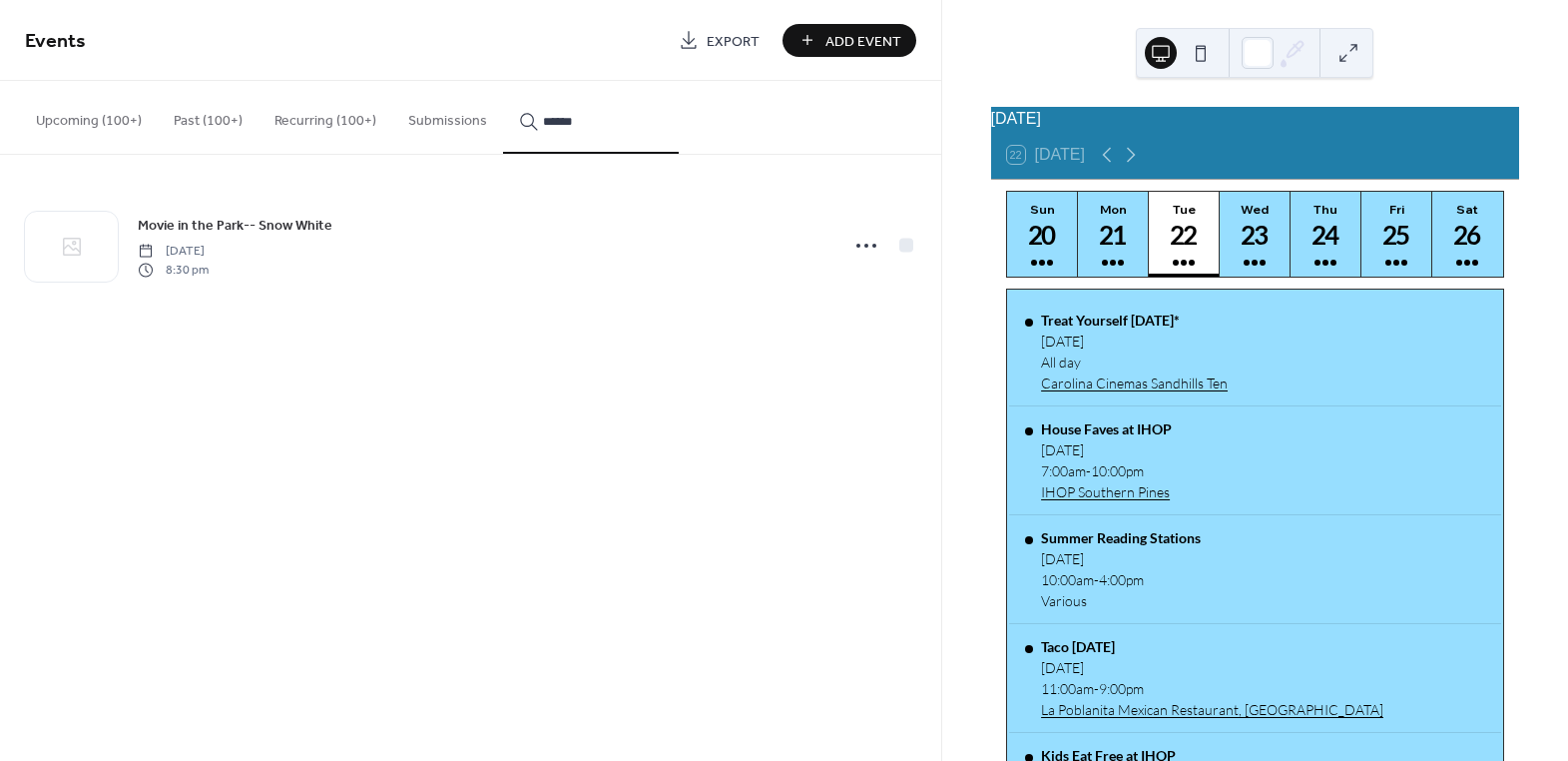 type on "******" 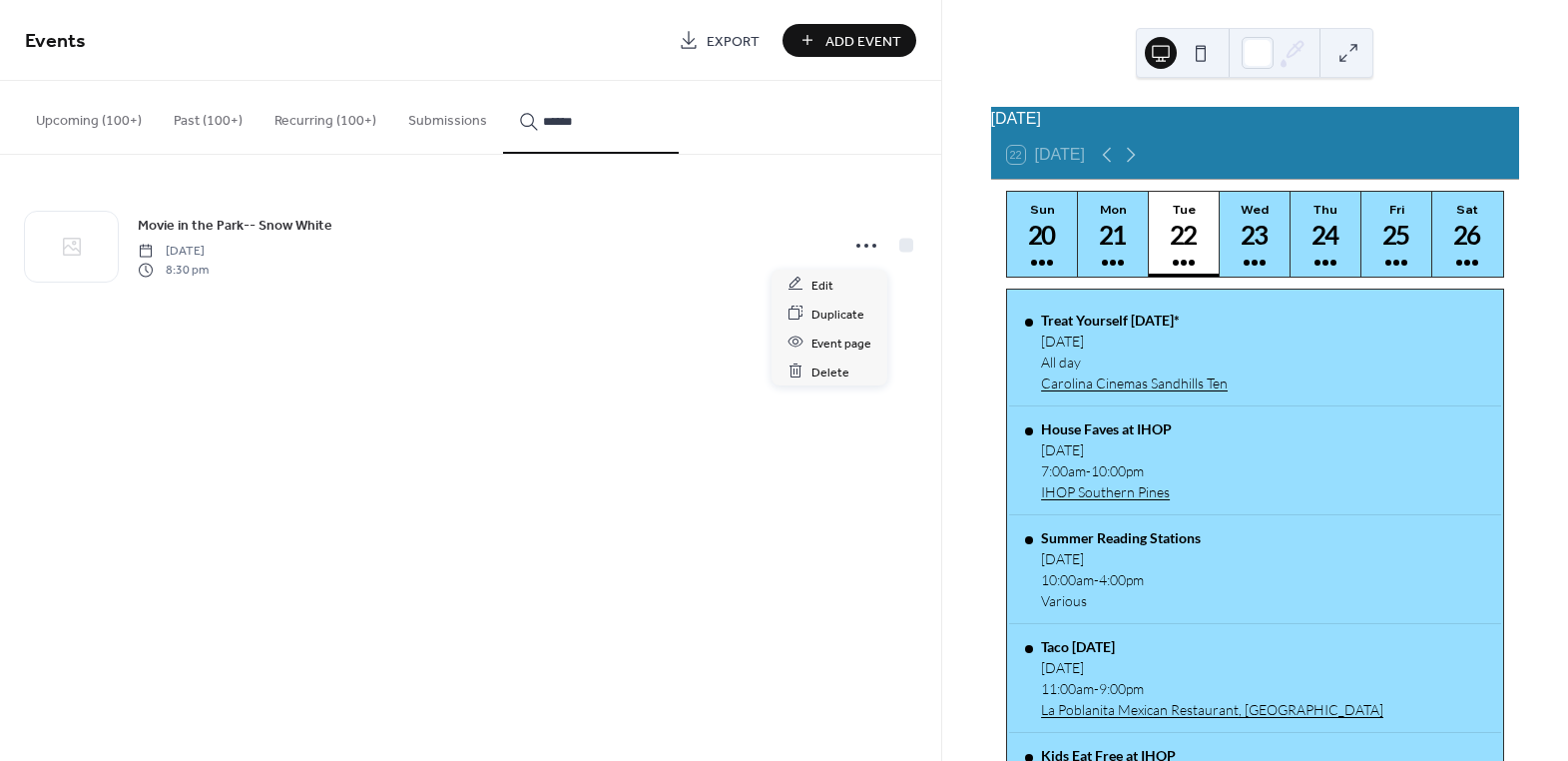 click 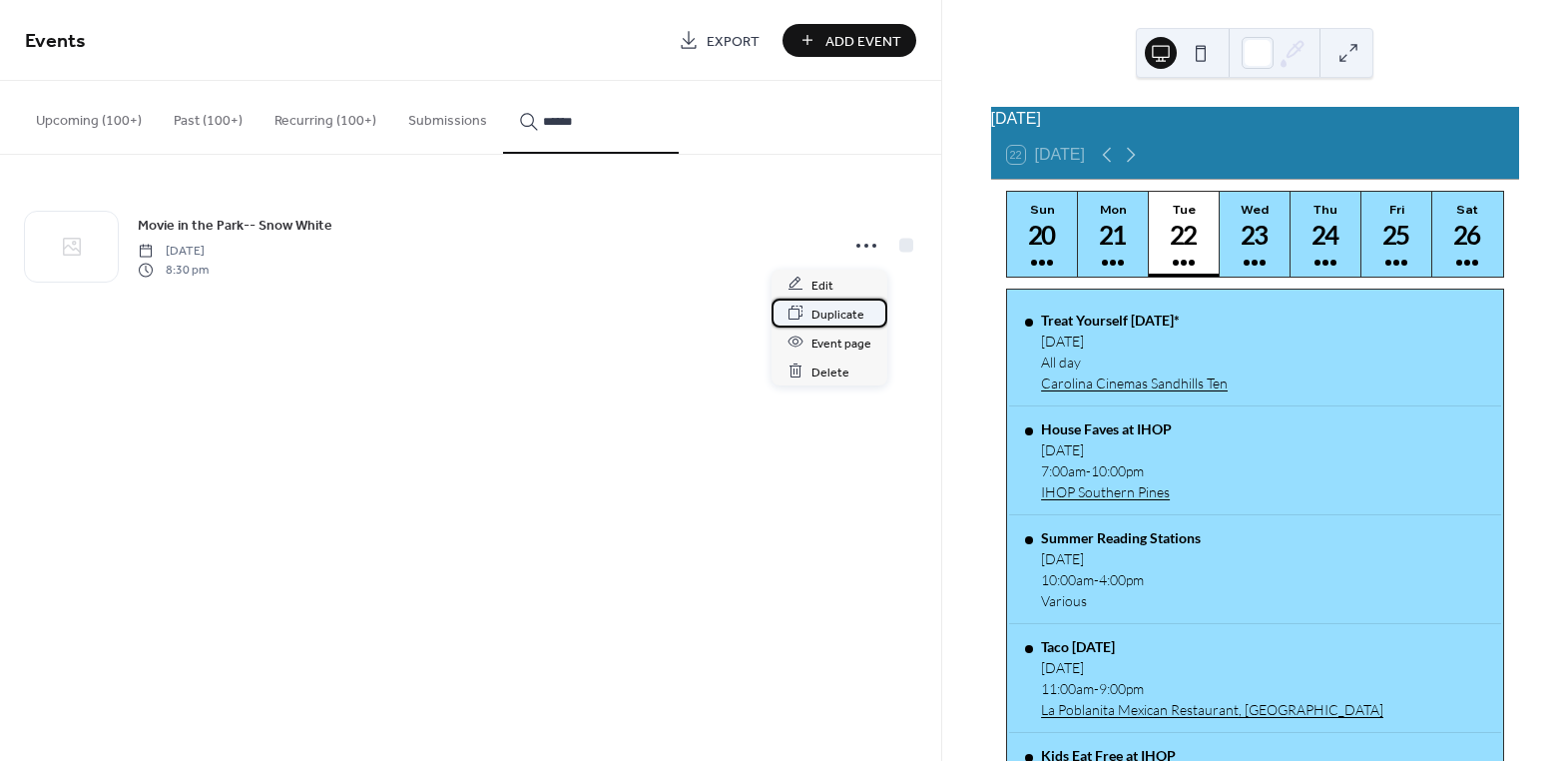 click on "Duplicate" at bounding box center [837, 314] 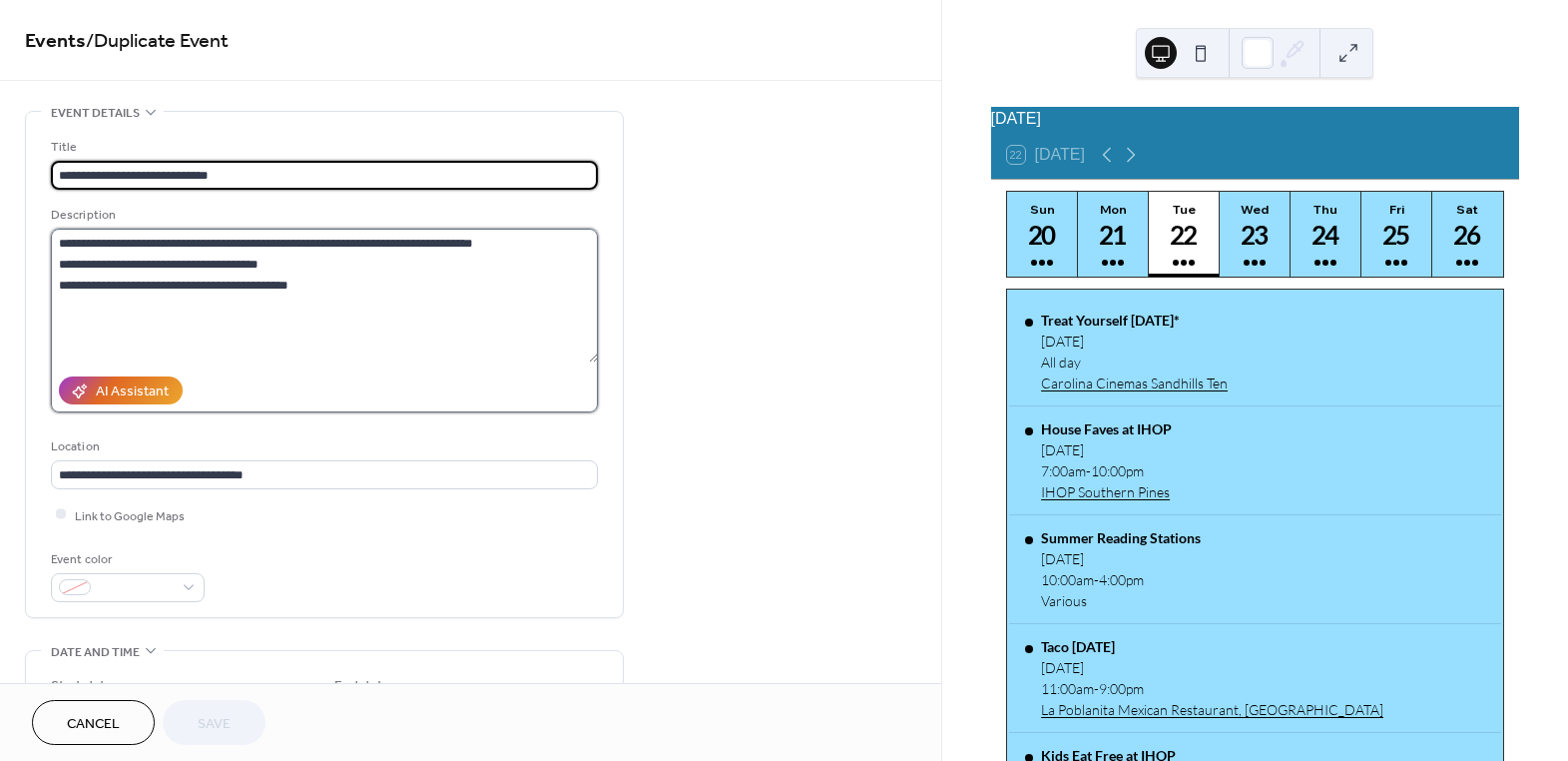 click on "**********" at bounding box center [324, 296] 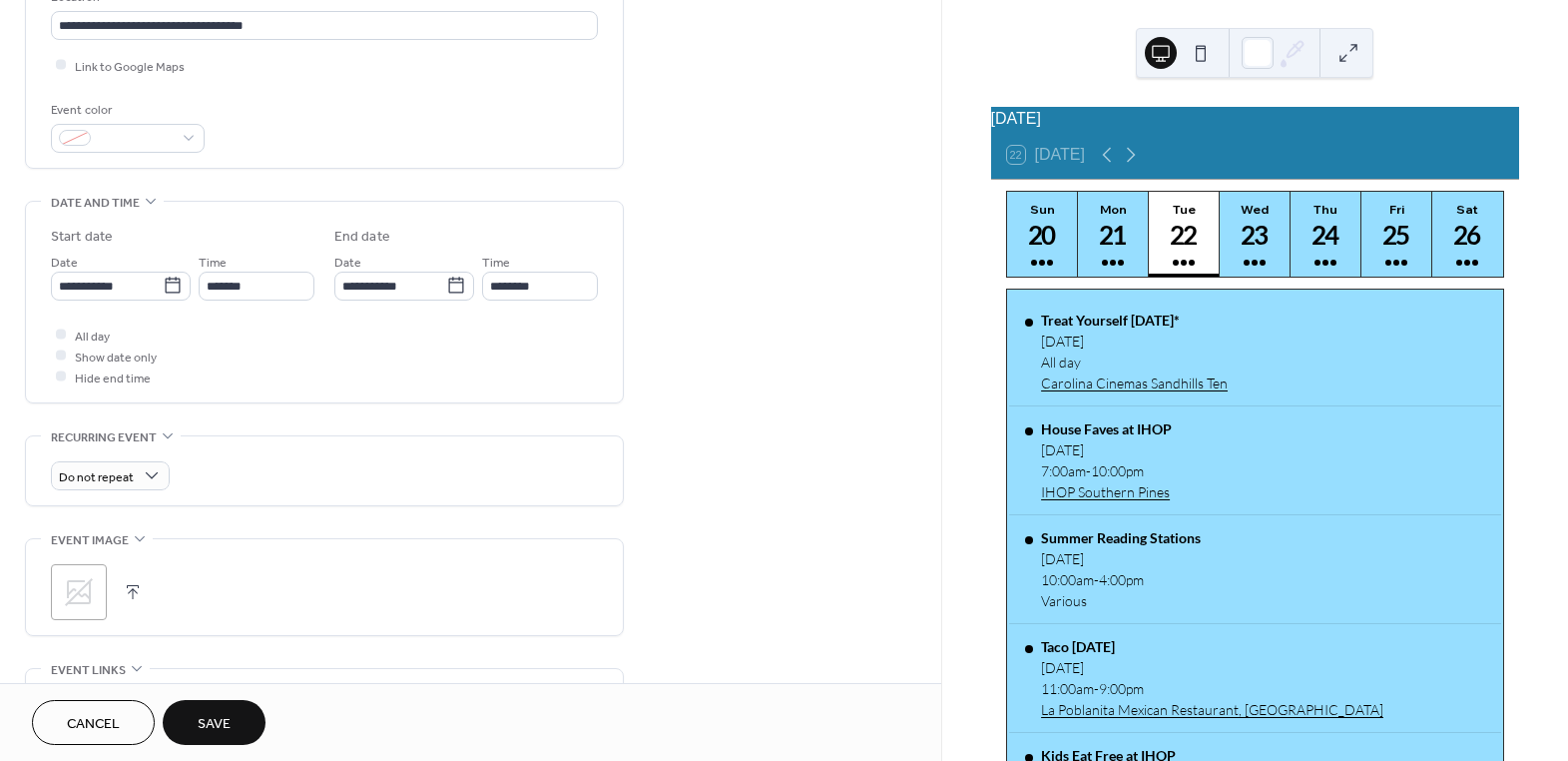 scroll, scrollTop: 453, scrollLeft: 0, axis: vertical 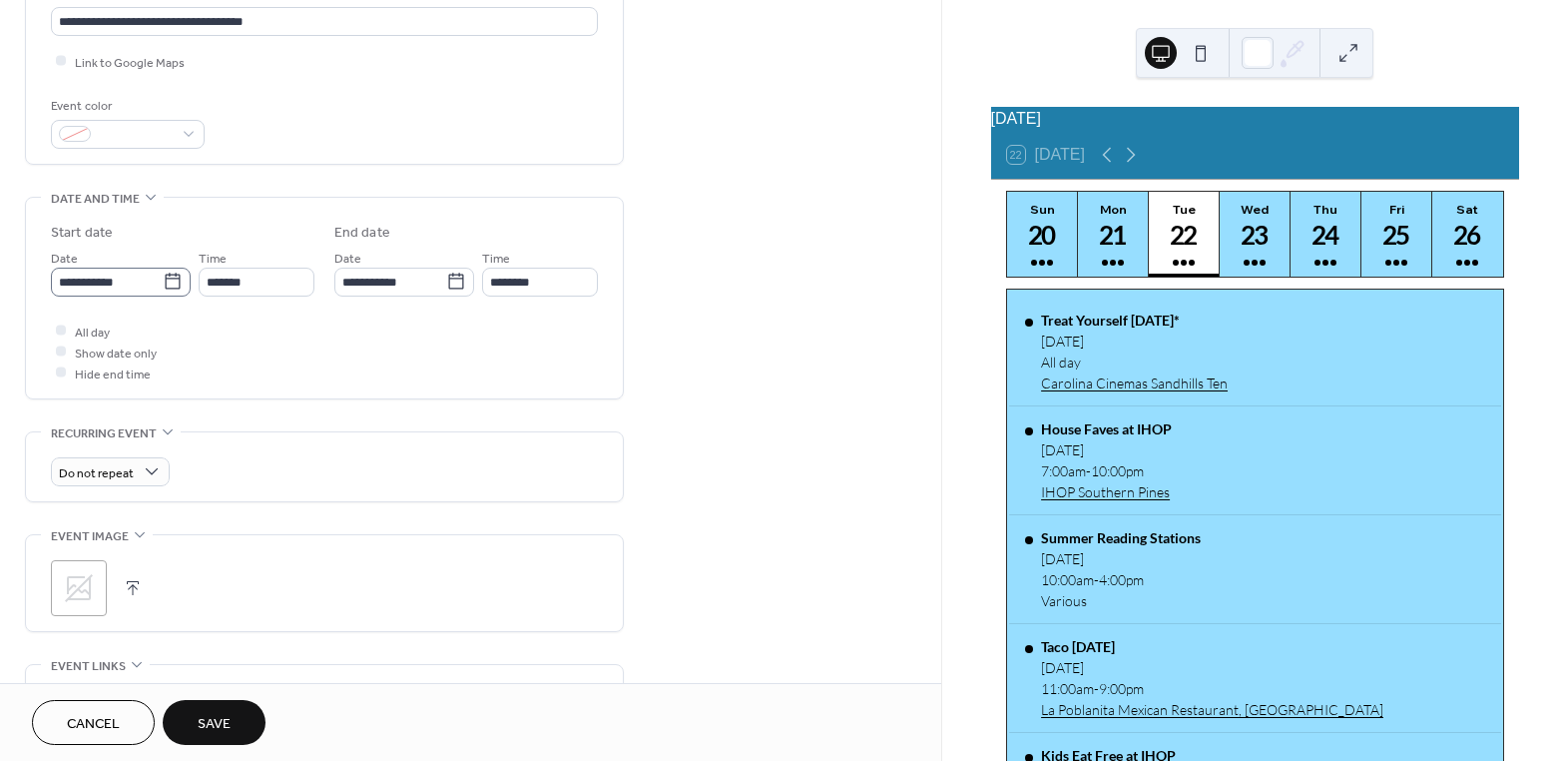 type on "**********" 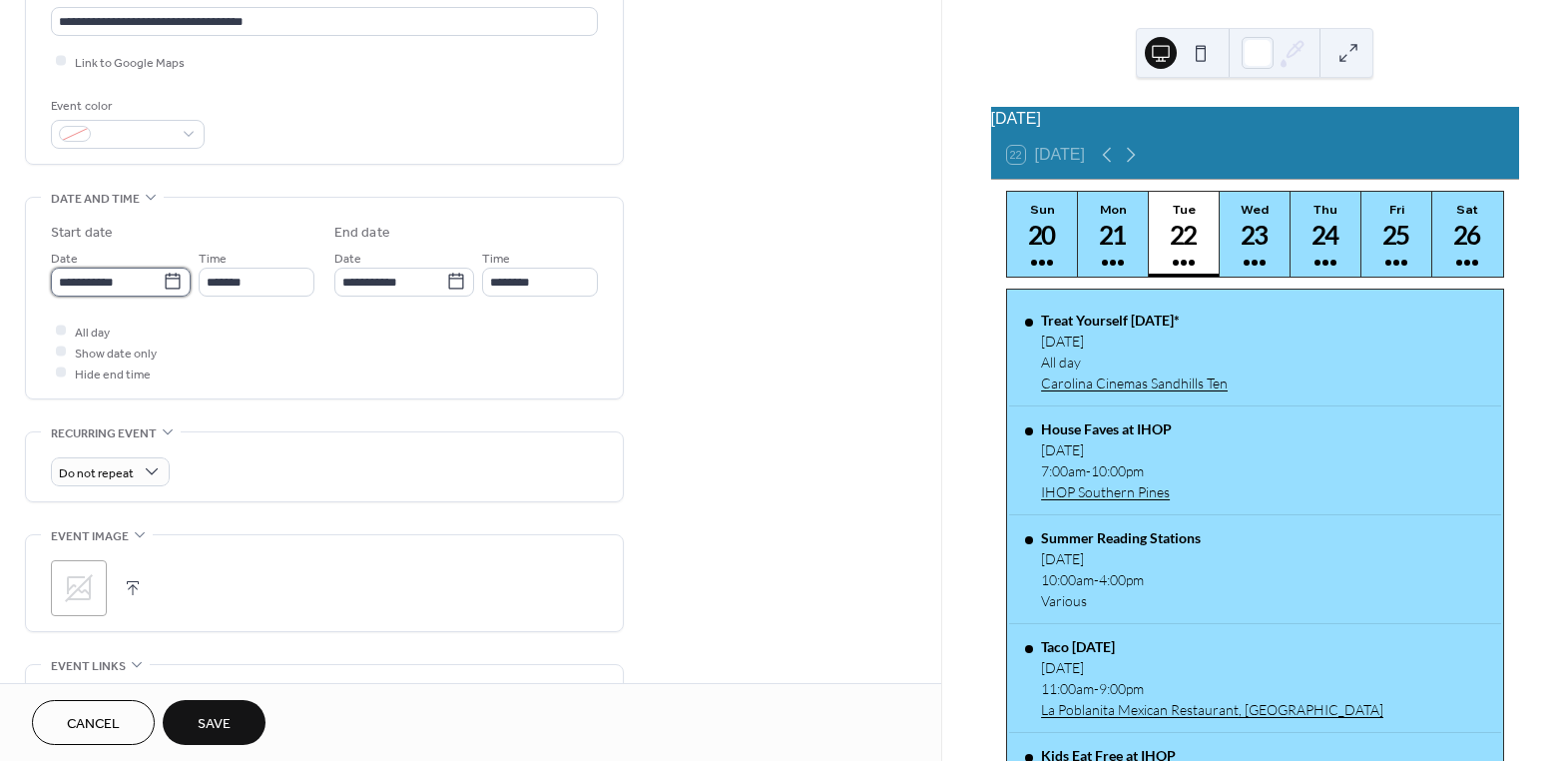click on "**********" at bounding box center (107, 282) 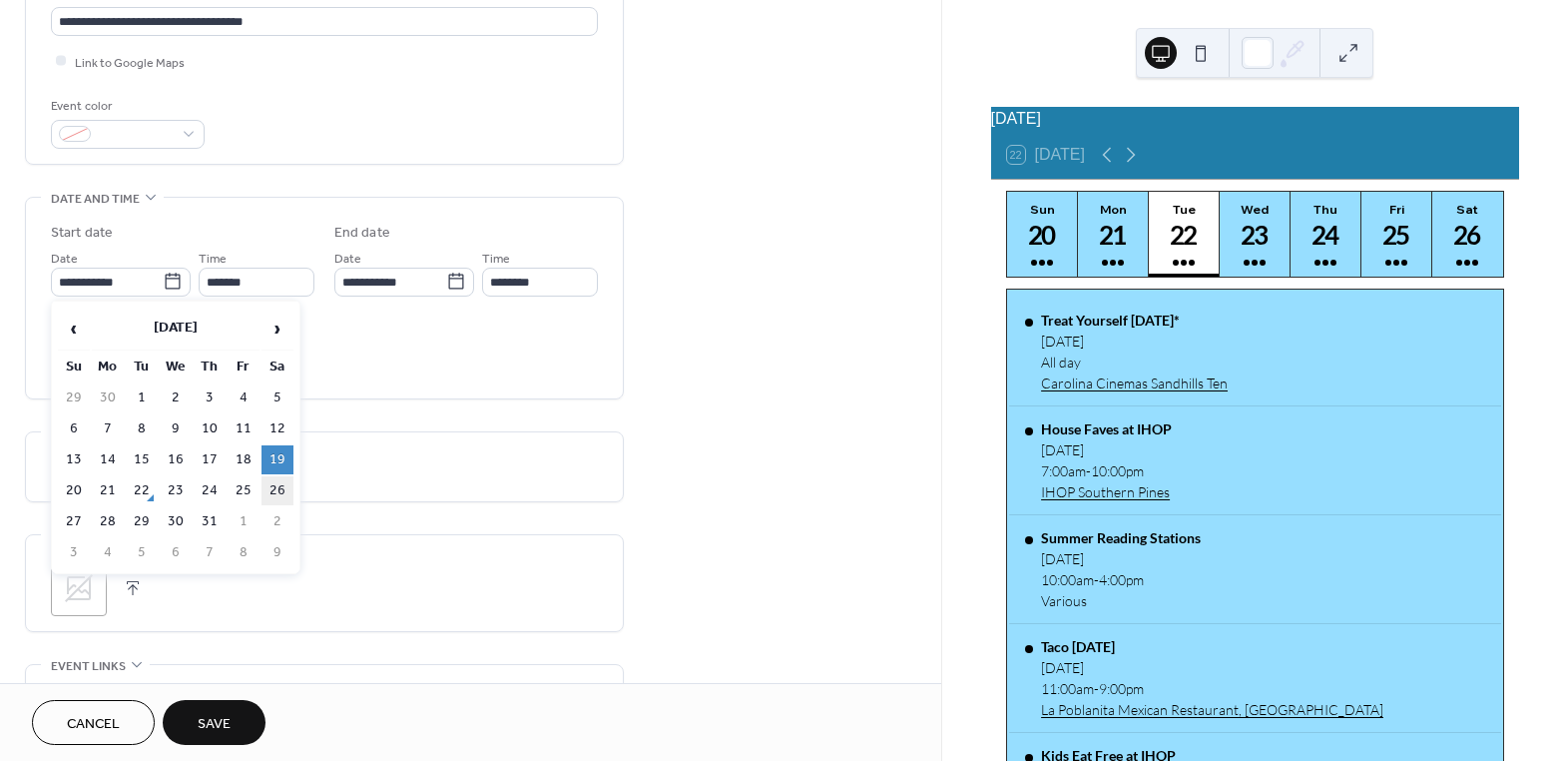 click on "26" at bounding box center [277, 490] 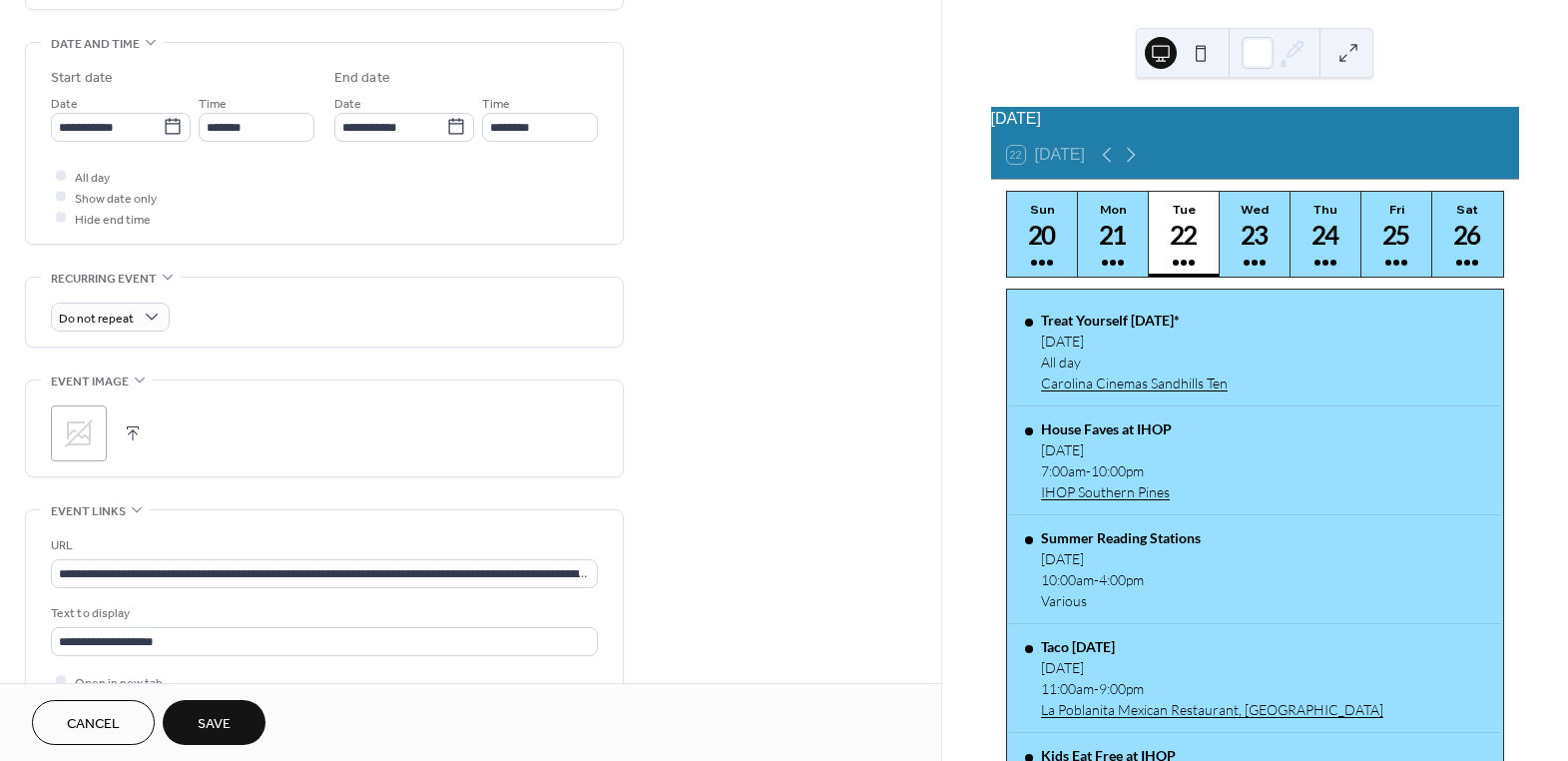 scroll, scrollTop: 726, scrollLeft: 0, axis: vertical 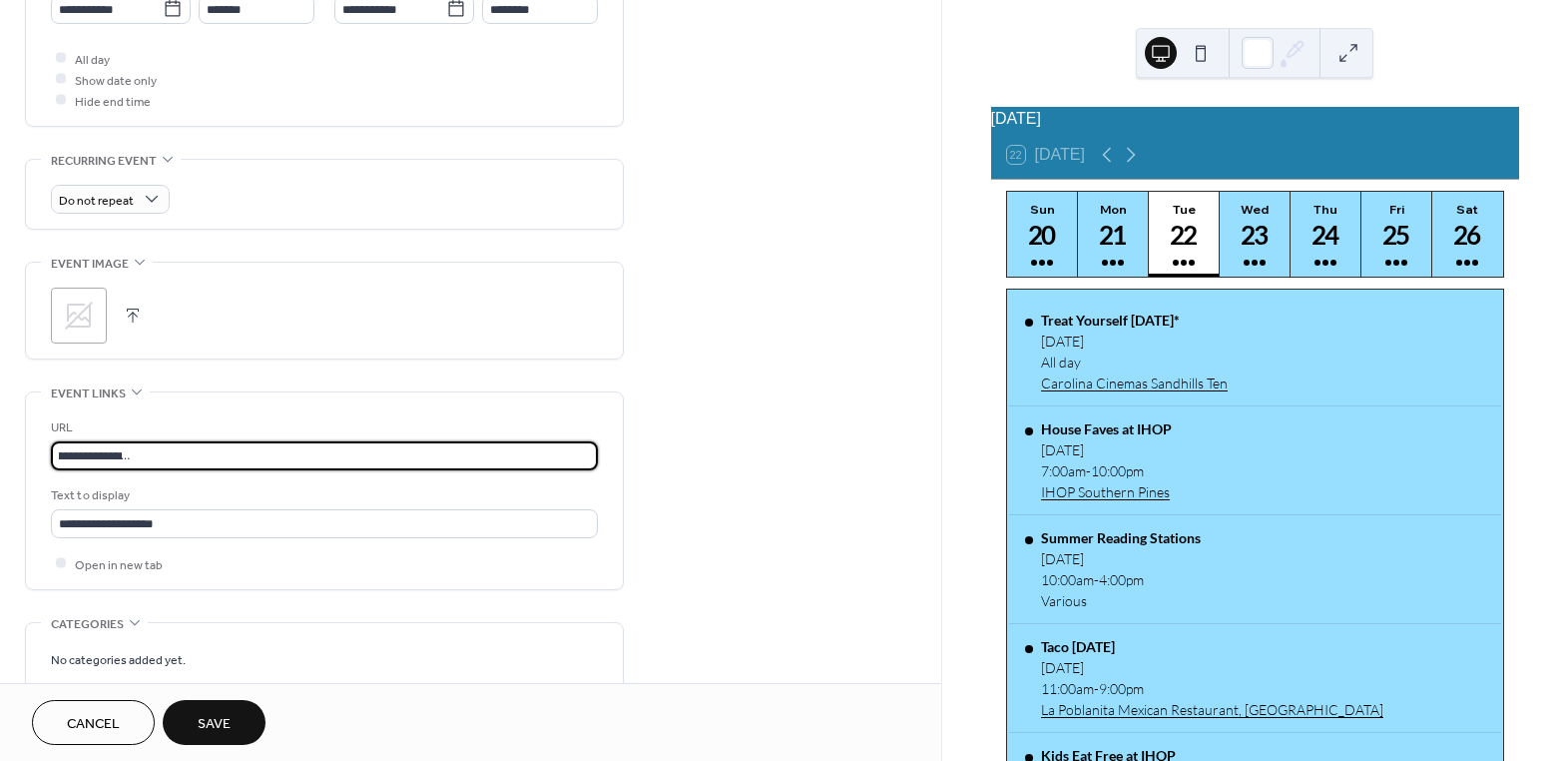 drag, startPoint x: 54, startPoint y: 445, endPoint x: 974, endPoint y: 431, distance: 920.10652 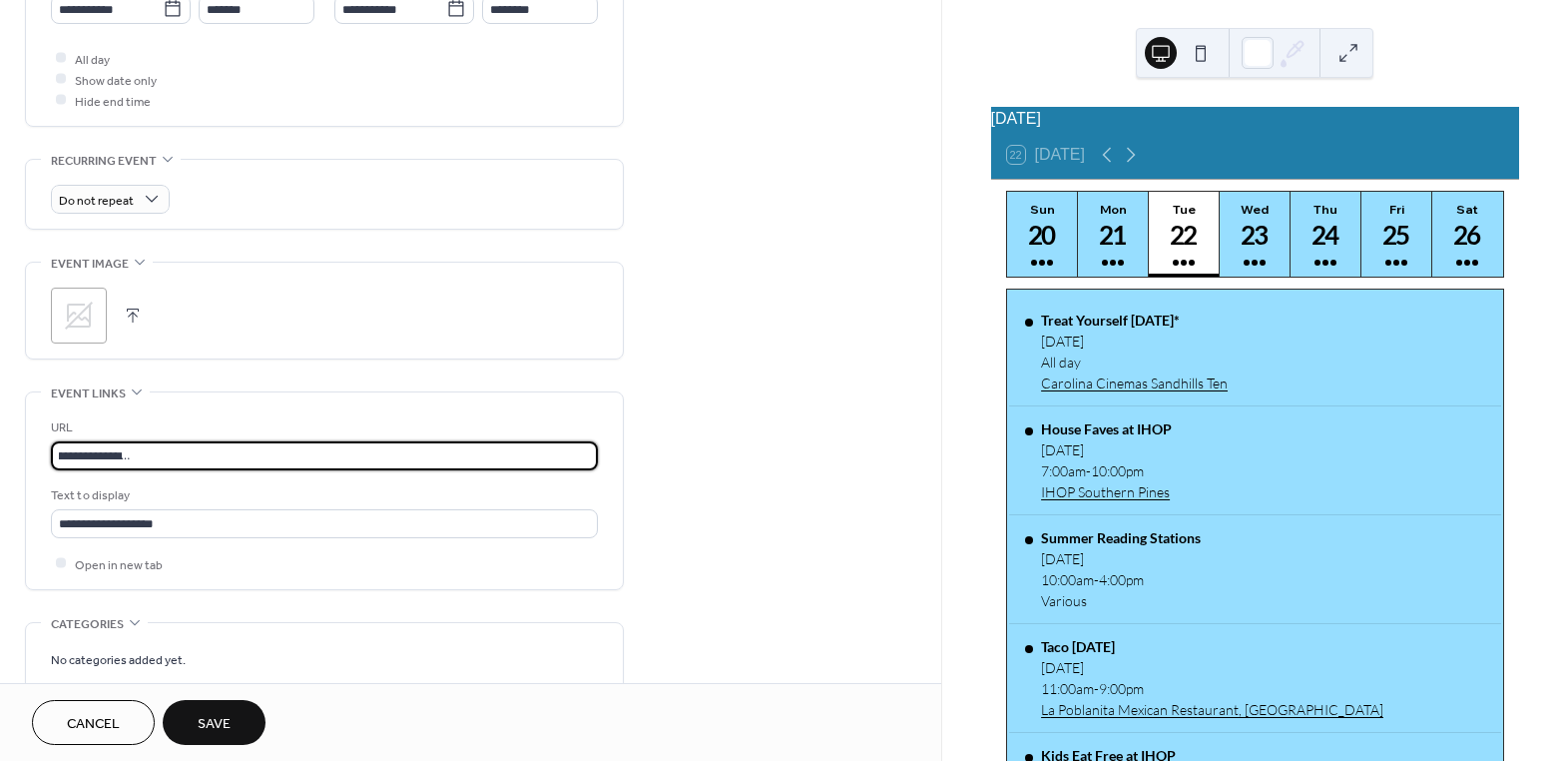 click on "**********" at bounding box center [784, 380] 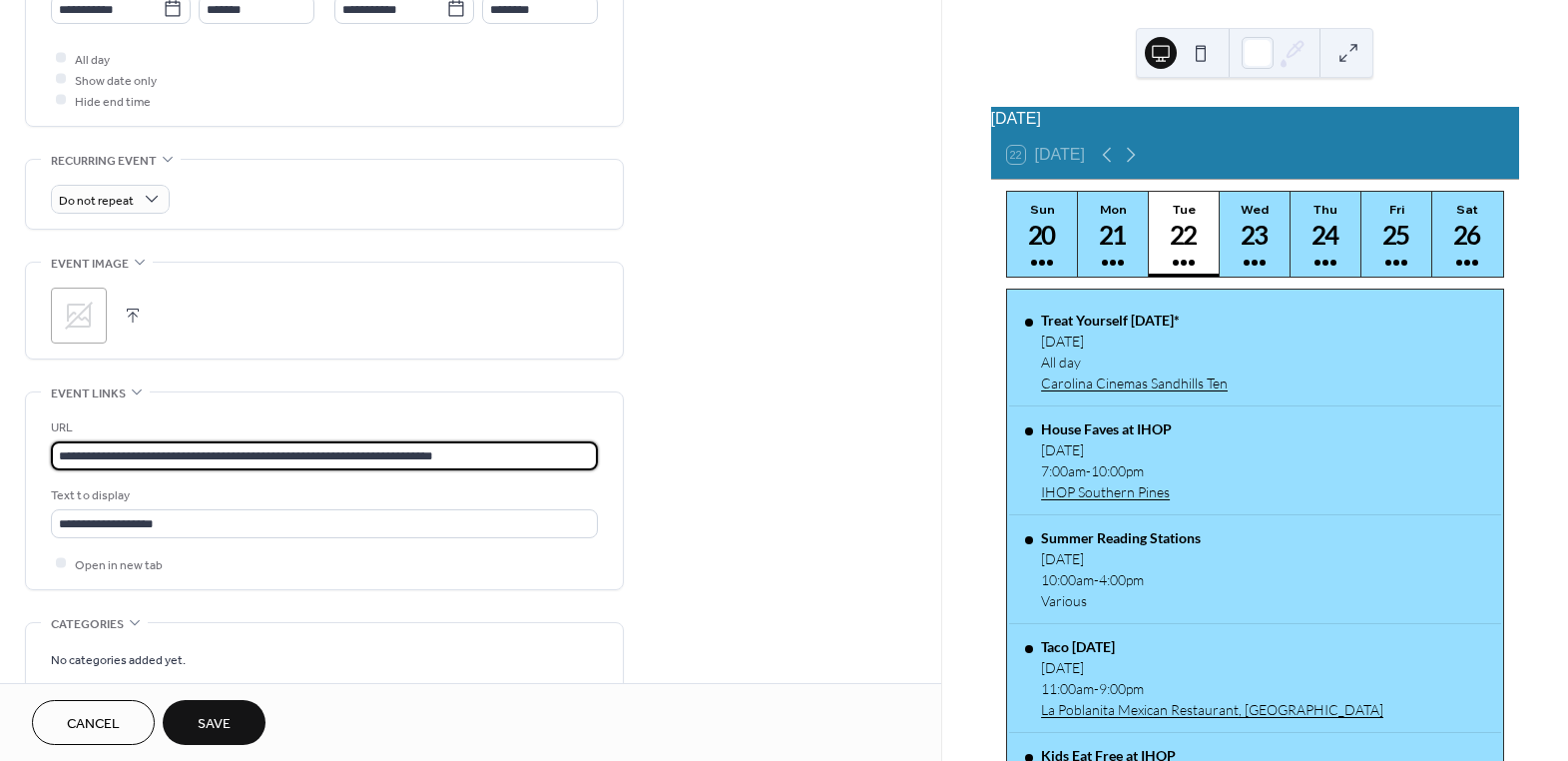 scroll, scrollTop: 0, scrollLeft: 0, axis: both 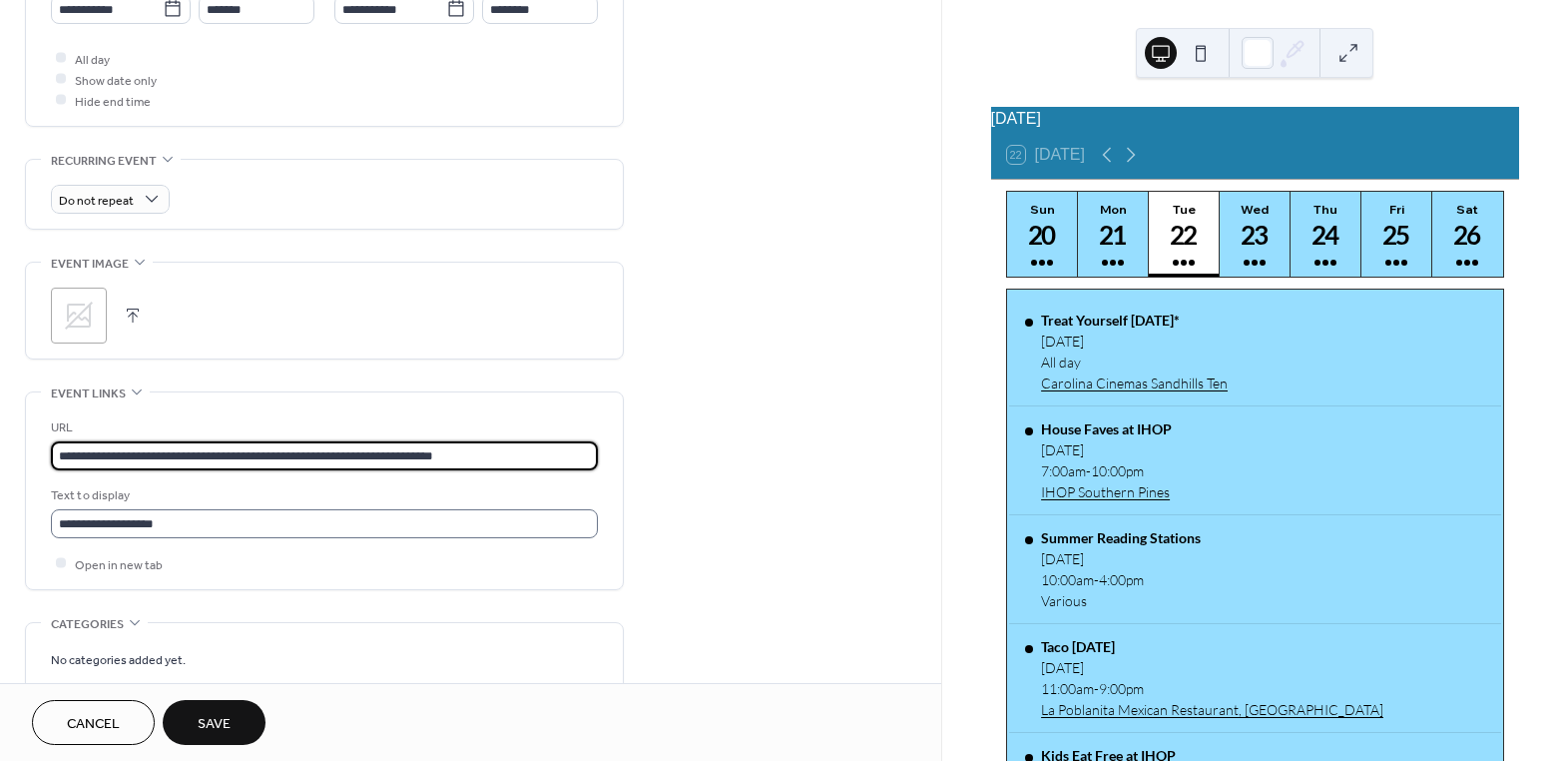 type on "**********" 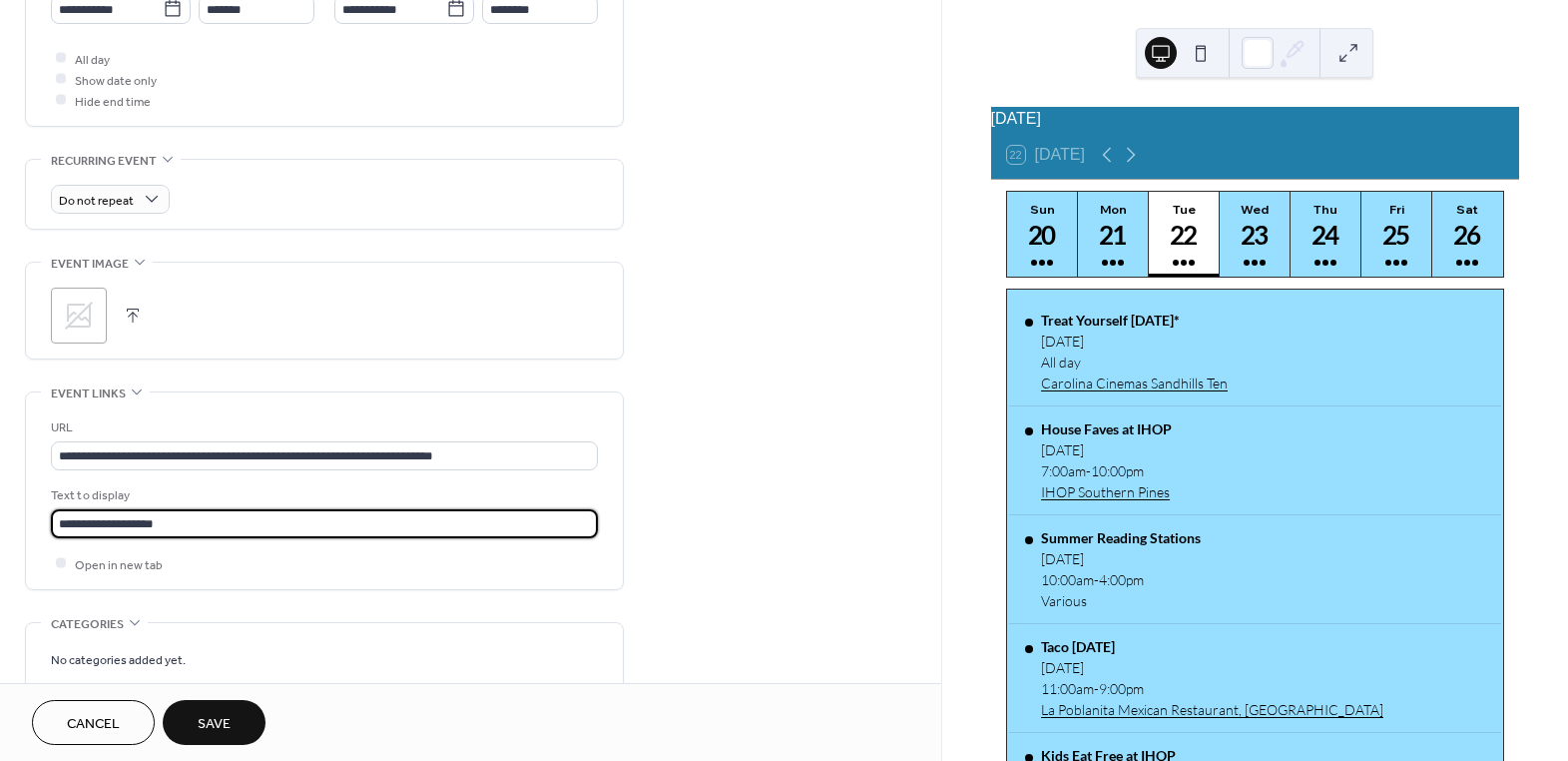 drag, startPoint x: 233, startPoint y: 519, endPoint x: 124, endPoint y: 521, distance: 109.01835 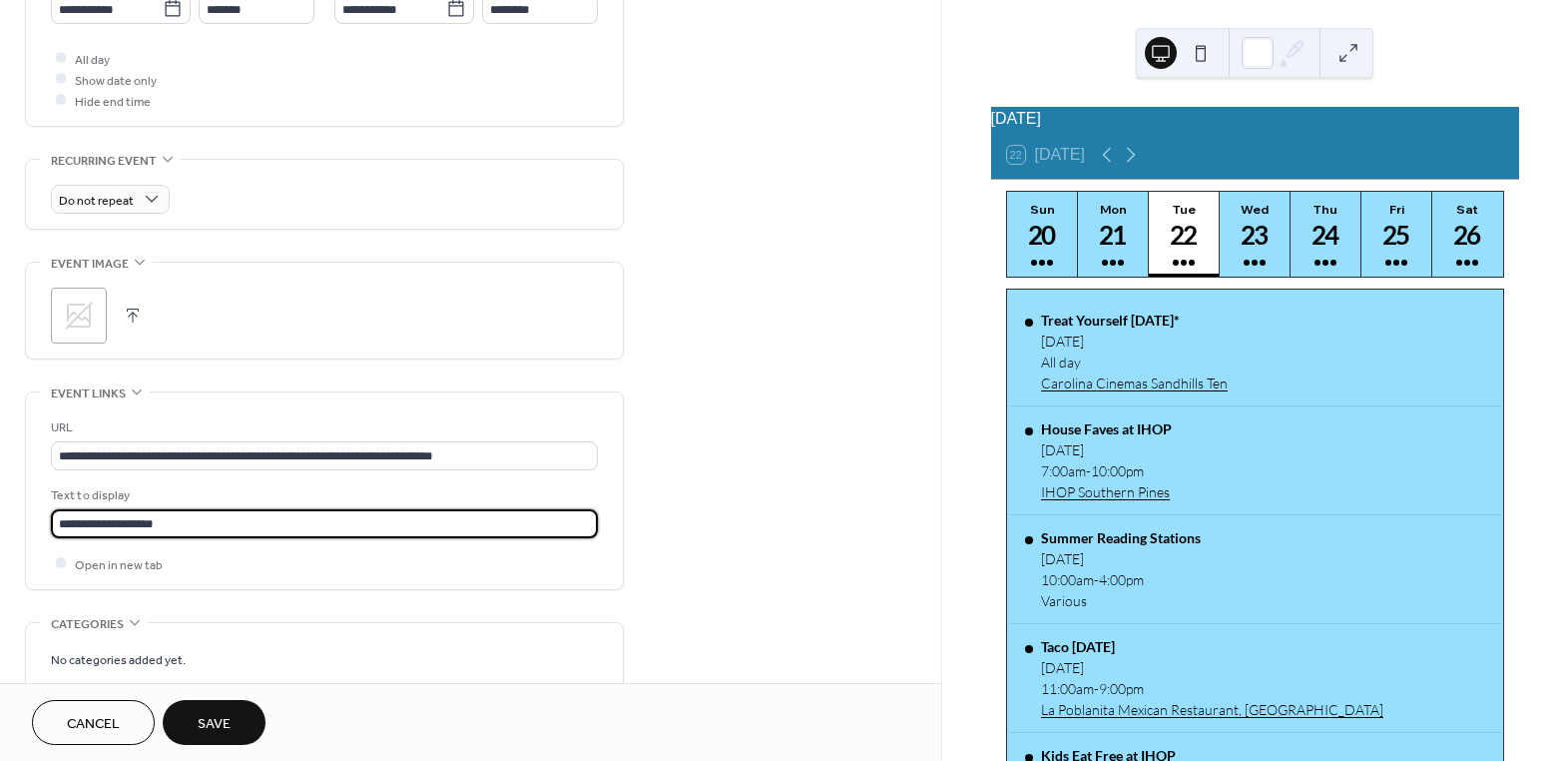 click on "**********" at bounding box center (324, 523) 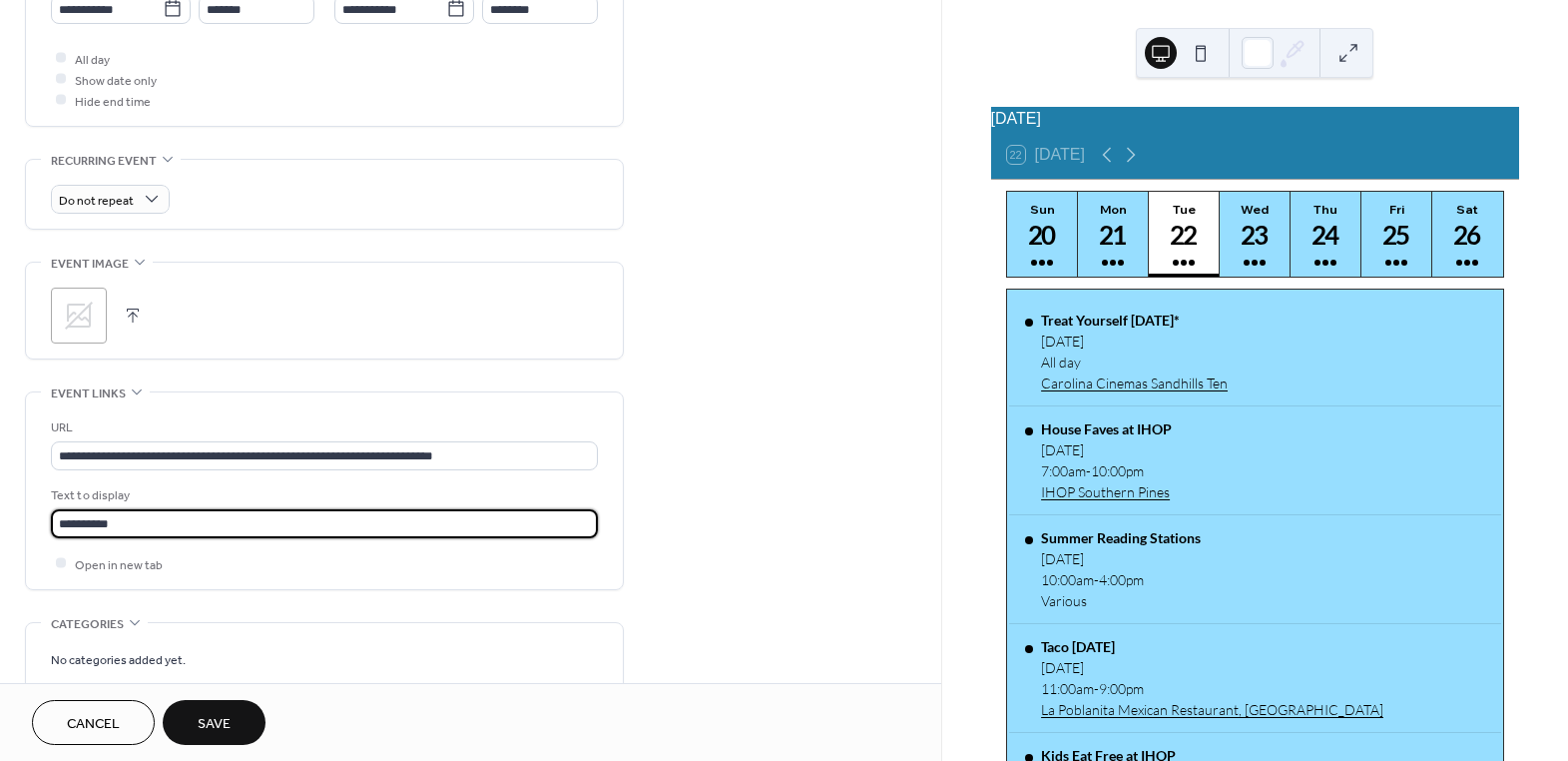 type on "**********" 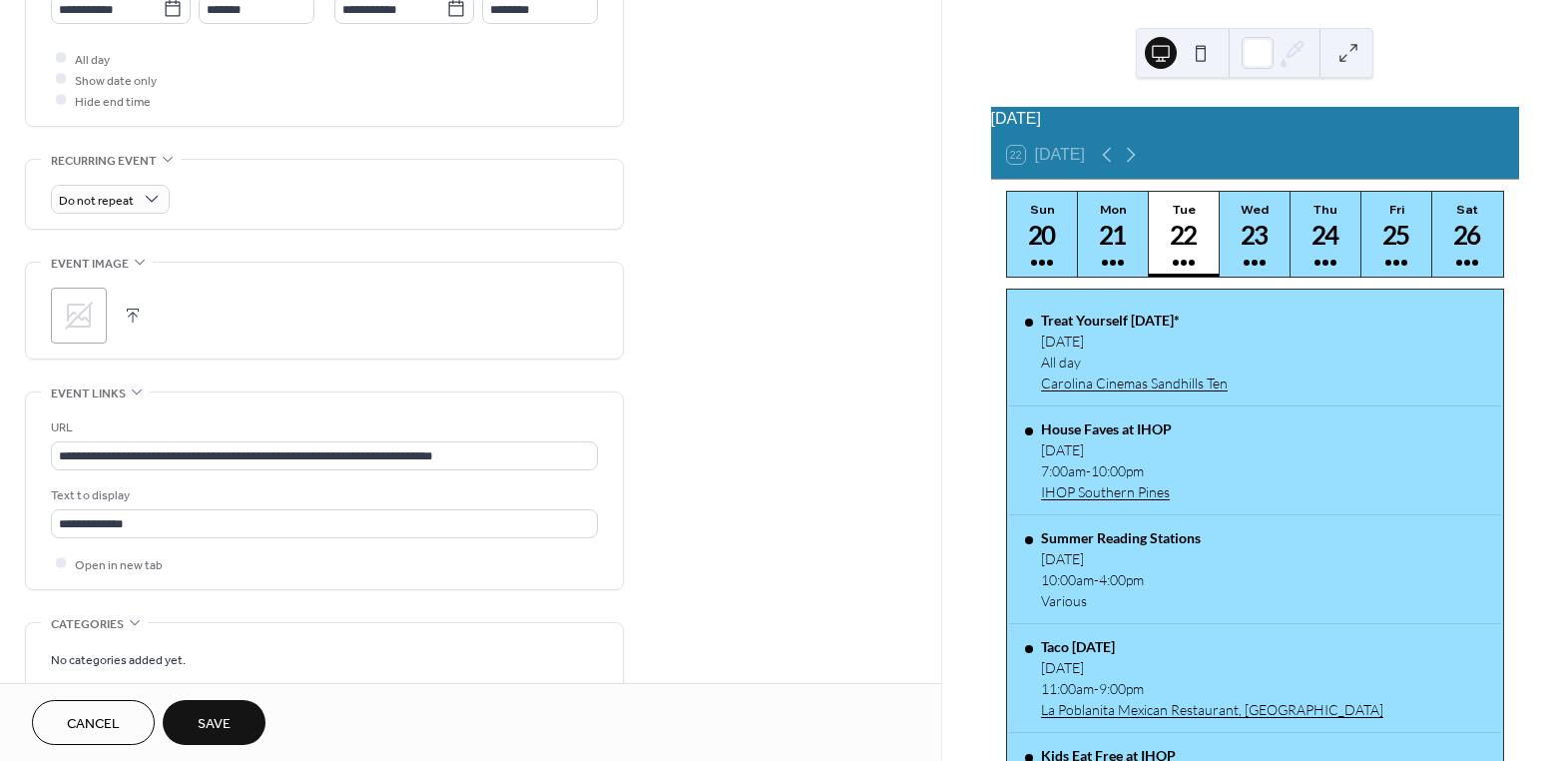 click on "Save" at bounding box center [214, 722] 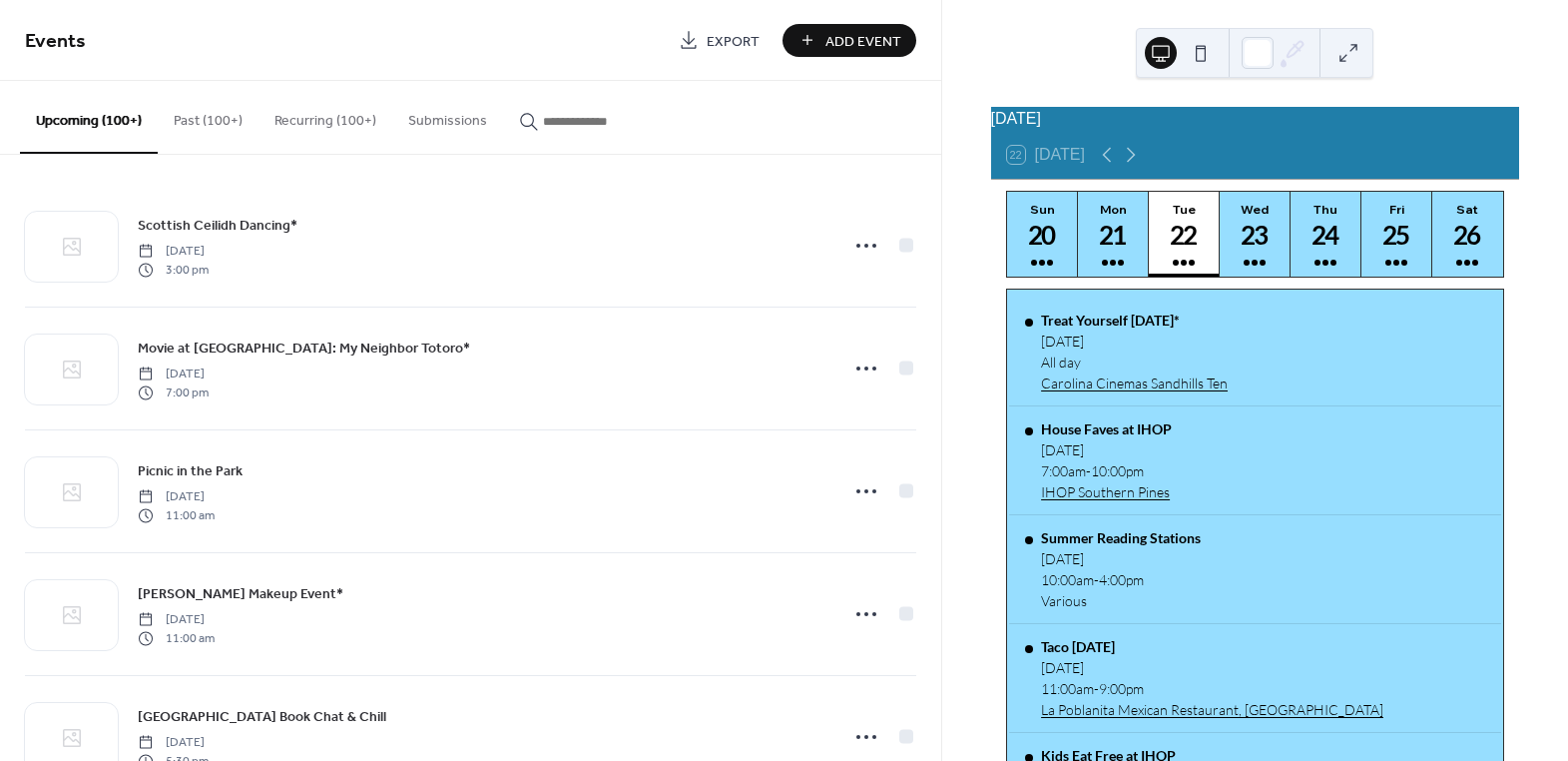 click at bounding box center (603, 121) 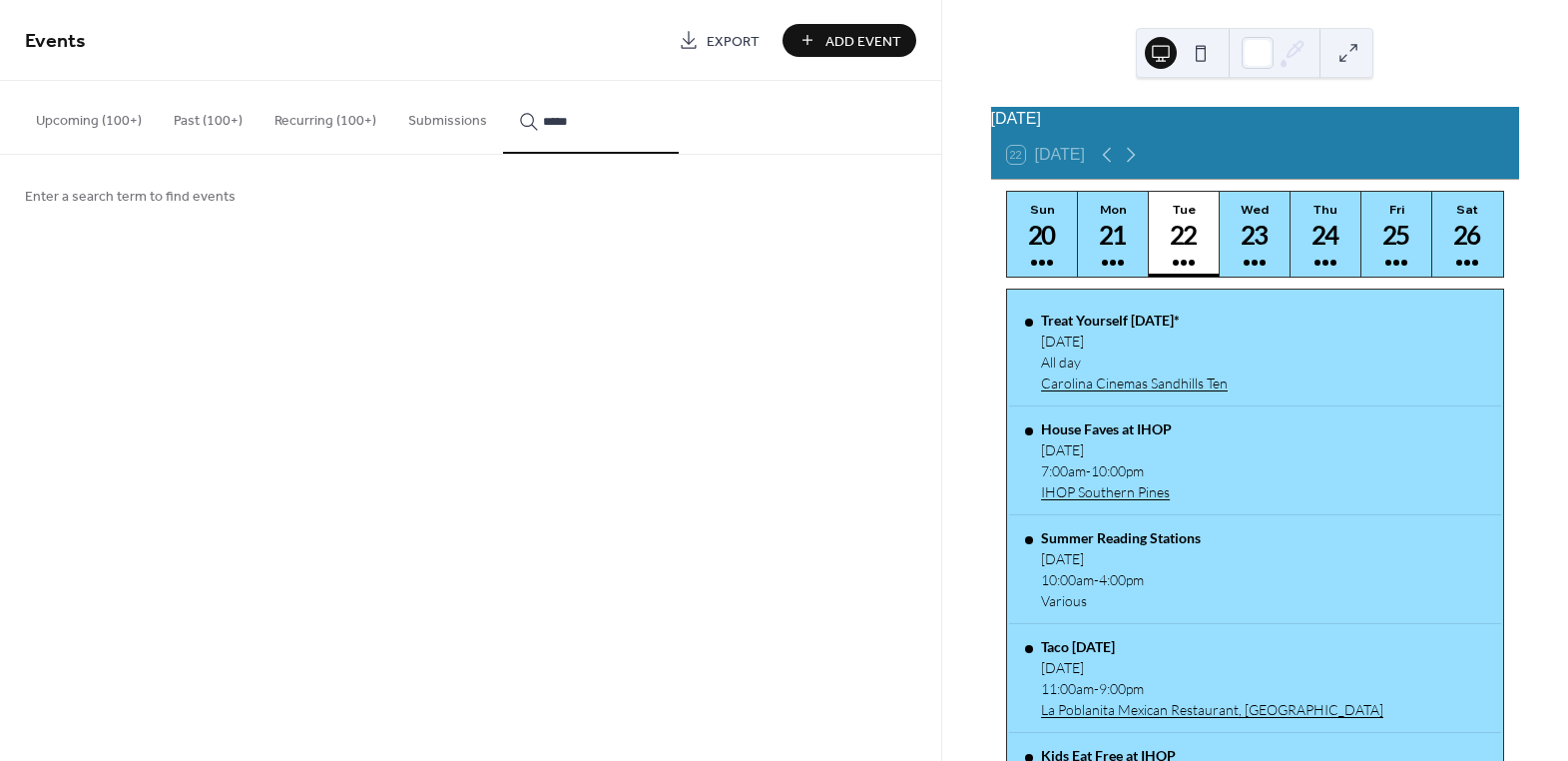 click on "******" at bounding box center (591, 117) 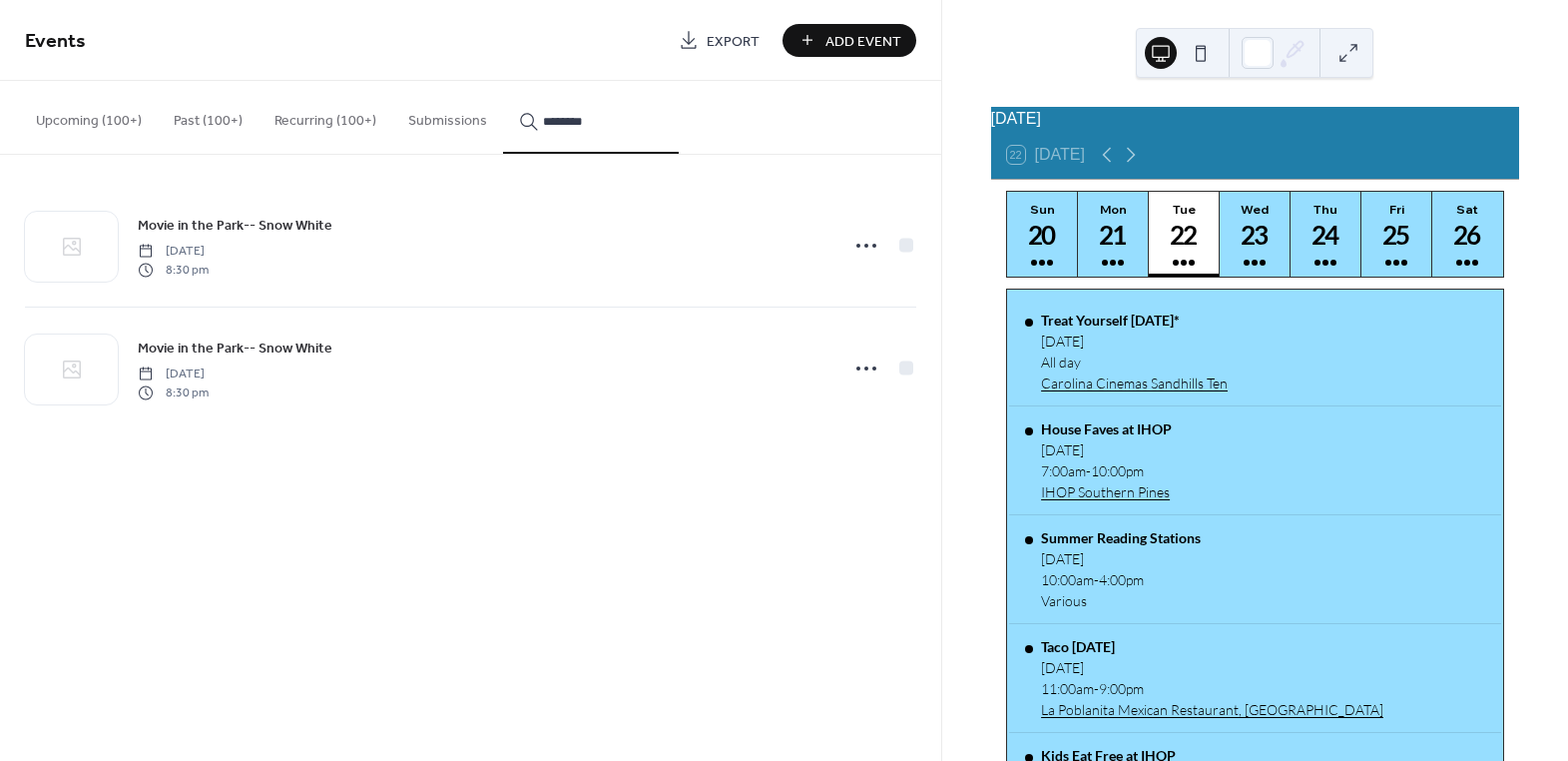 type on "********" 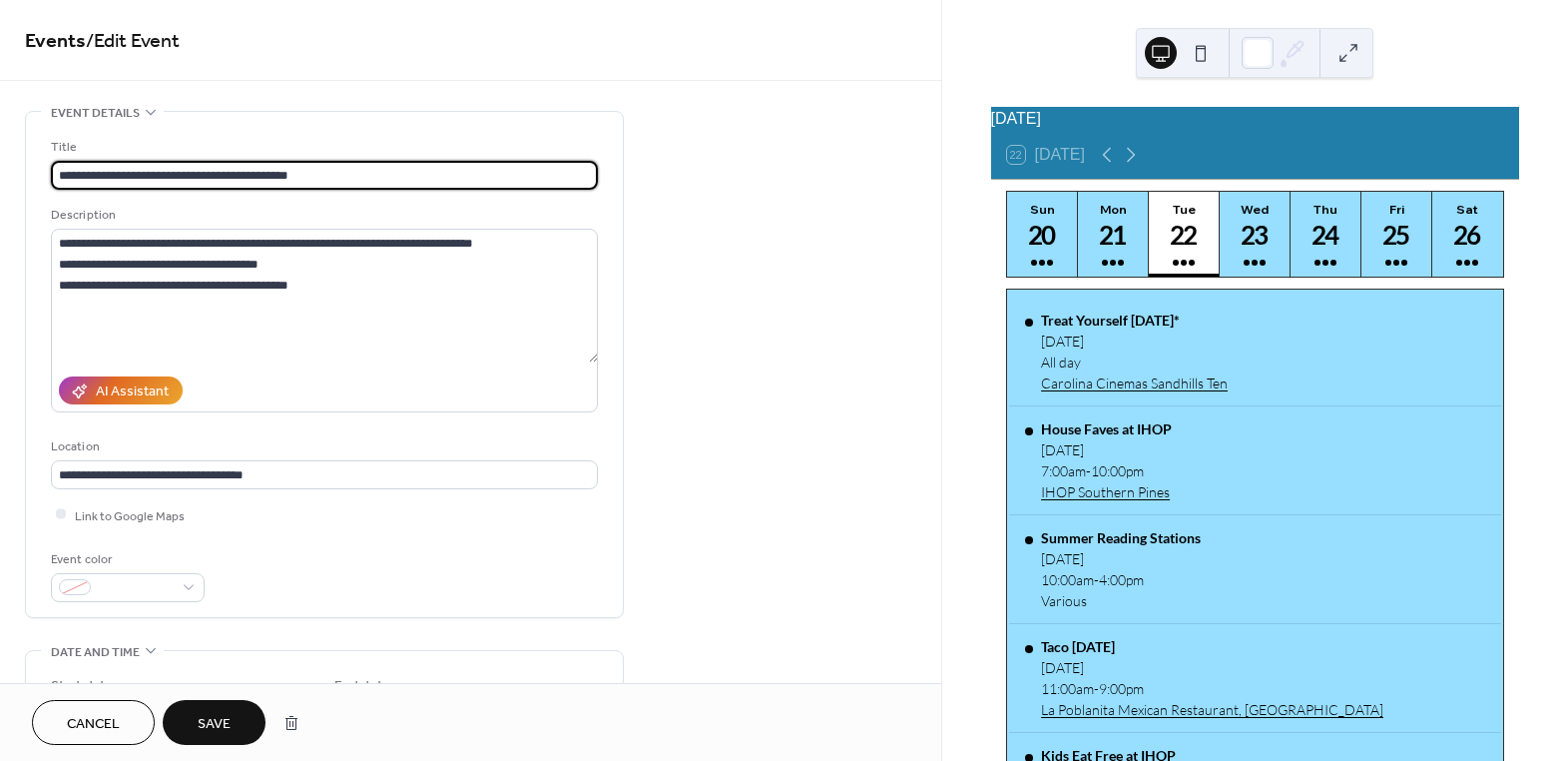 type on "**********" 